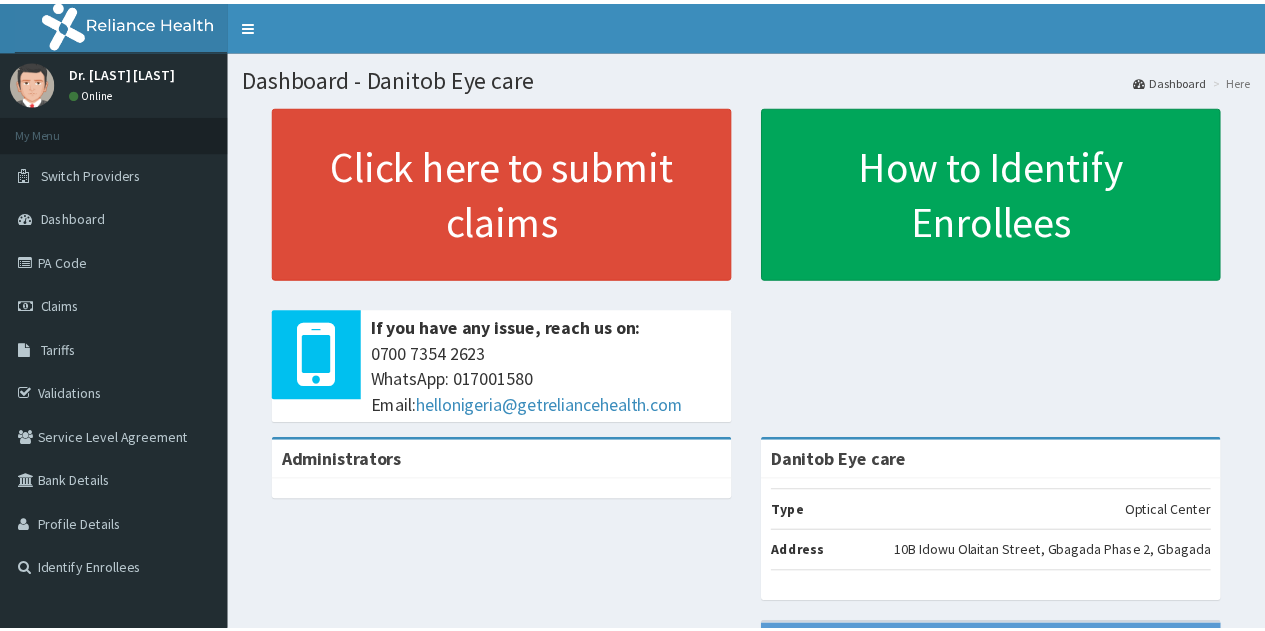 scroll, scrollTop: 0, scrollLeft: 0, axis: both 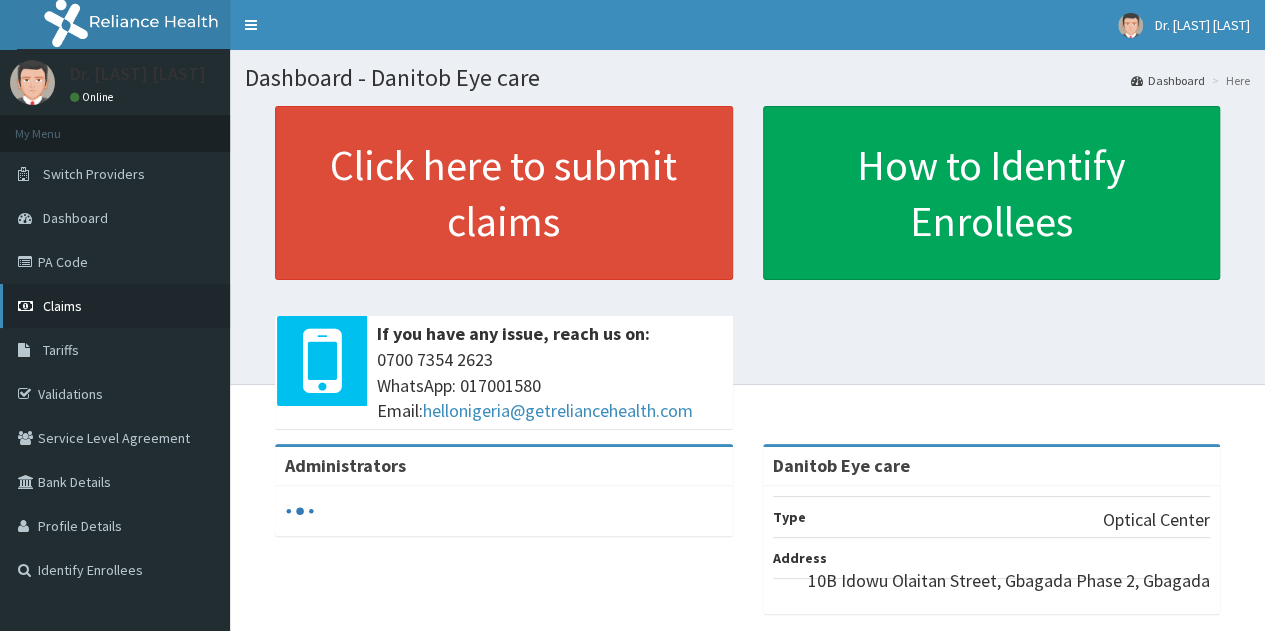 click on "Claims" at bounding box center (115, 306) 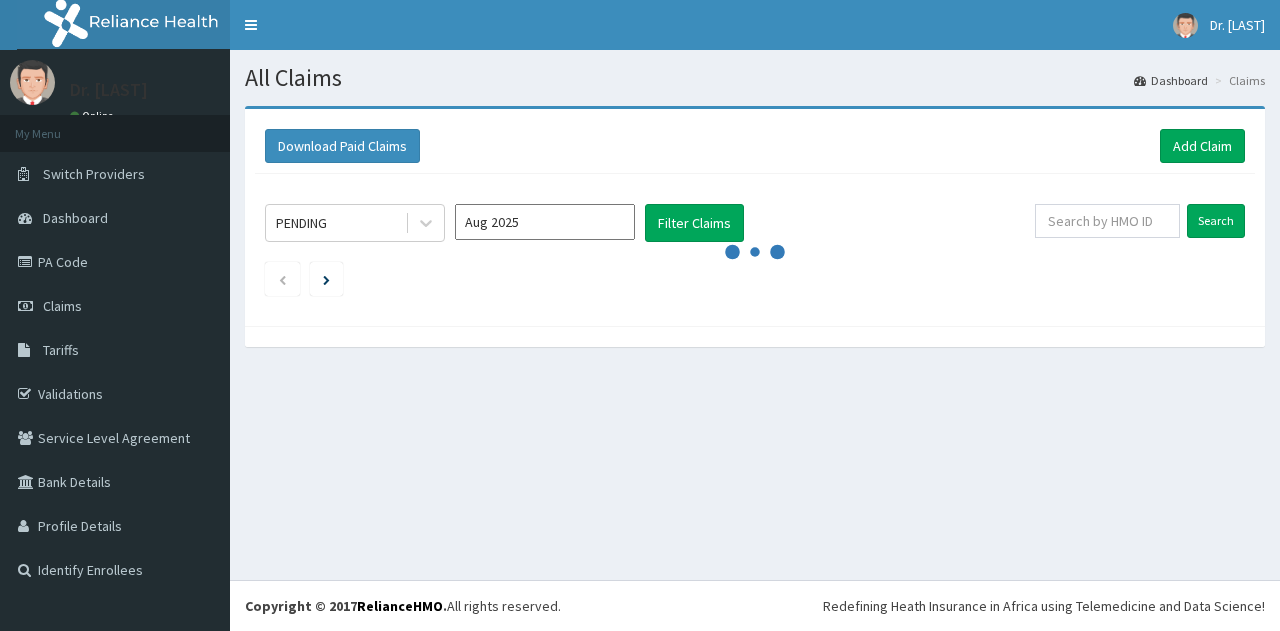 scroll, scrollTop: 0, scrollLeft: 0, axis: both 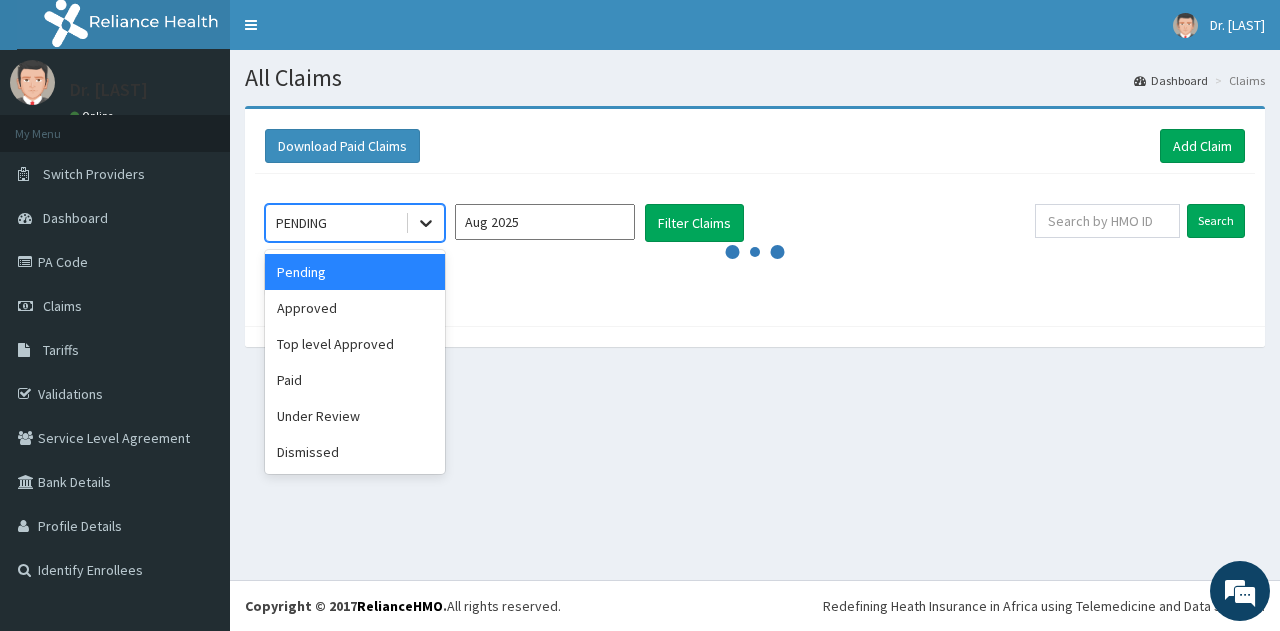 click 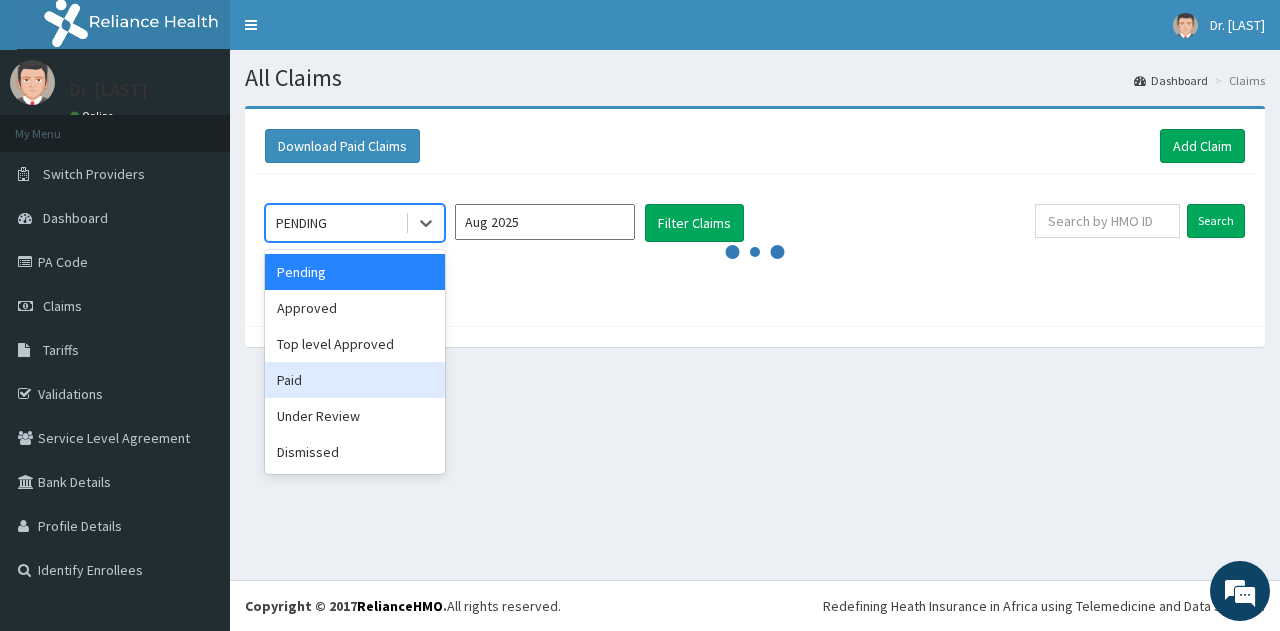 click on "Paid" at bounding box center (355, 380) 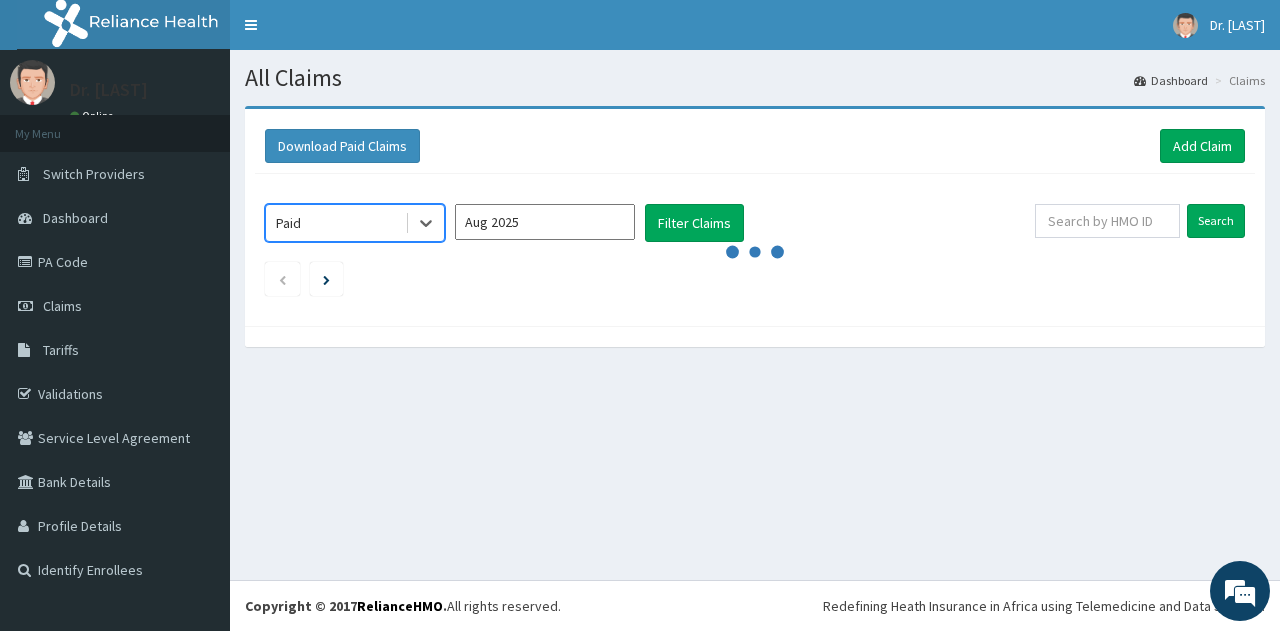 click on "Aug 2025" at bounding box center (545, 222) 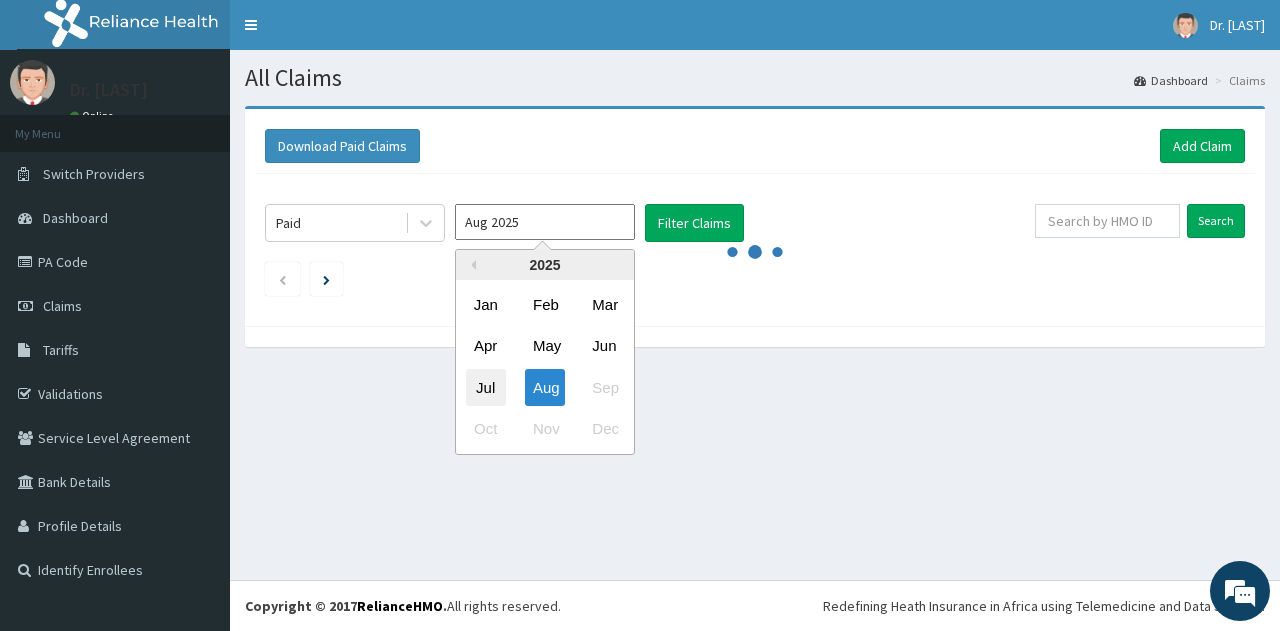 click on "Jul" at bounding box center (486, 387) 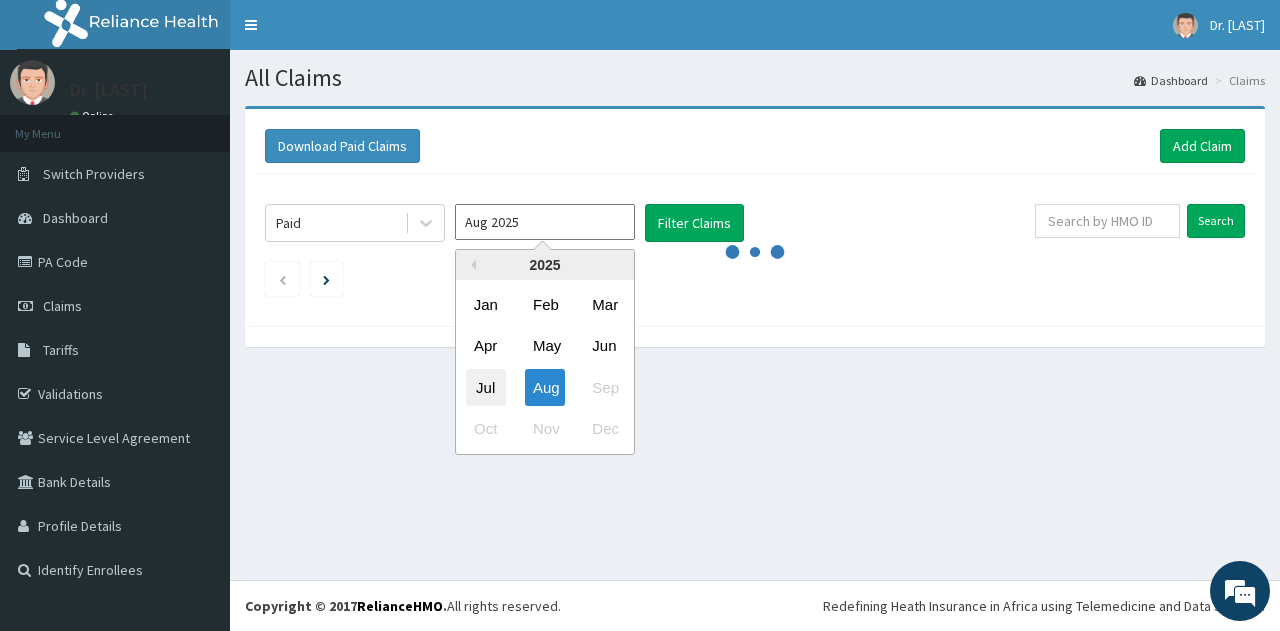 type on "Jul 2025" 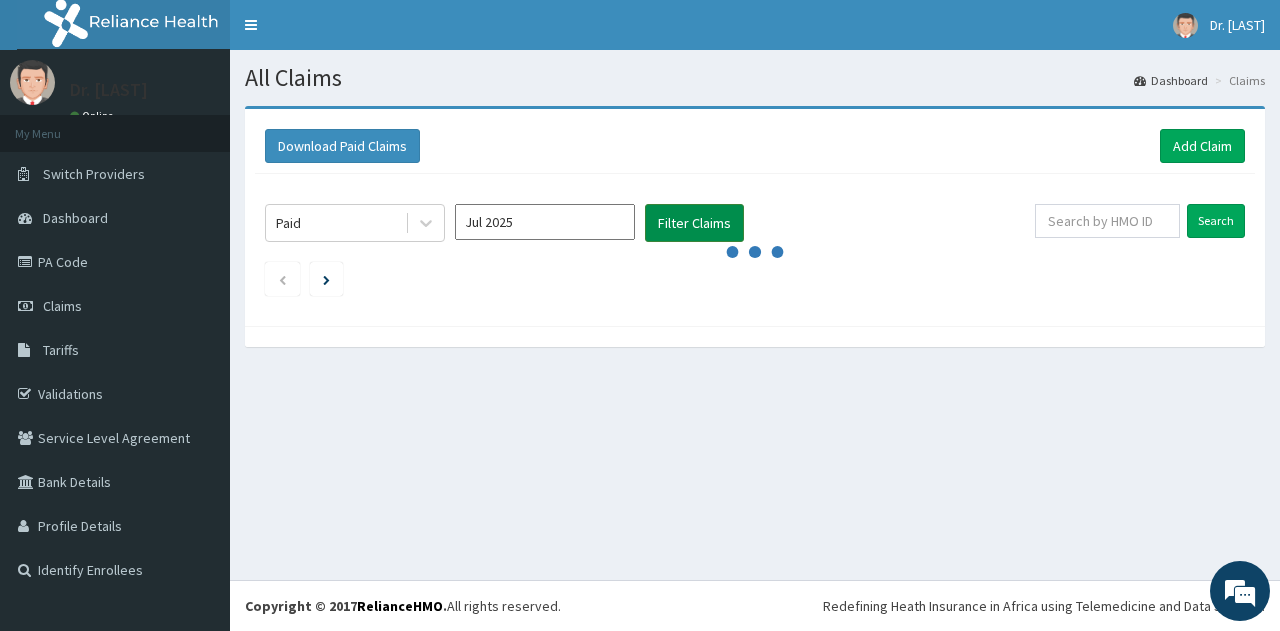 click on "Filter Claims" at bounding box center (694, 223) 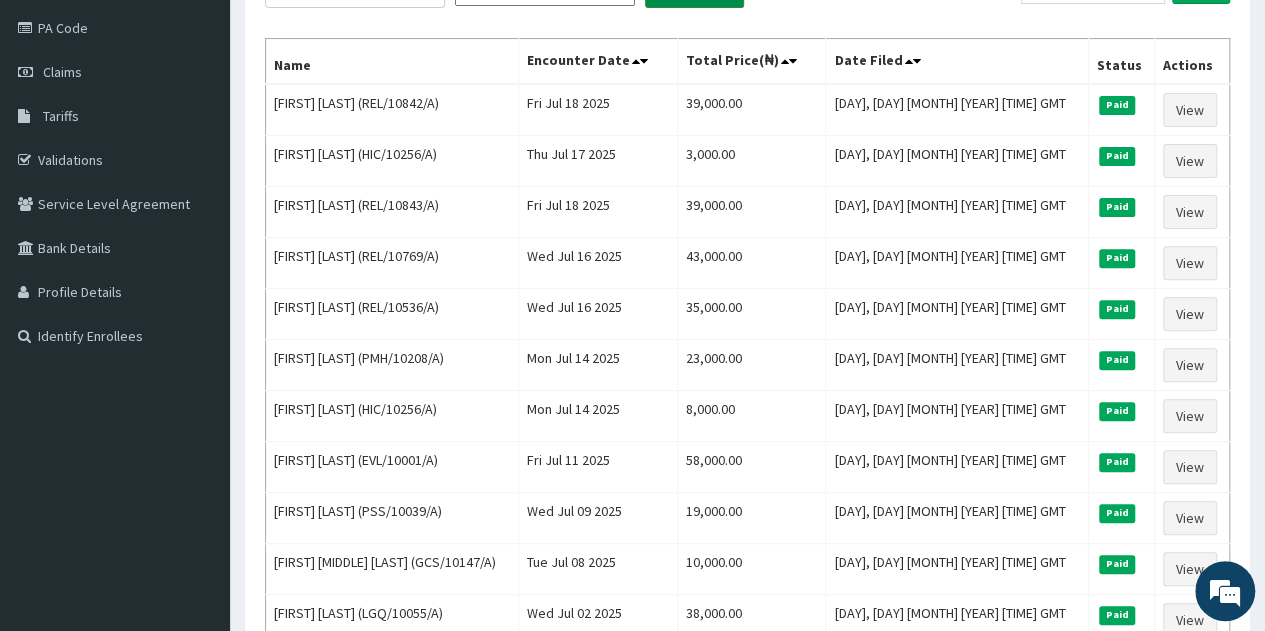 scroll, scrollTop: 437, scrollLeft: 0, axis: vertical 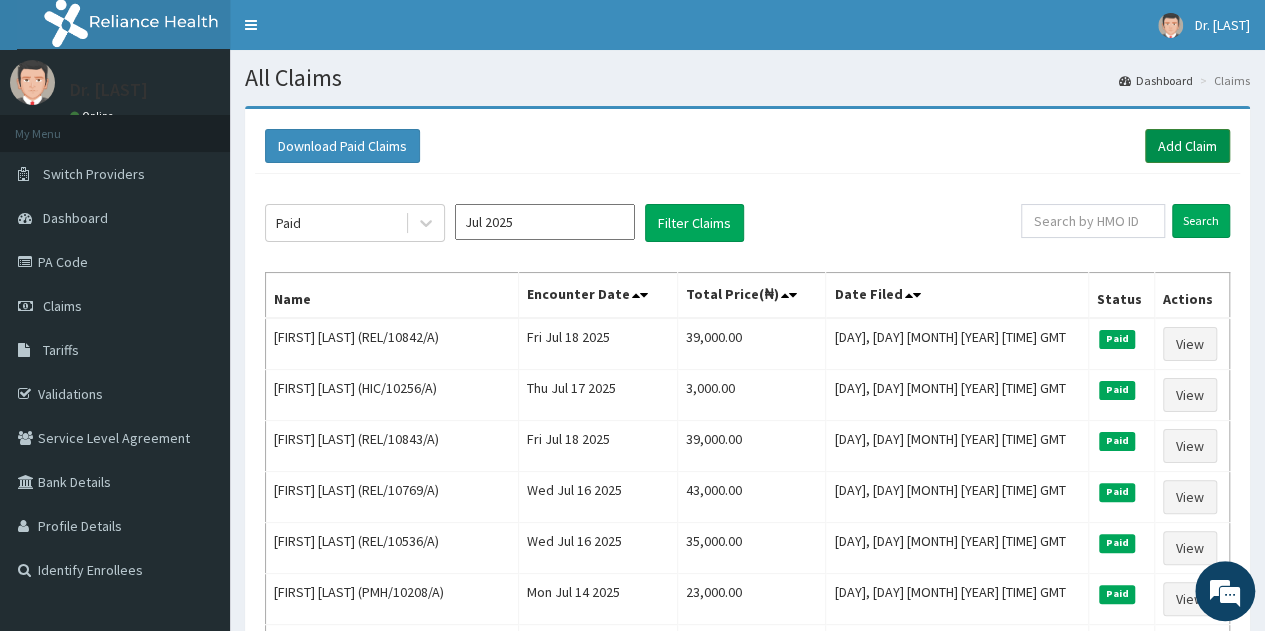 click on "Add Claim" at bounding box center (1187, 146) 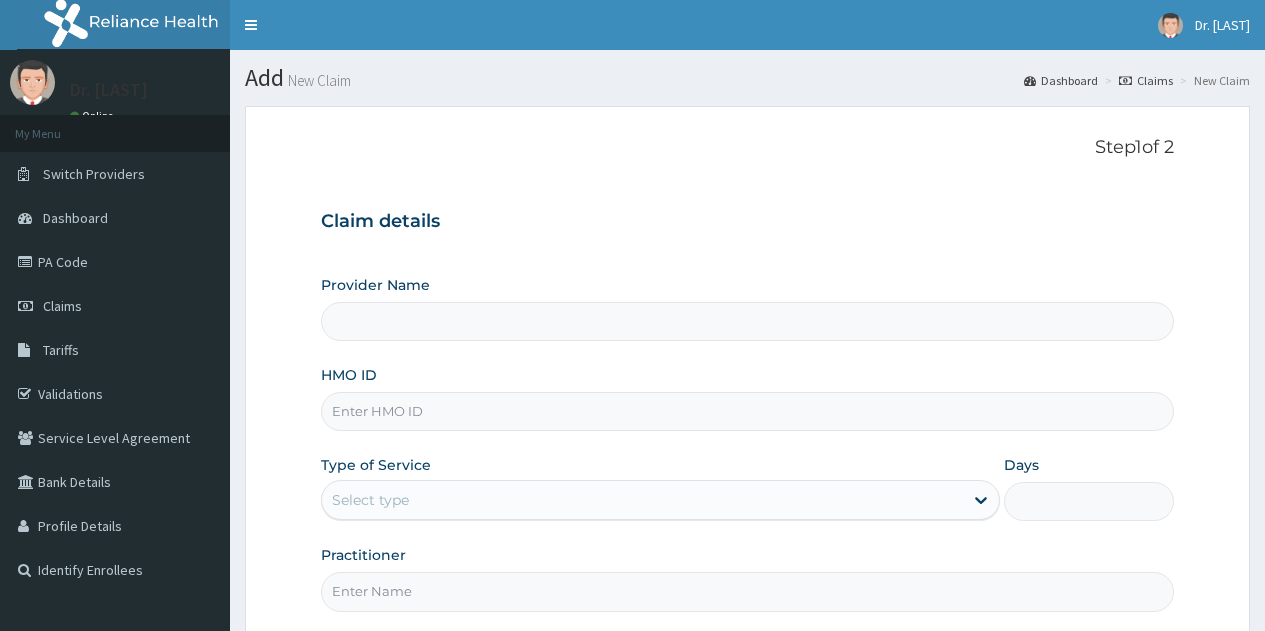 scroll, scrollTop: 0, scrollLeft: 0, axis: both 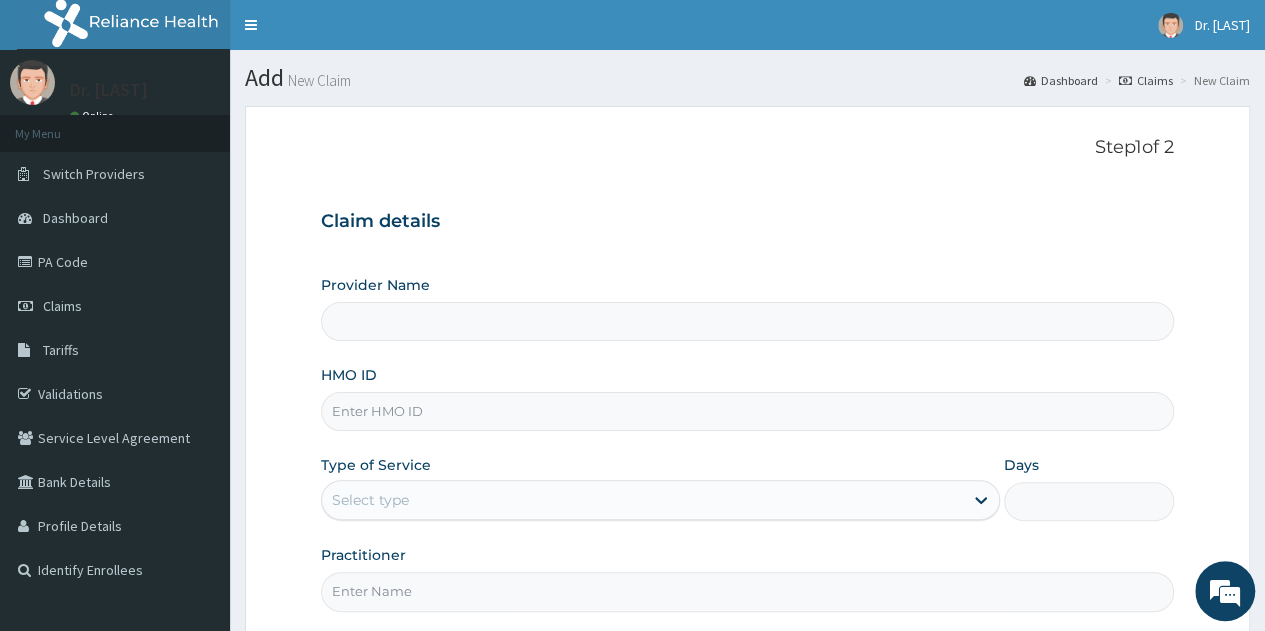 type on "Danitob Eye care" 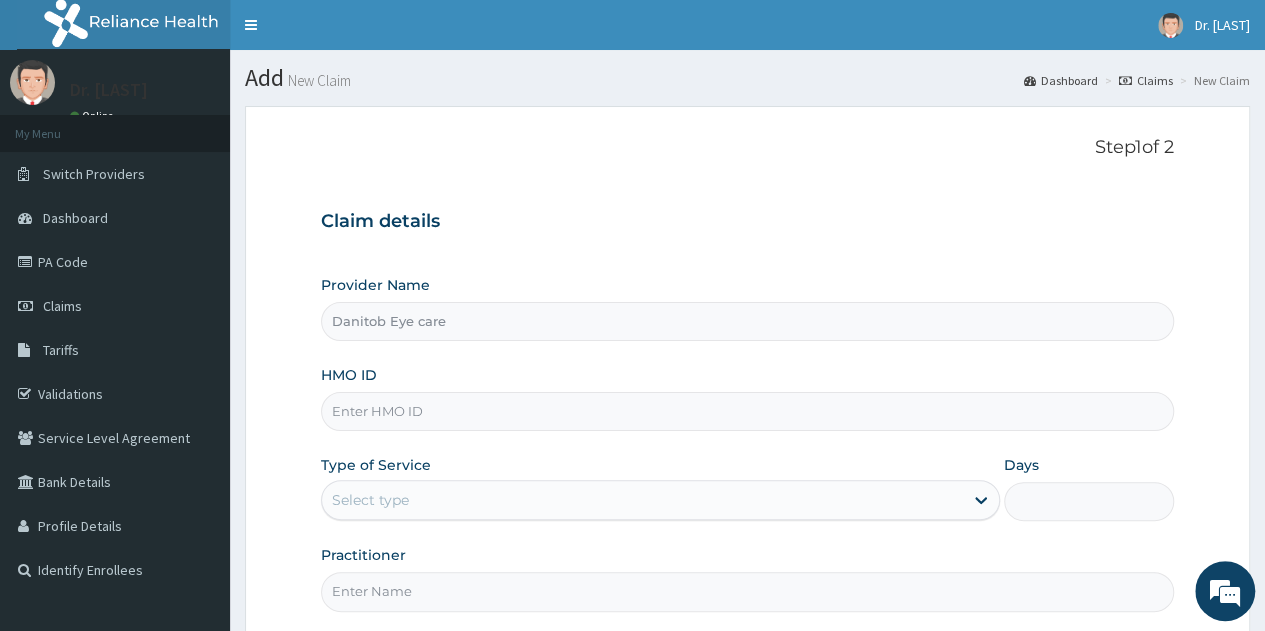 scroll, scrollTop: 0, scrollLeft: 0, axis: both 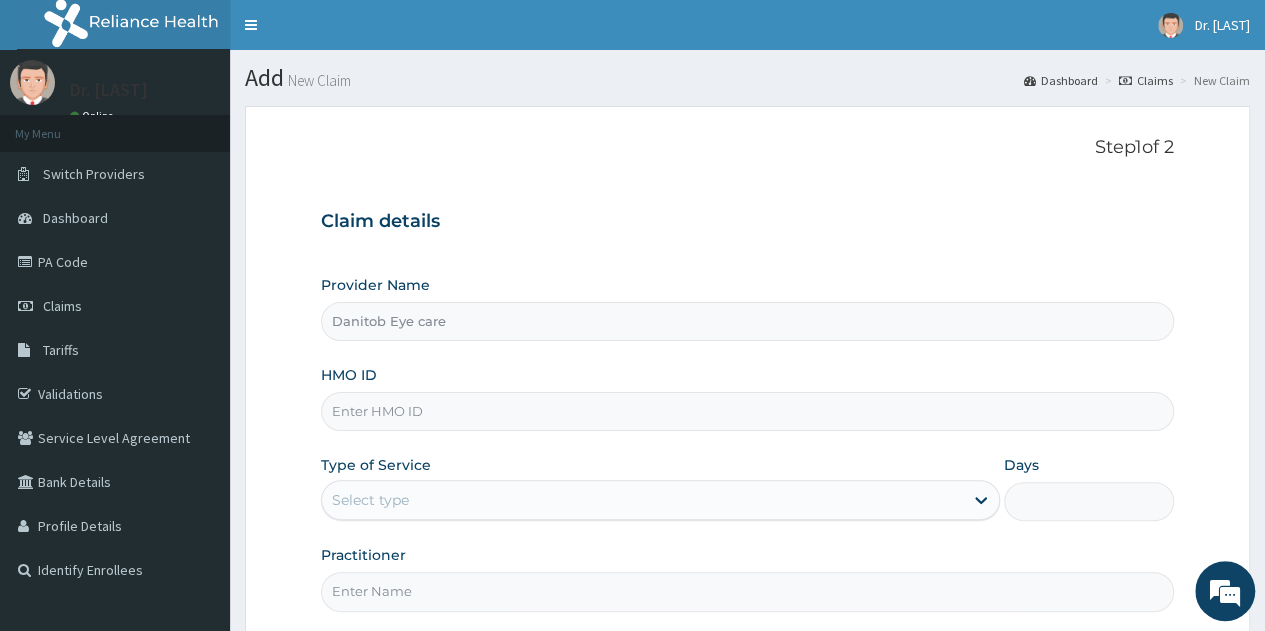 click on "HMO ID" at bounding box center (747, 411) 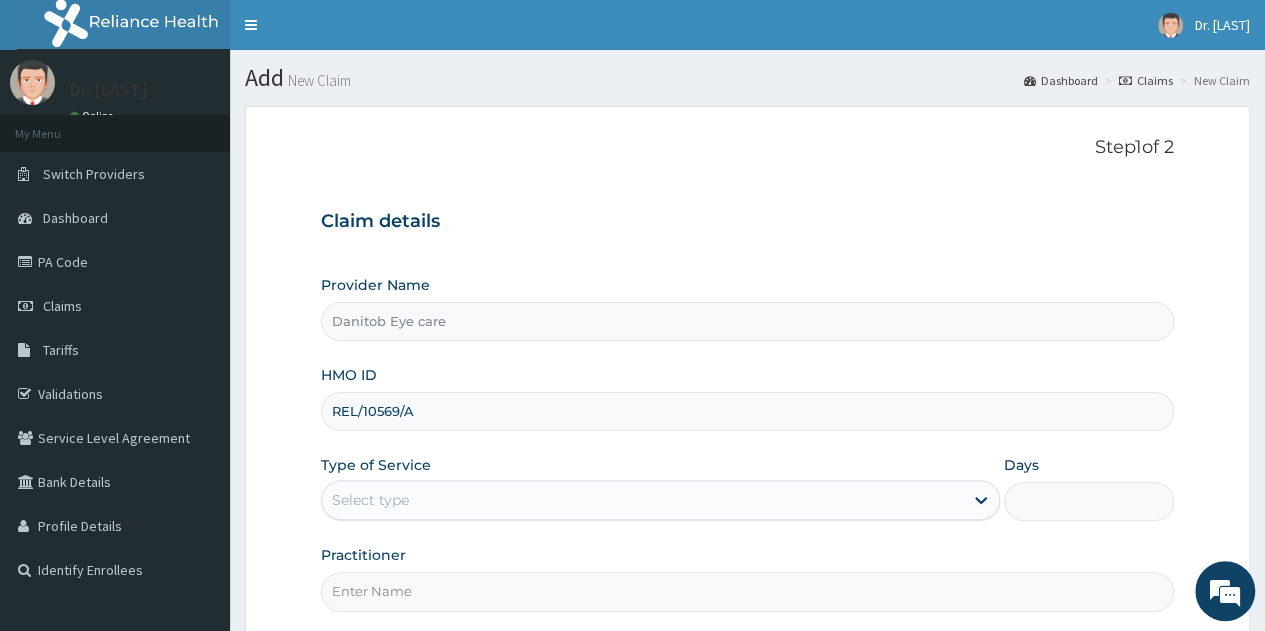 type on "REL/10569/A" 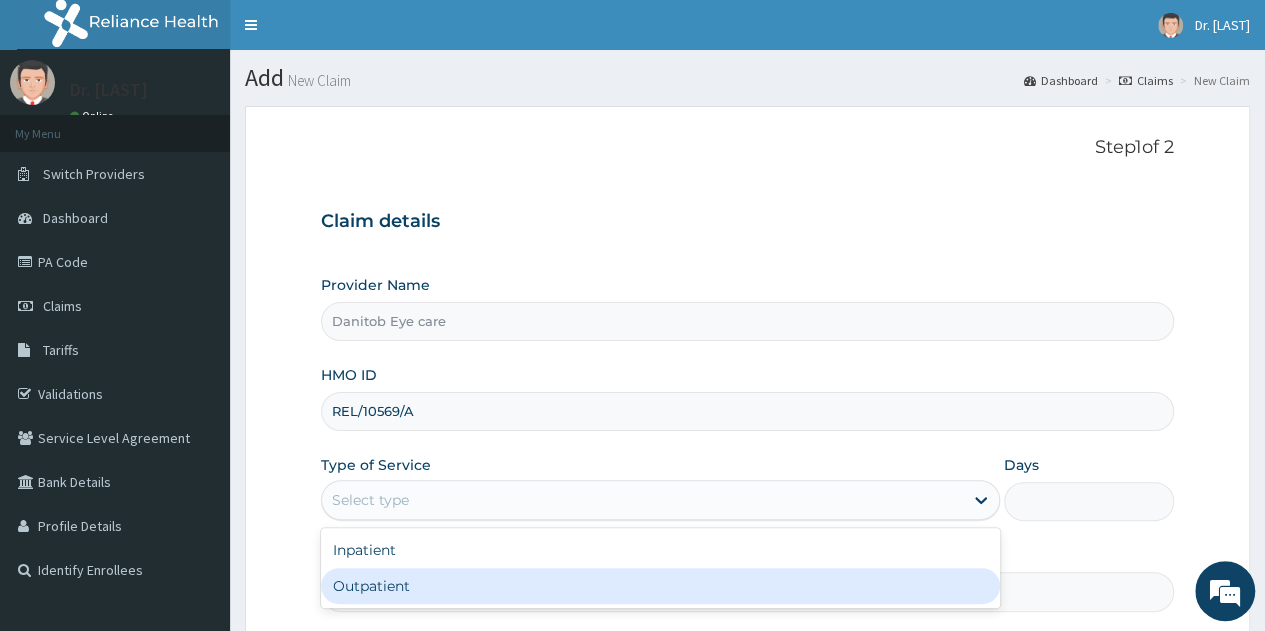 click on "Outpatient" at bounding box center (660, 586) 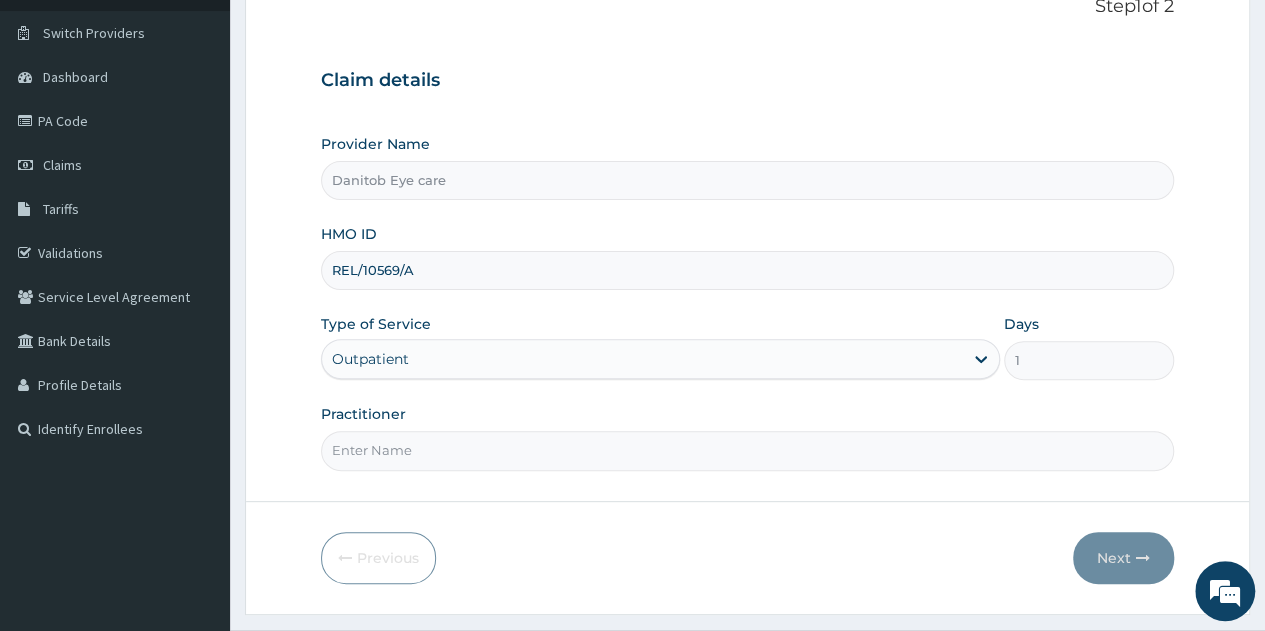 scroll, scrollTop: 150, scrollLeft: 0, axis: vertical 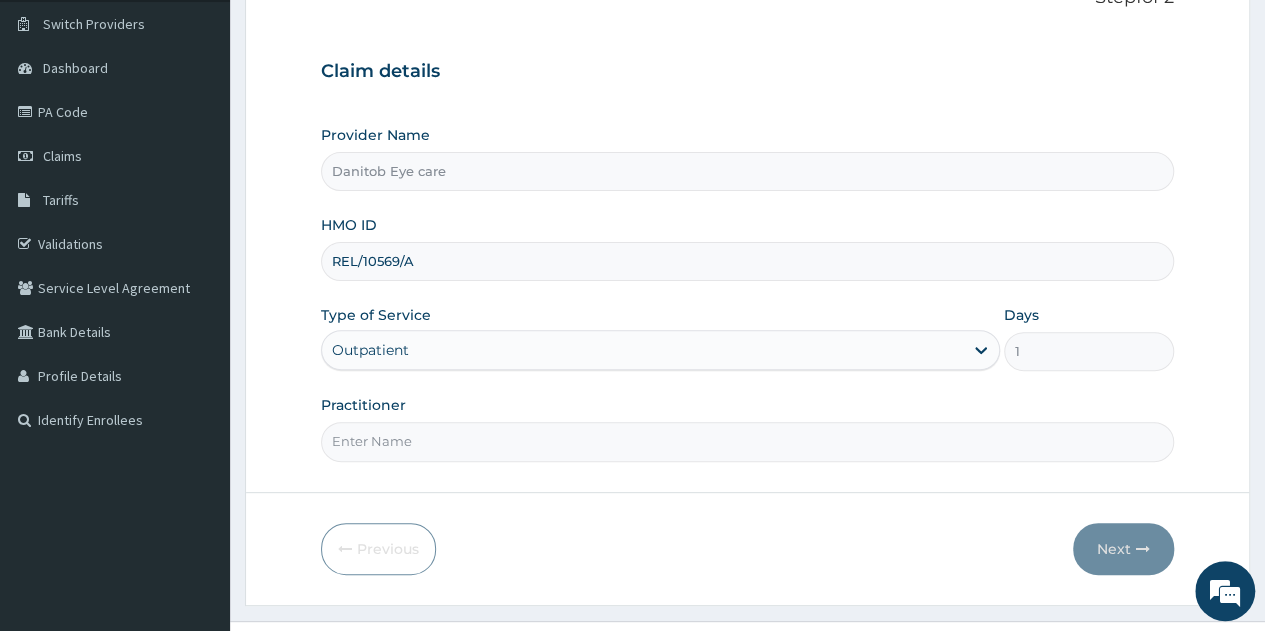click on "Practitioner" at bounding box center (747, 441) 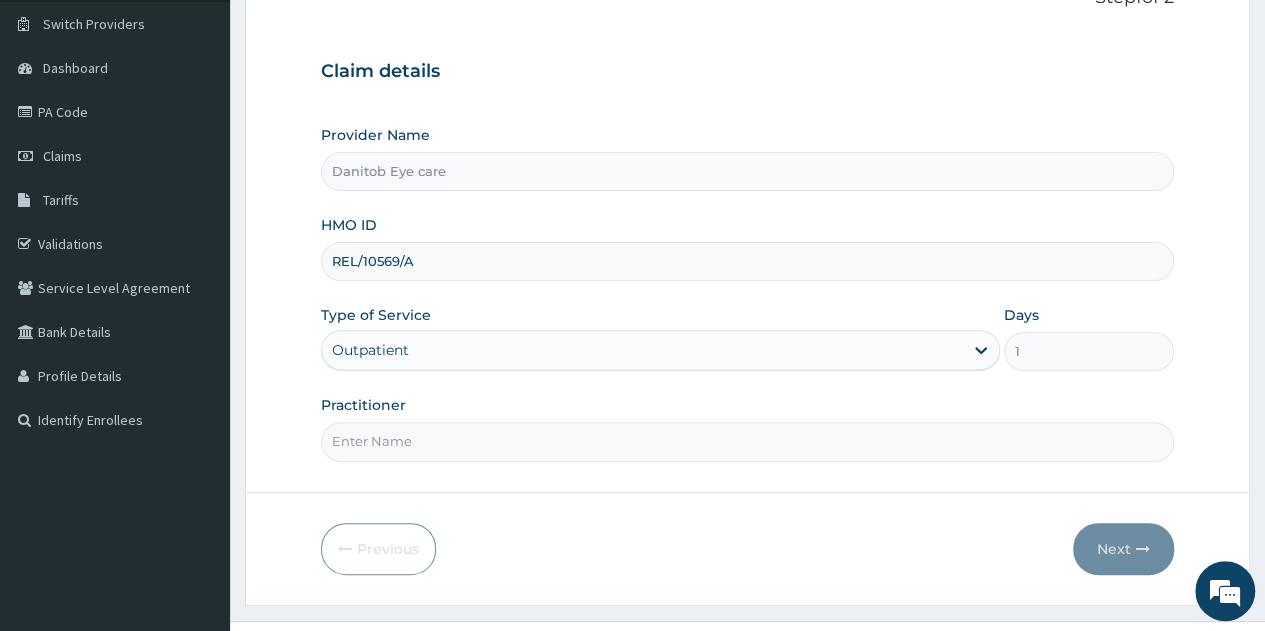 type on "Dr Victoria Agwa" 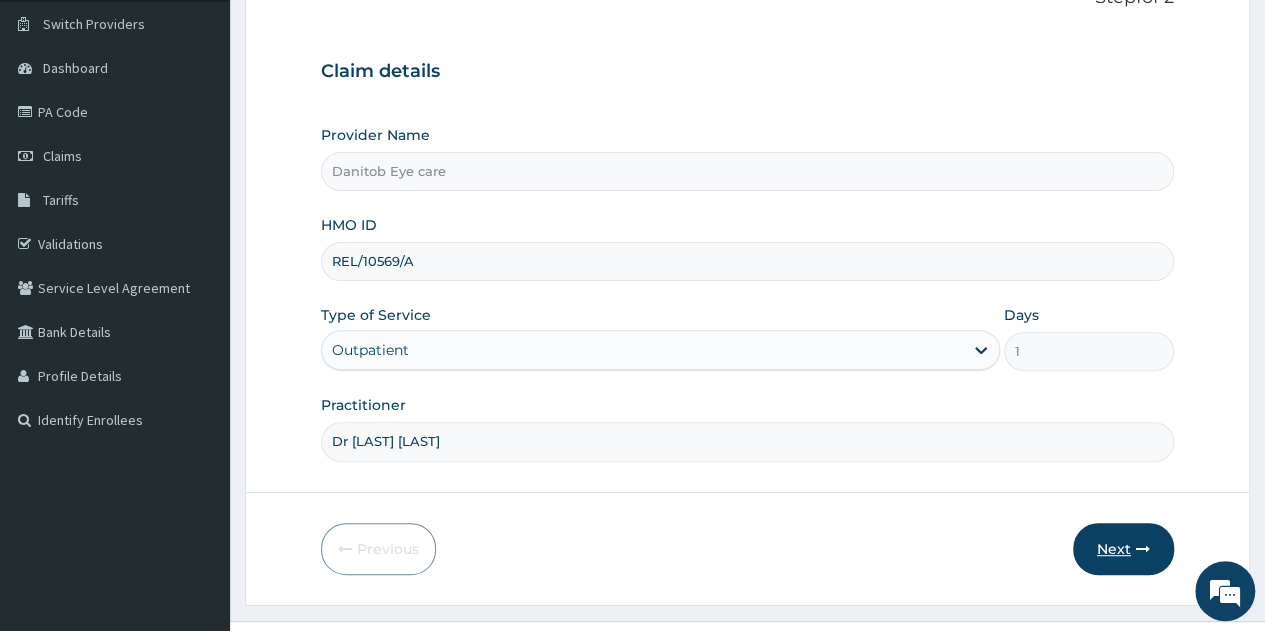 click on "Next" at bounding box center [1123, 549] 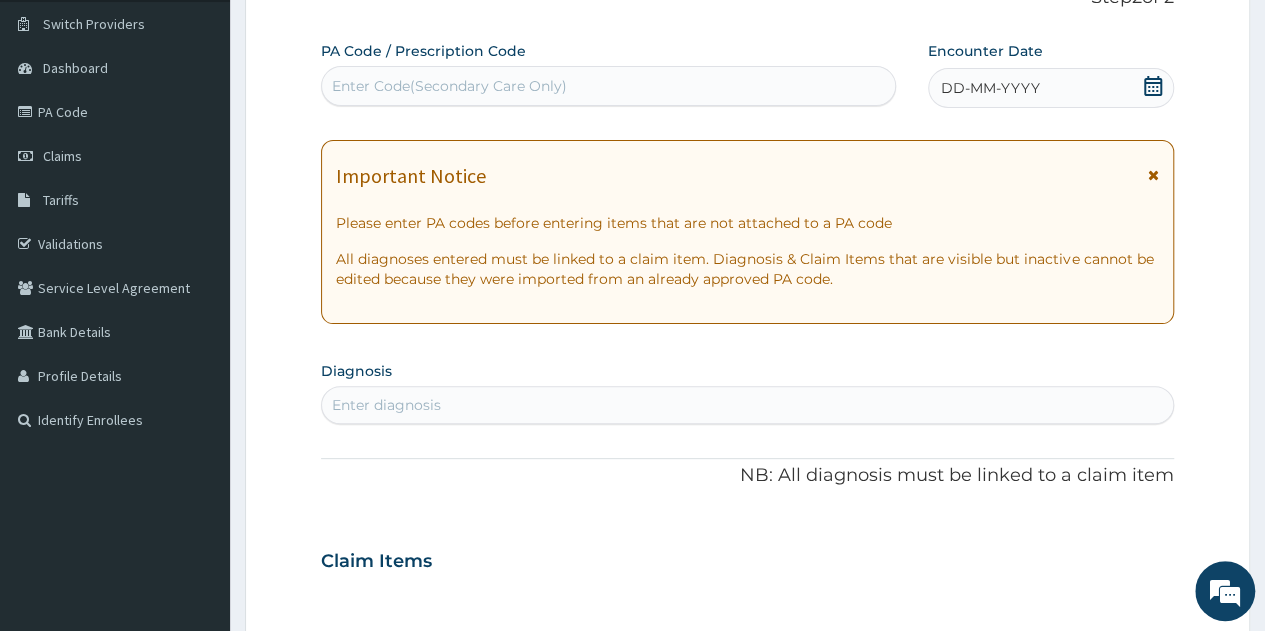 click on "Enter Code(Secondary Care Only)" at bounding box center [449, 86] 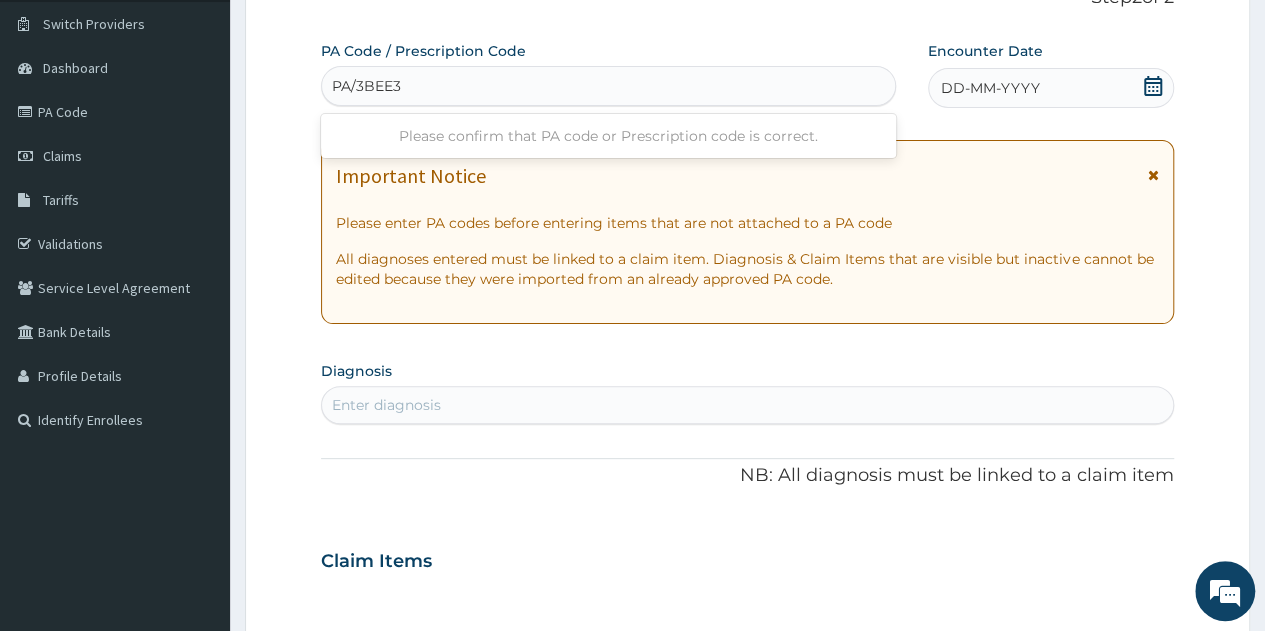 type on "PA/3BEE3E" 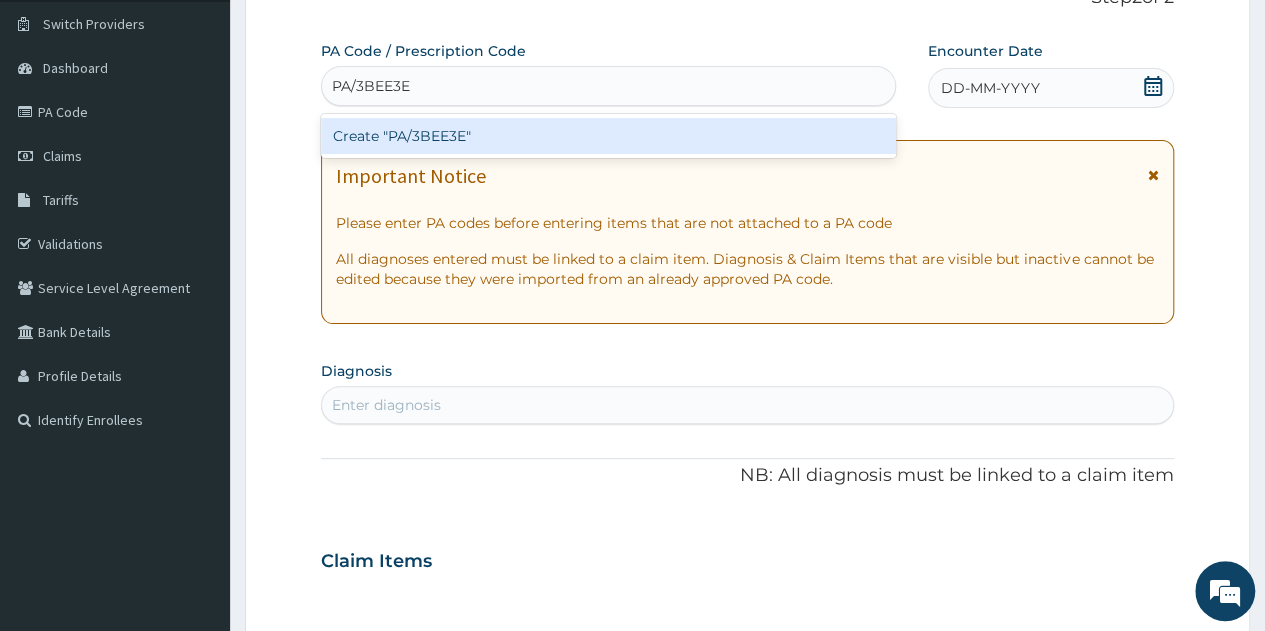 click on "Create "PA/3BEE3E"" at bounding box center (608, 136) 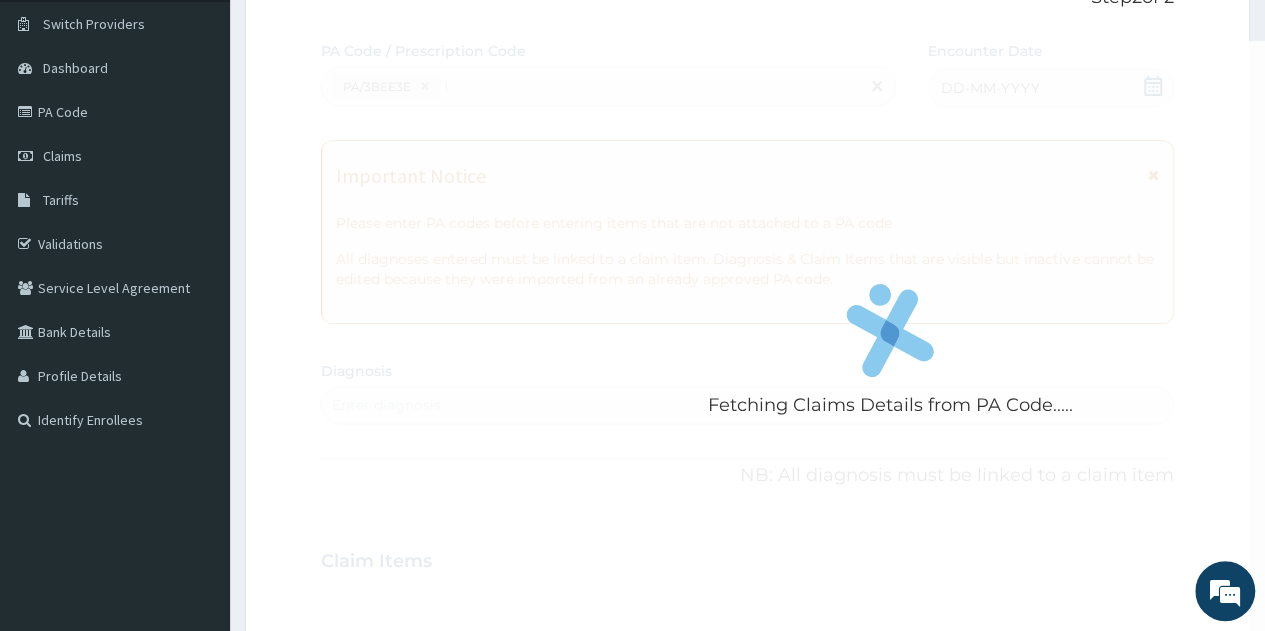 type 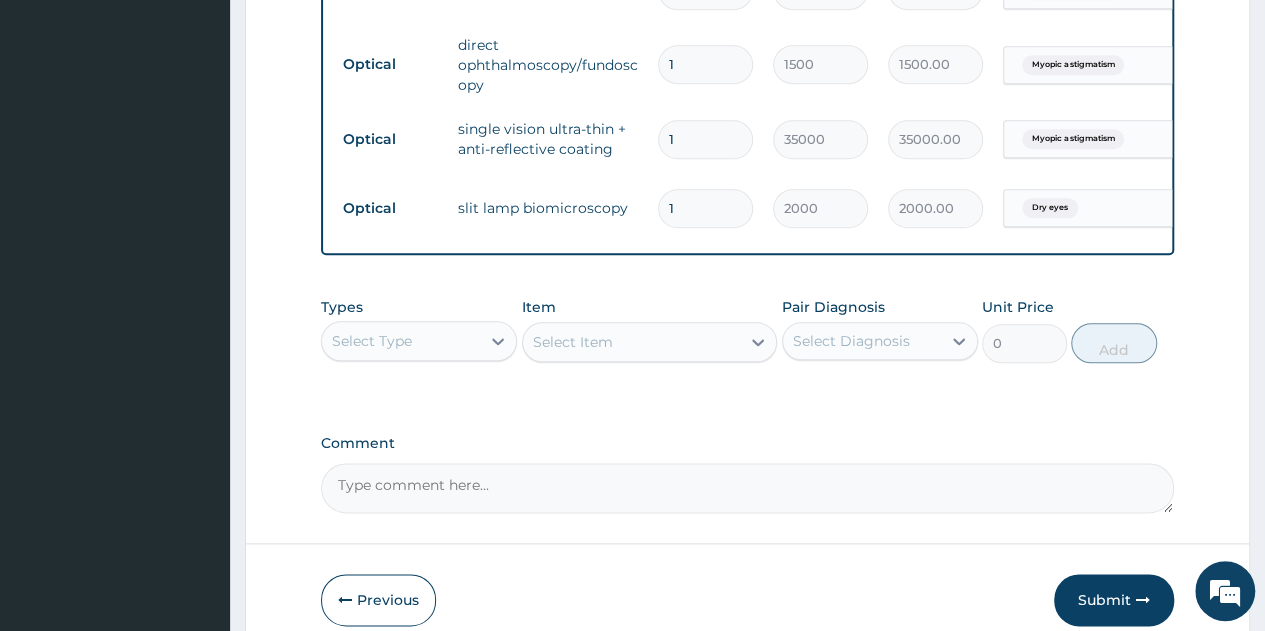 scroll, scrollTop: 989, scrollLeft: 0, axis: vertical 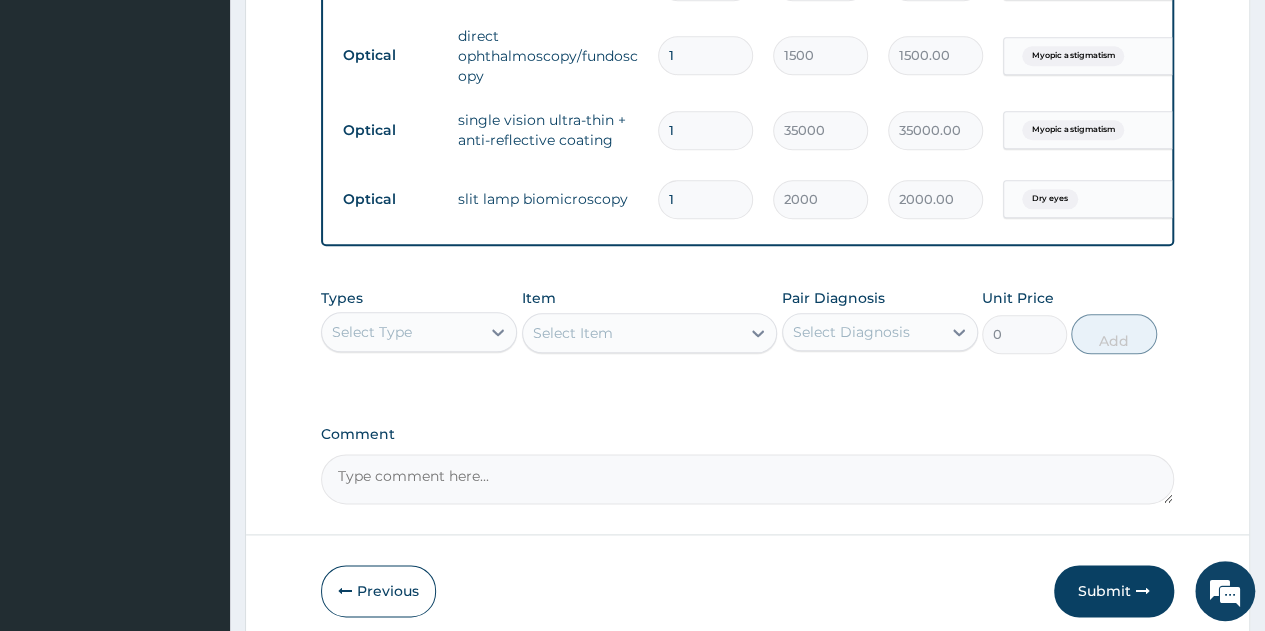 click on "Comment" at bounding box center (747, 479) 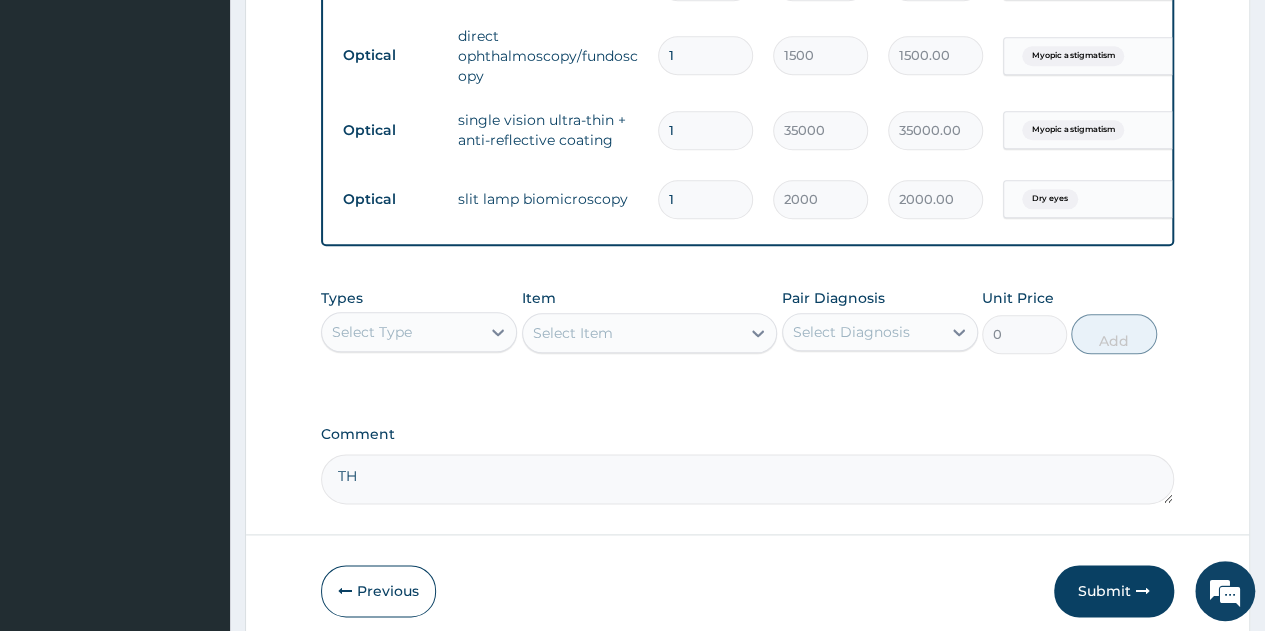 type on "T" 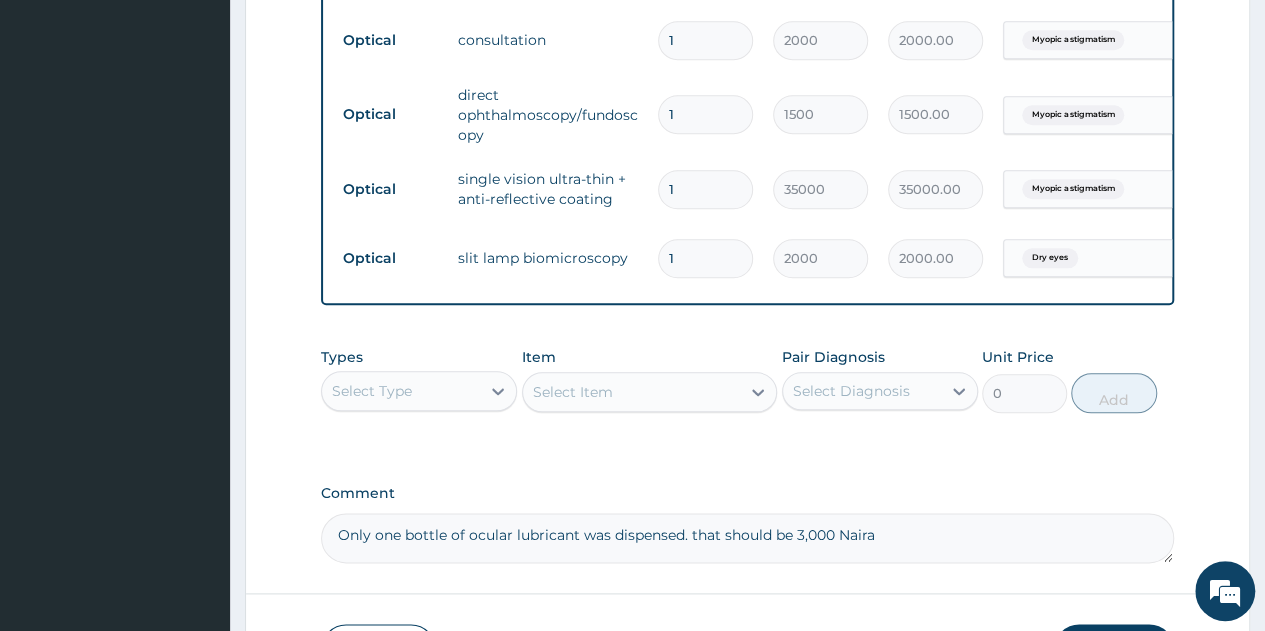 scroll, scrollTop: 936, scrollLeft: 0, axis: vertical 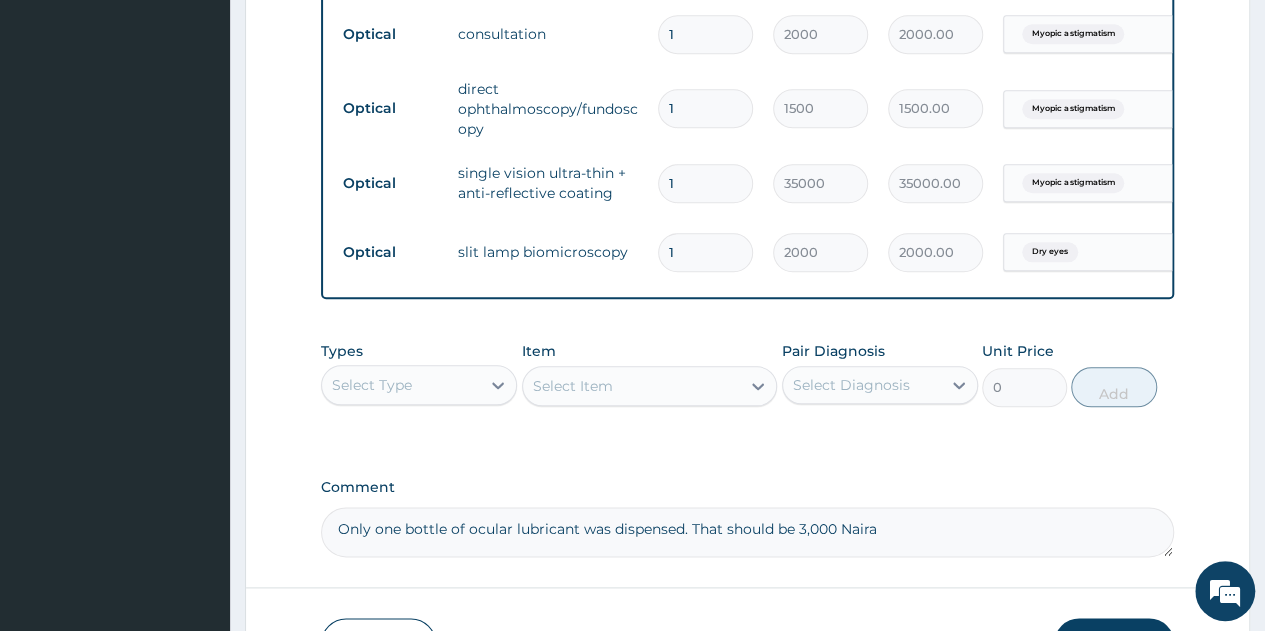 click on "Only one bottle of ocular lubricant was dispensed. That should be 3,000 Naira" at bounding box center [747, 532] 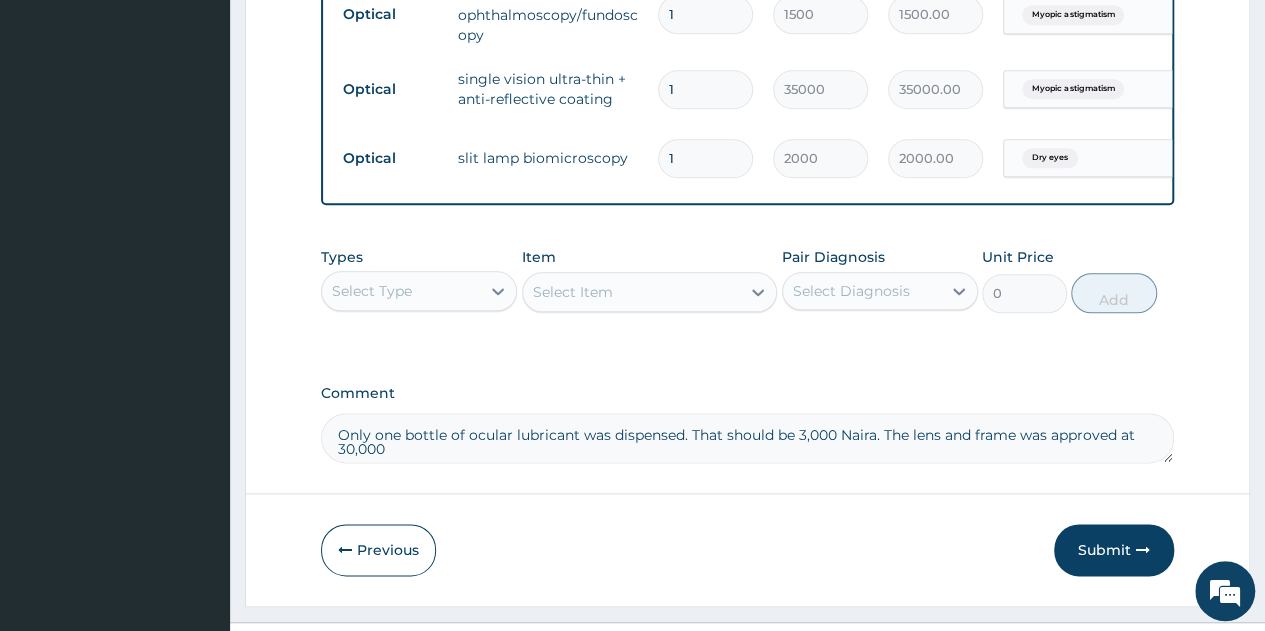 scroll, scrollTop: 1085, scrollLeft: 0, axis: vertical 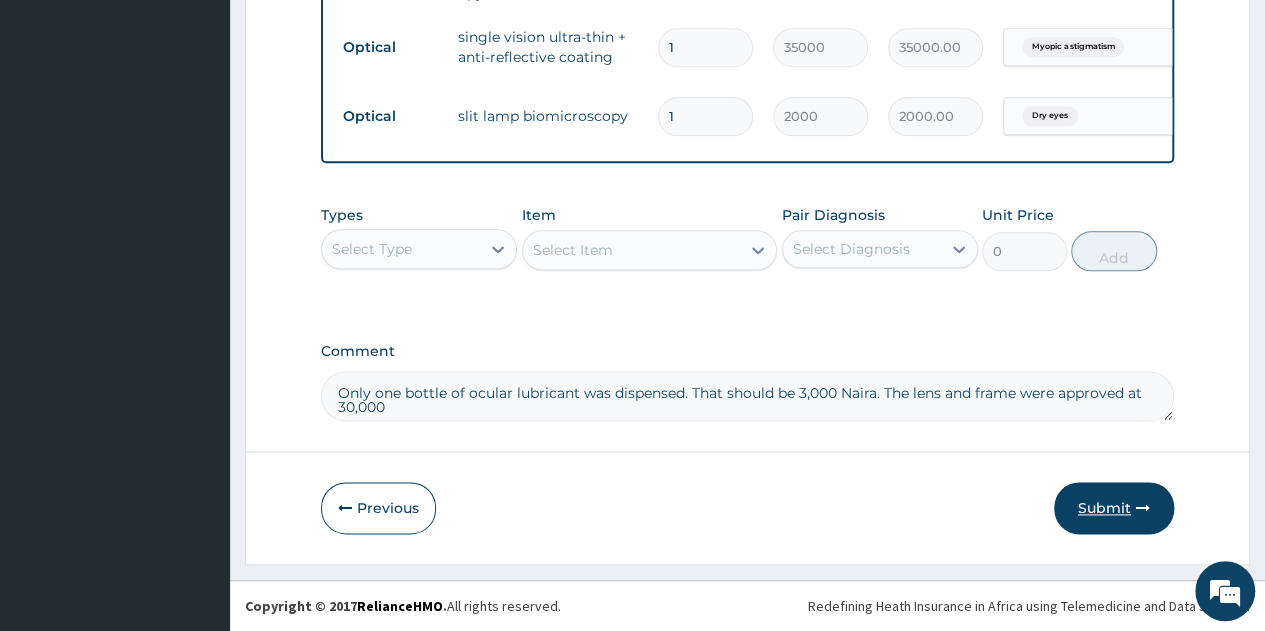 type on "Only one bottle of ocular lubricant was dispensed. That should be 3,000 Naira. The lens and frame were approved at 30,000" 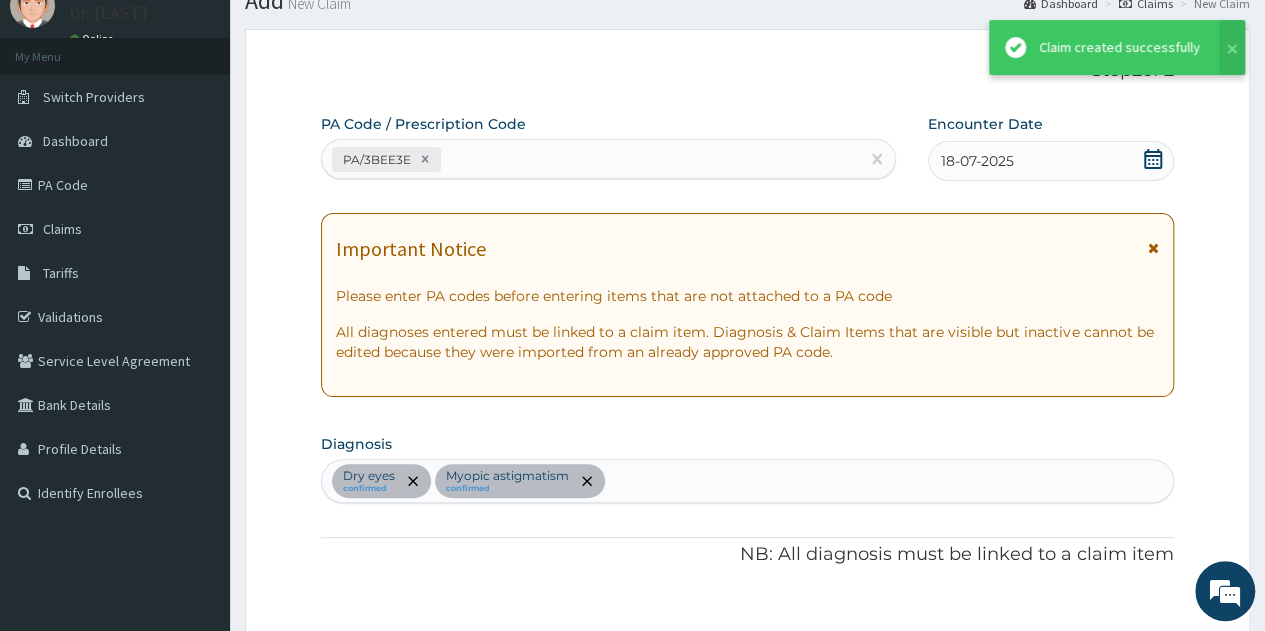 scroll, scrollTop: 1085, scrollLeft: 0, axis: vertical 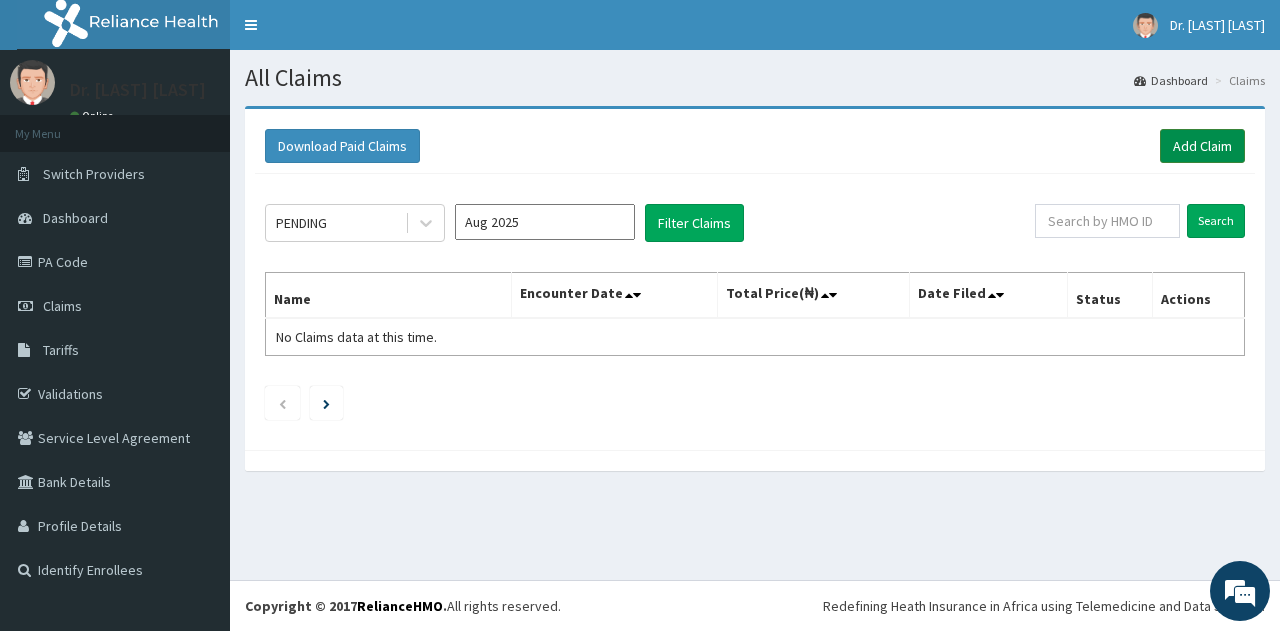 click on "Add Claim" at bounding box center [1202, 146] 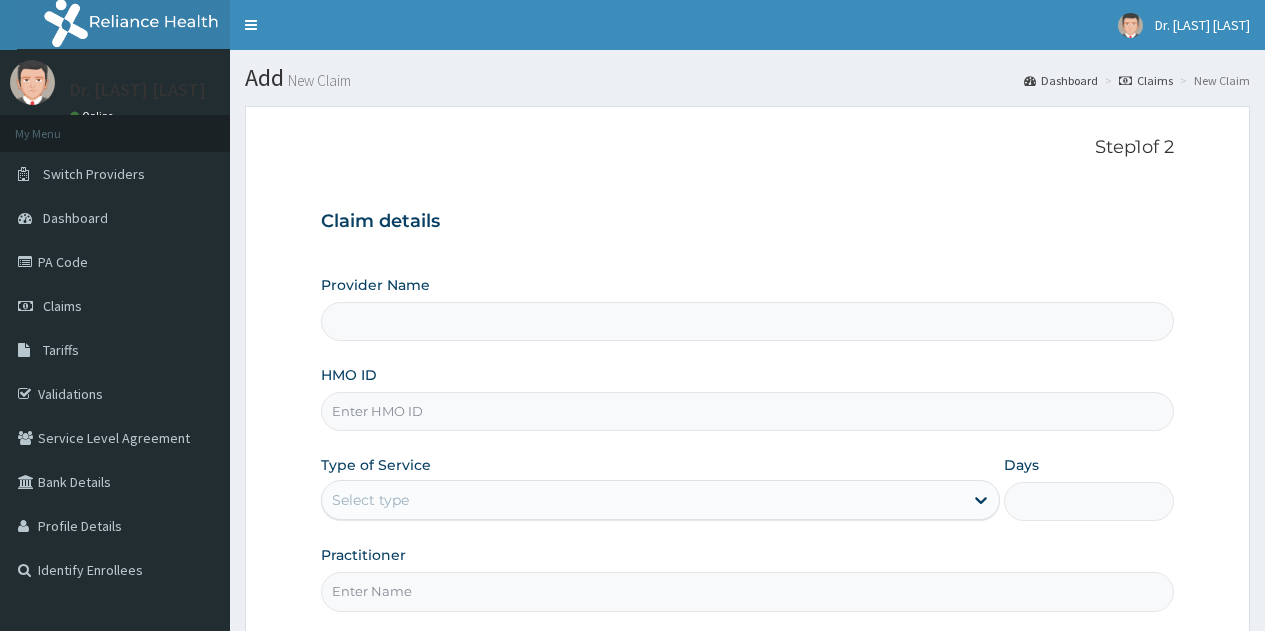 scroll, scrollTop: 0, scrollLeft: 0, axis: both 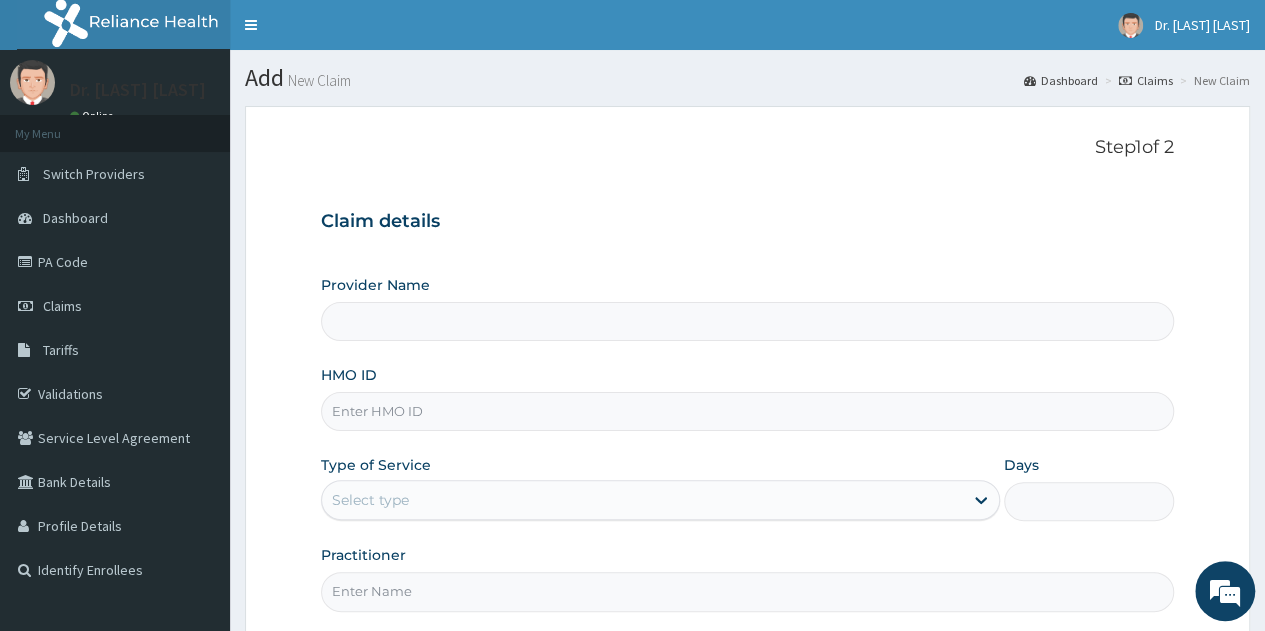 type on "Danitob Eye care" 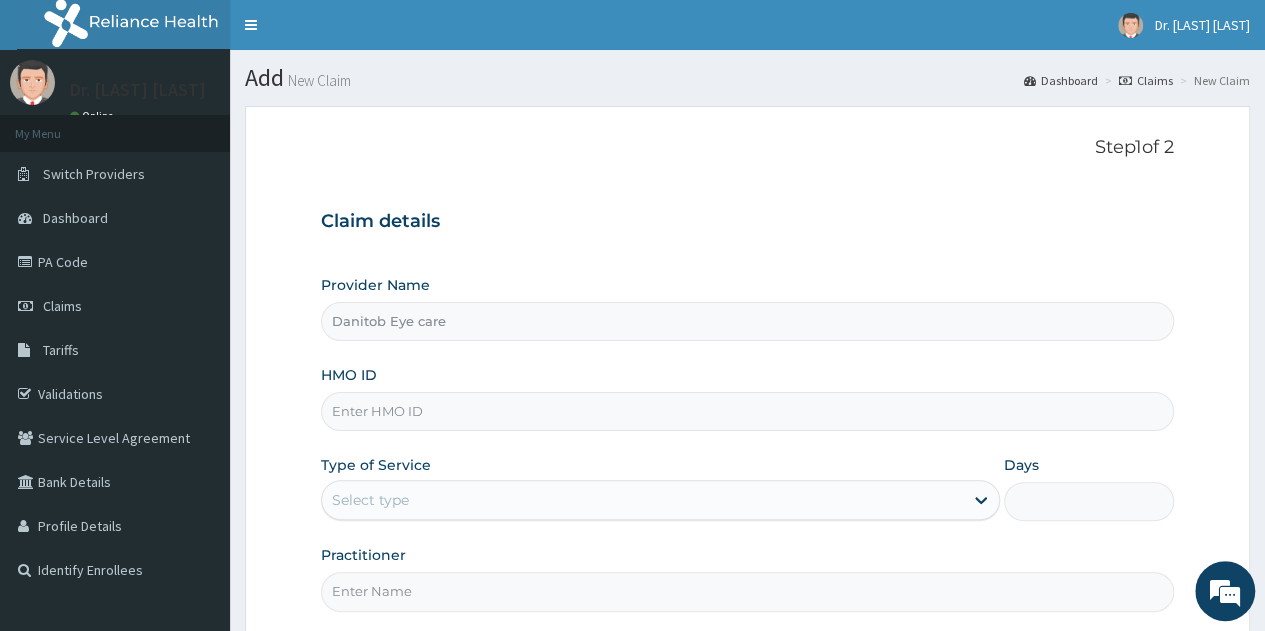 click on "HMO ID" at bounding box center (747, 411) 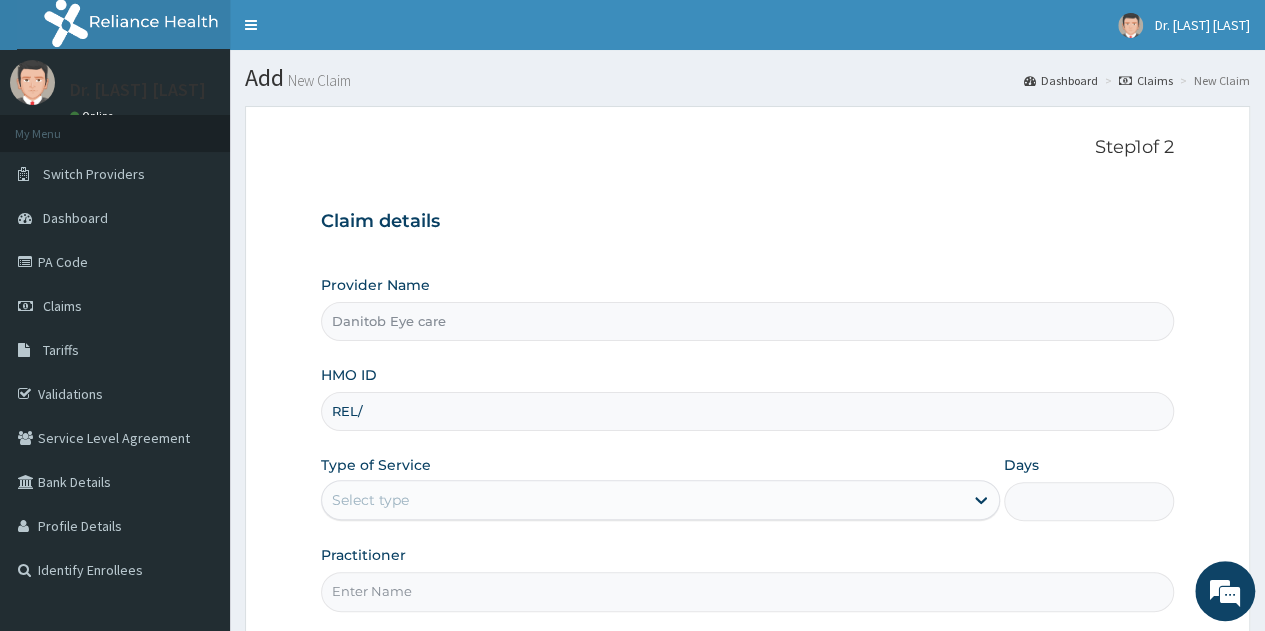 scroll, scrollTop: 0, scrollLeft: 0, axis: both 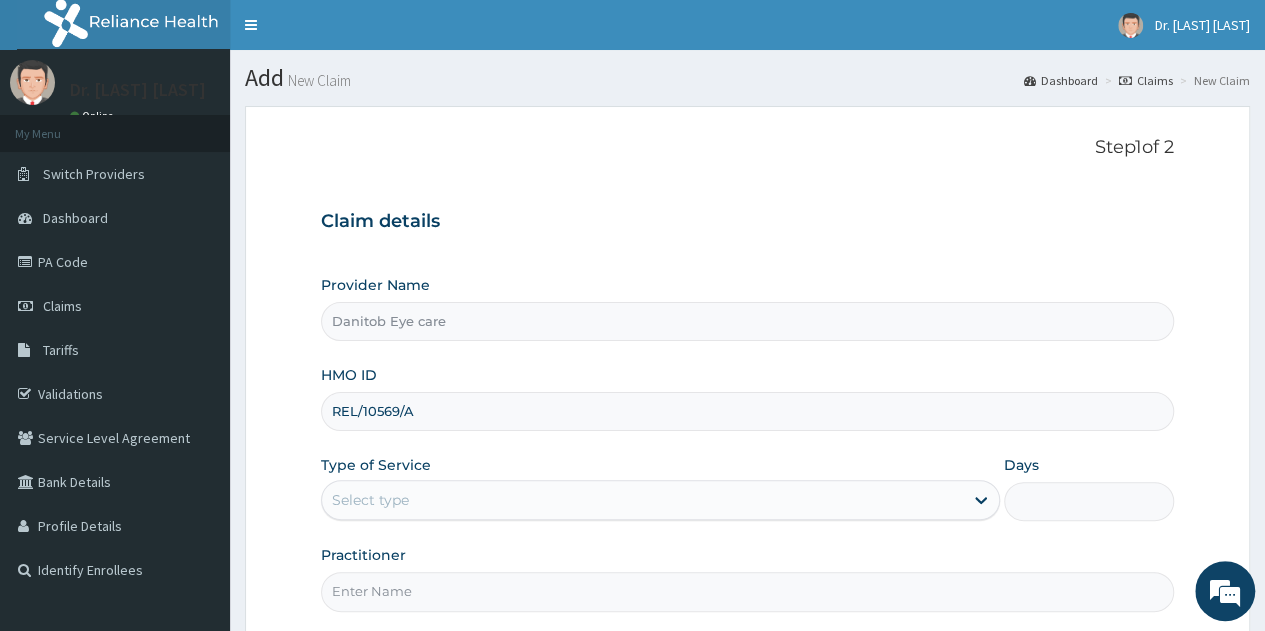 type on "REL/10569/A" 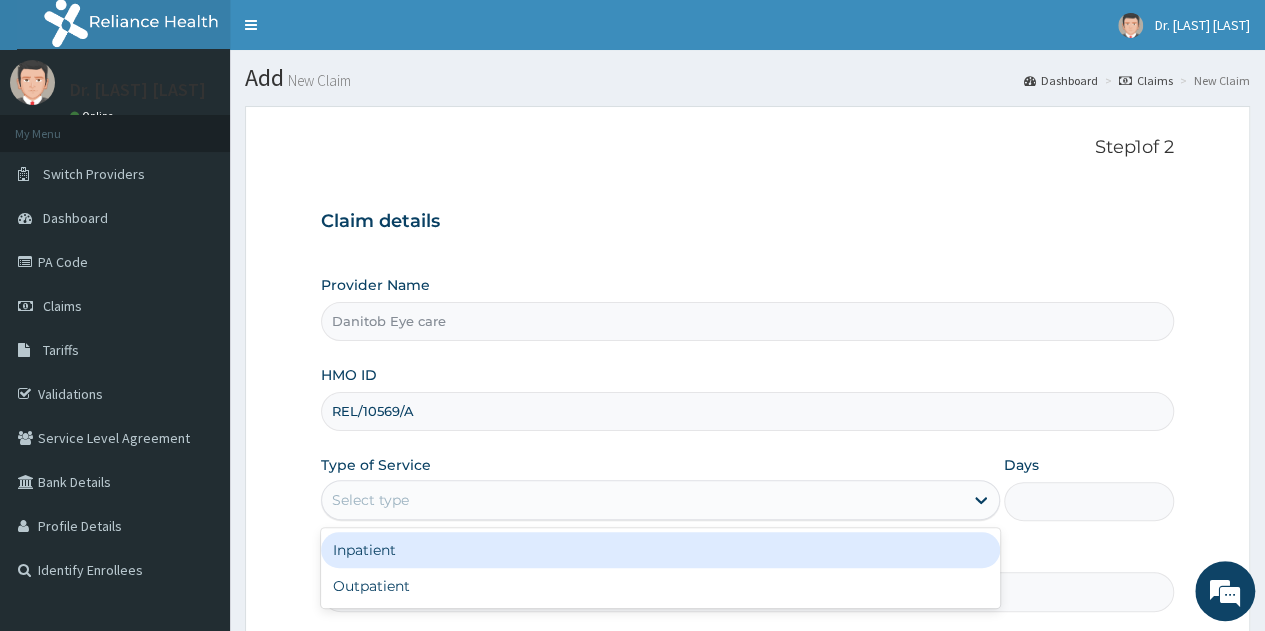 click on "Select type" at bounding box center [642, 500] 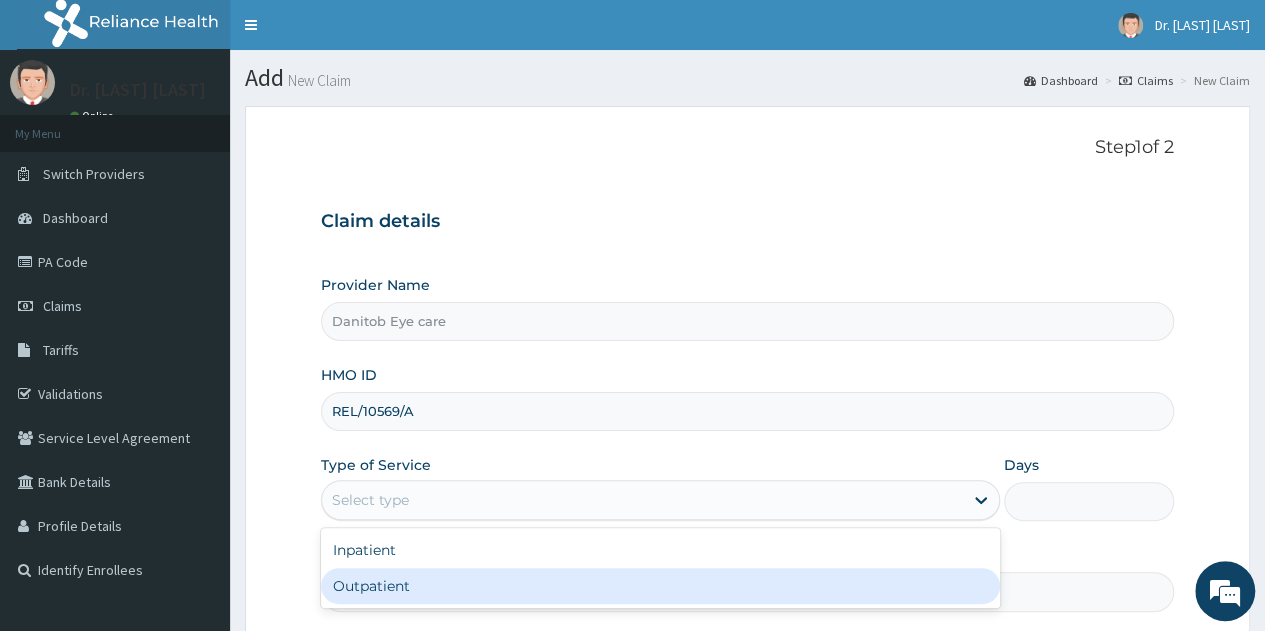 click on "Outpatient" at bounding box center (660, 586) 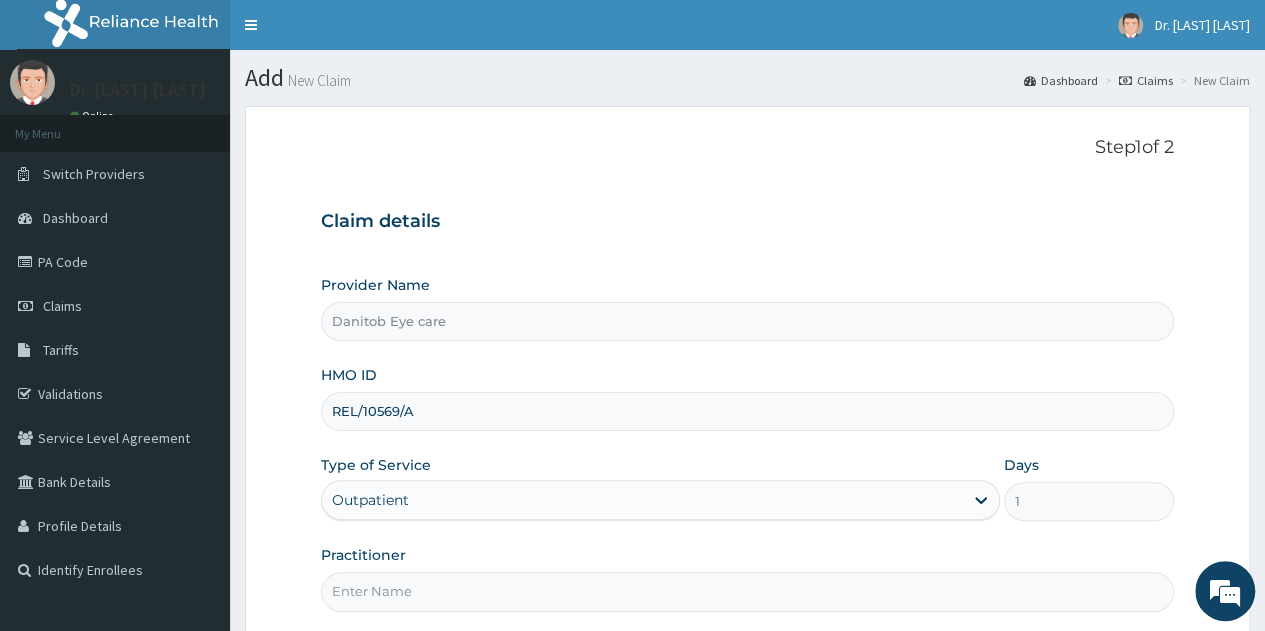 click on "Practitioner" at bounding box center (747, 591) 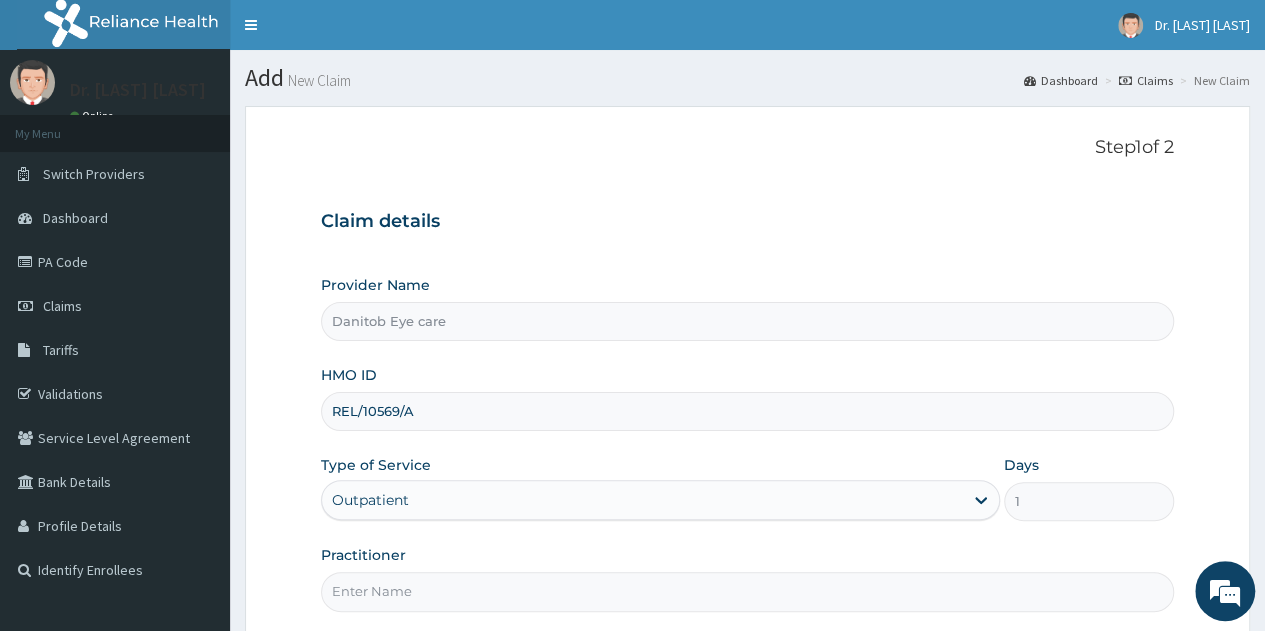type on "Dr Victoria Agwa" 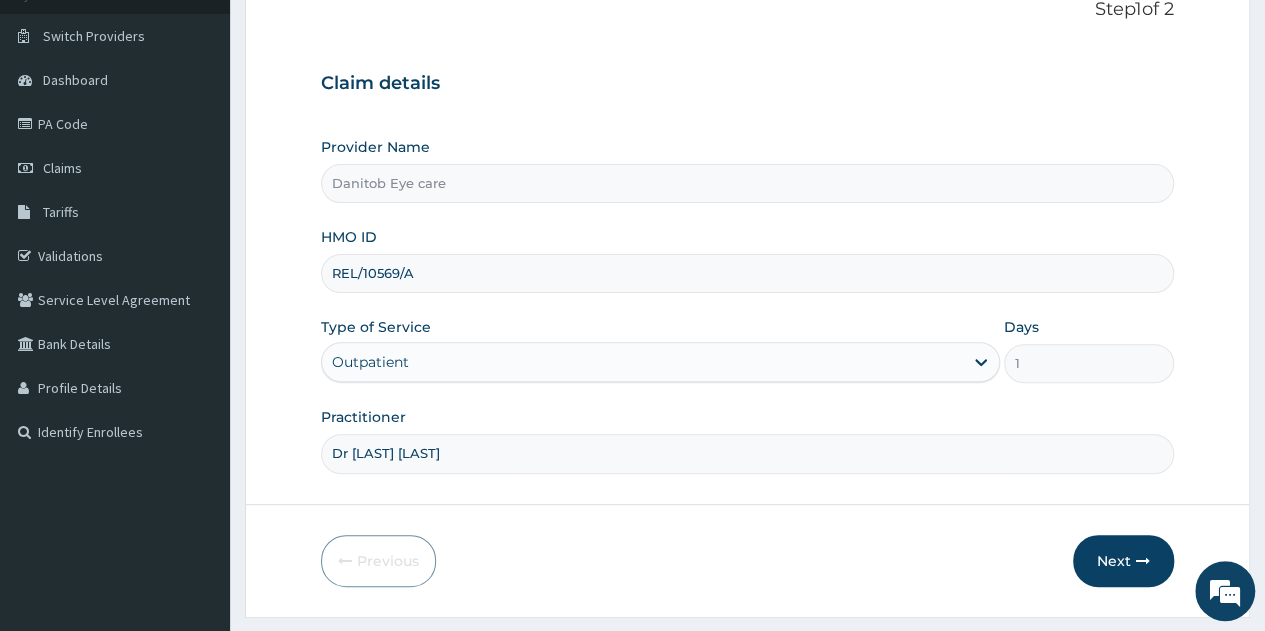 scroll, scrollTop: 188, scrollLeft: 0, axis: vertical 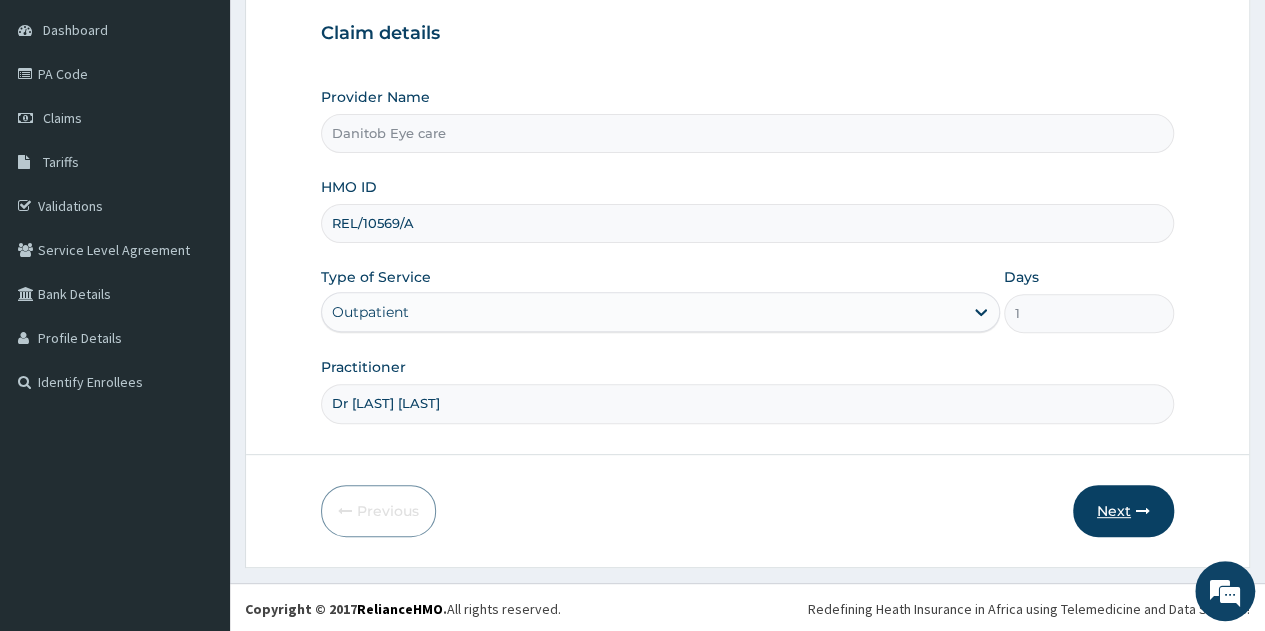 click on "Next" at bounding box center [1123, 511] 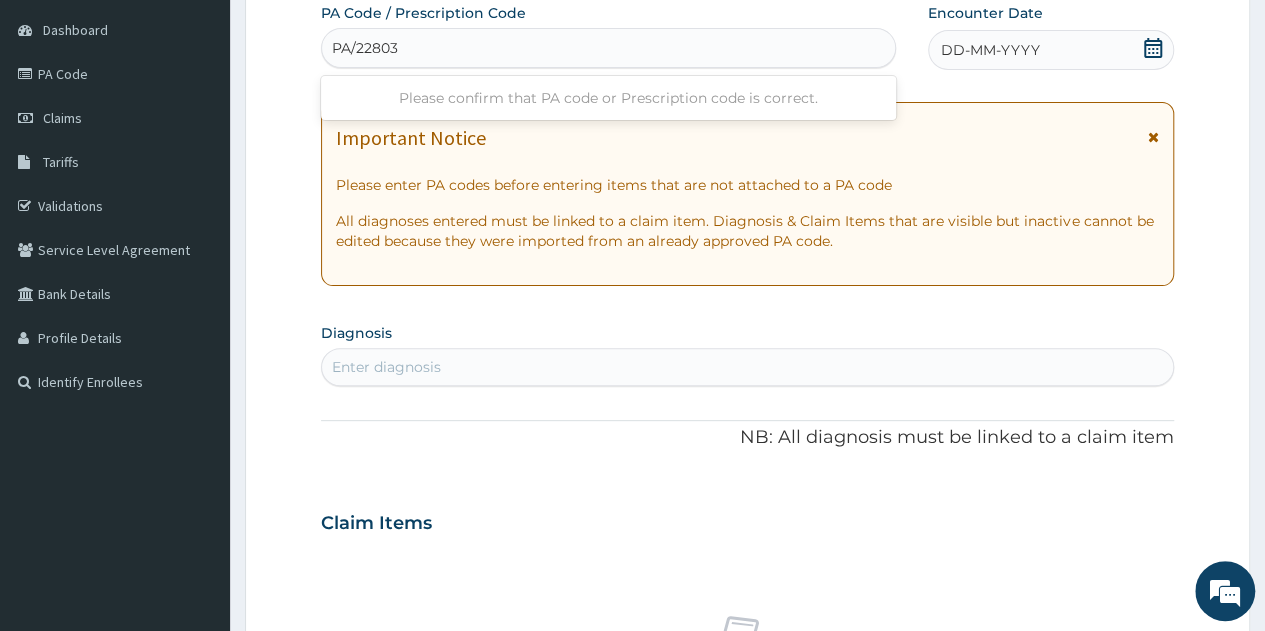 type on "PA/228036" 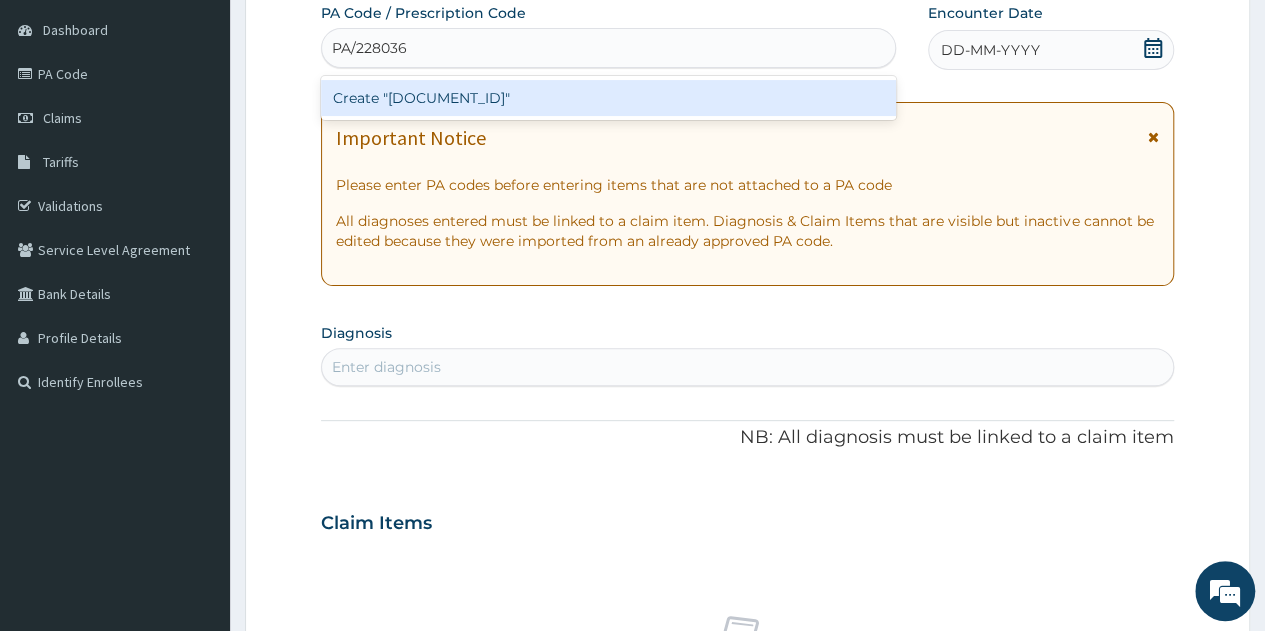 click on "Create "PA/228036"" at bounding box center [608, 98] 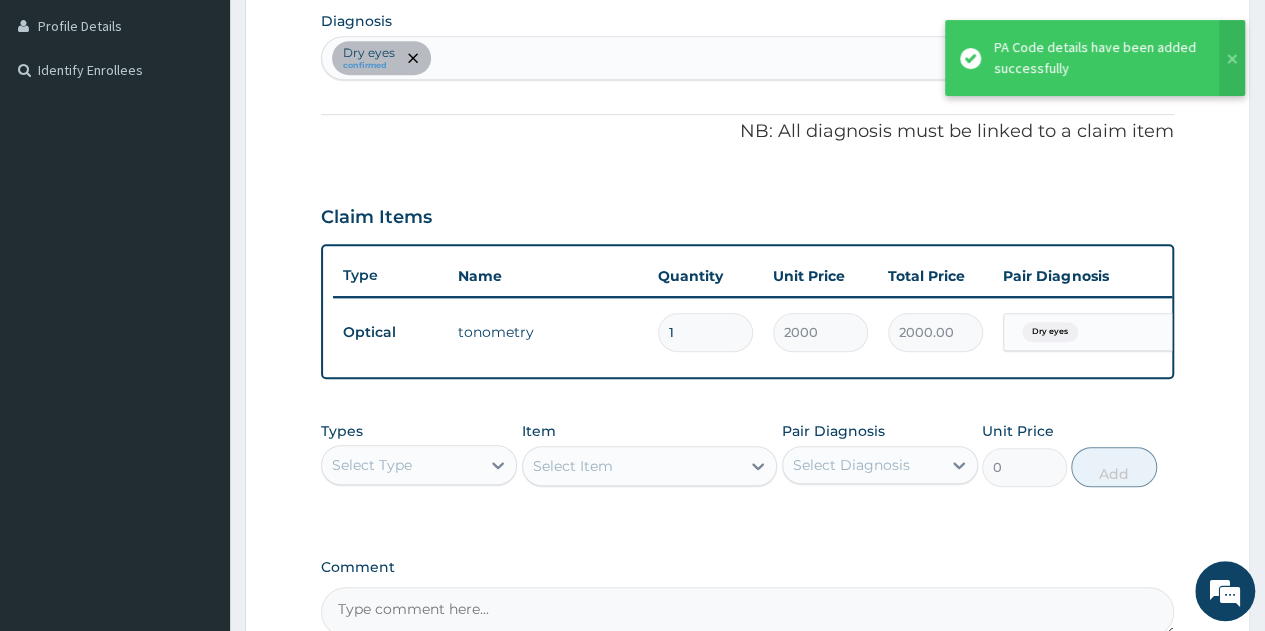 scroll, scrollTop: 511, scrollLeft: 0, axis: vertical 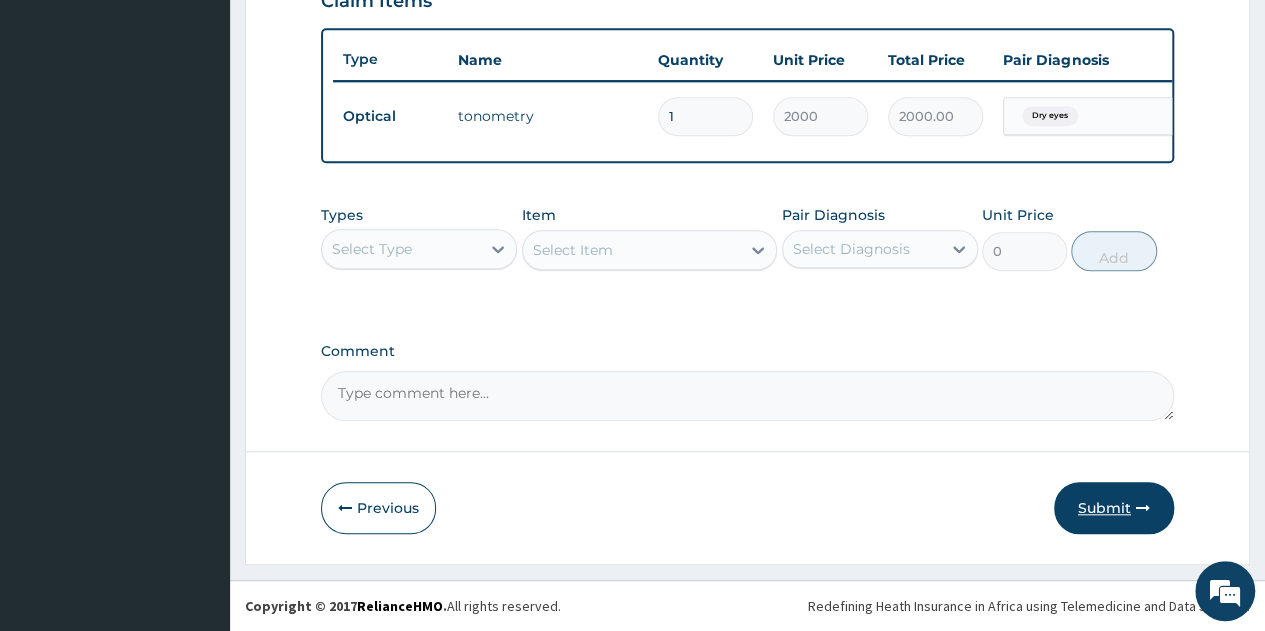 click on "Submit" at bounding box center (1114, 508) 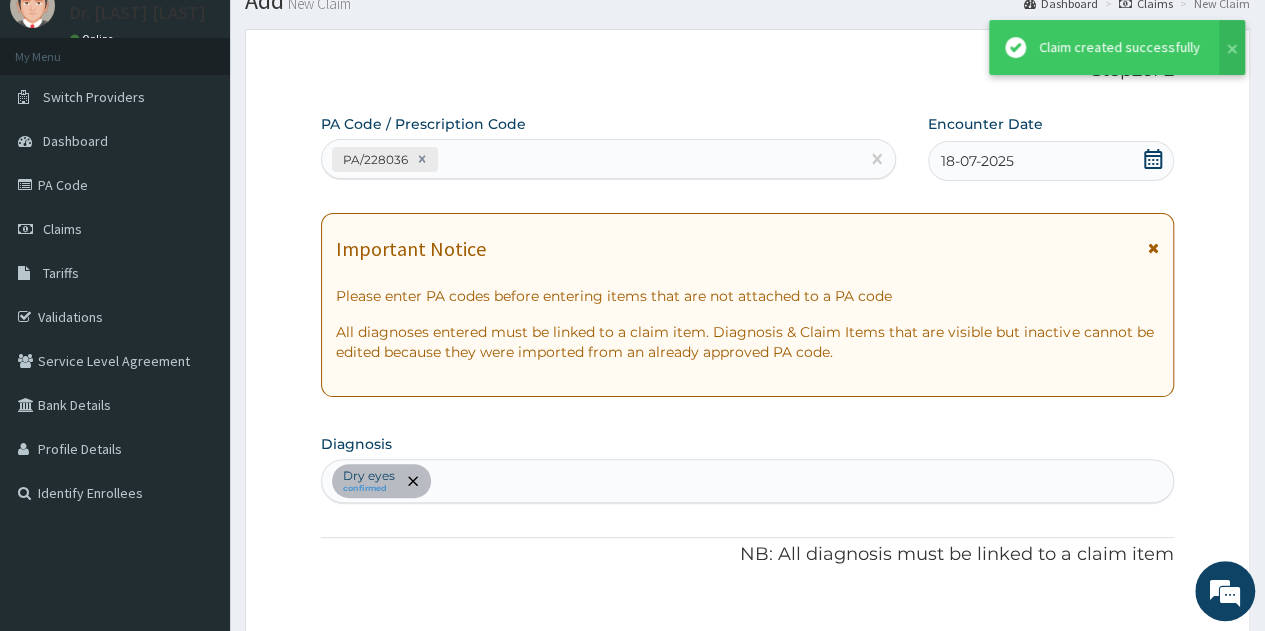 scroll, scrollTop: 728, scrollLeft: 0, axis: vertical 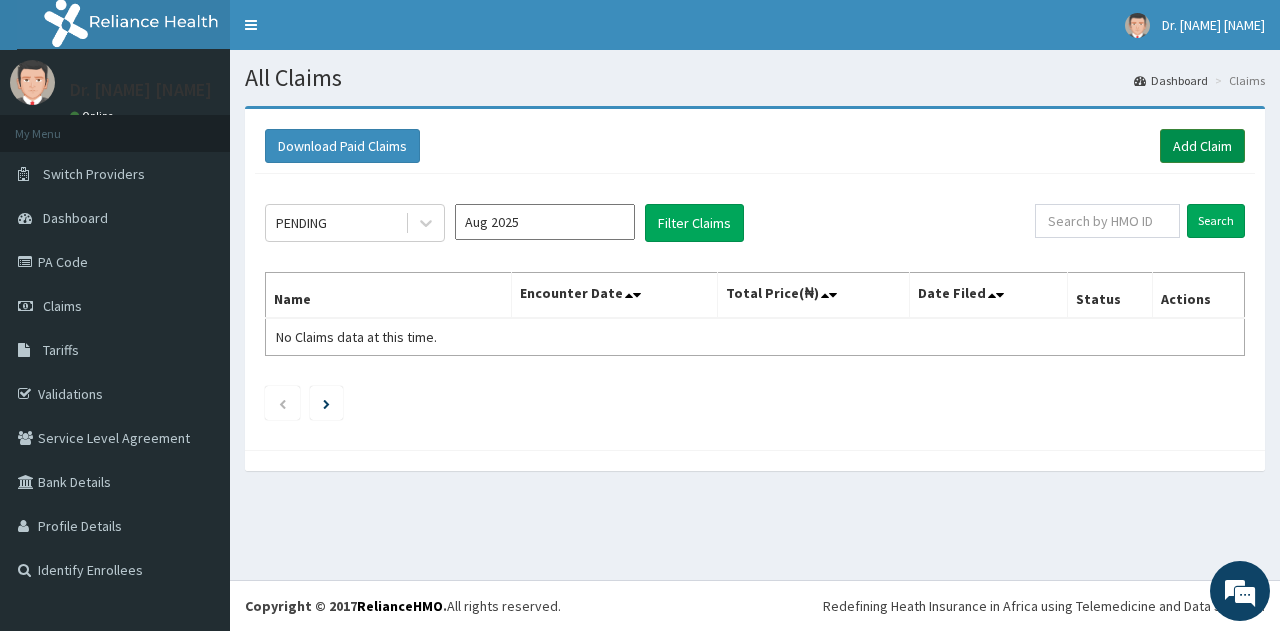 click on "Add Claim" at bounding box center (1202, 146) 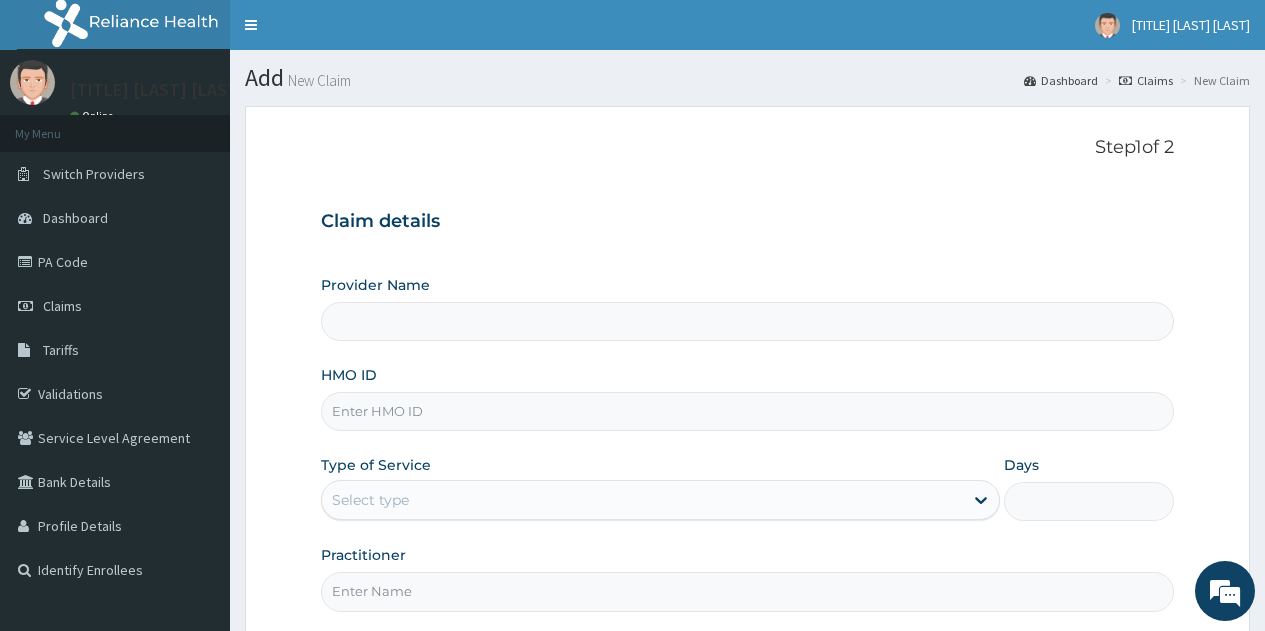 scroll, scrollTop: 0, scrollLeft: 0, axis: both 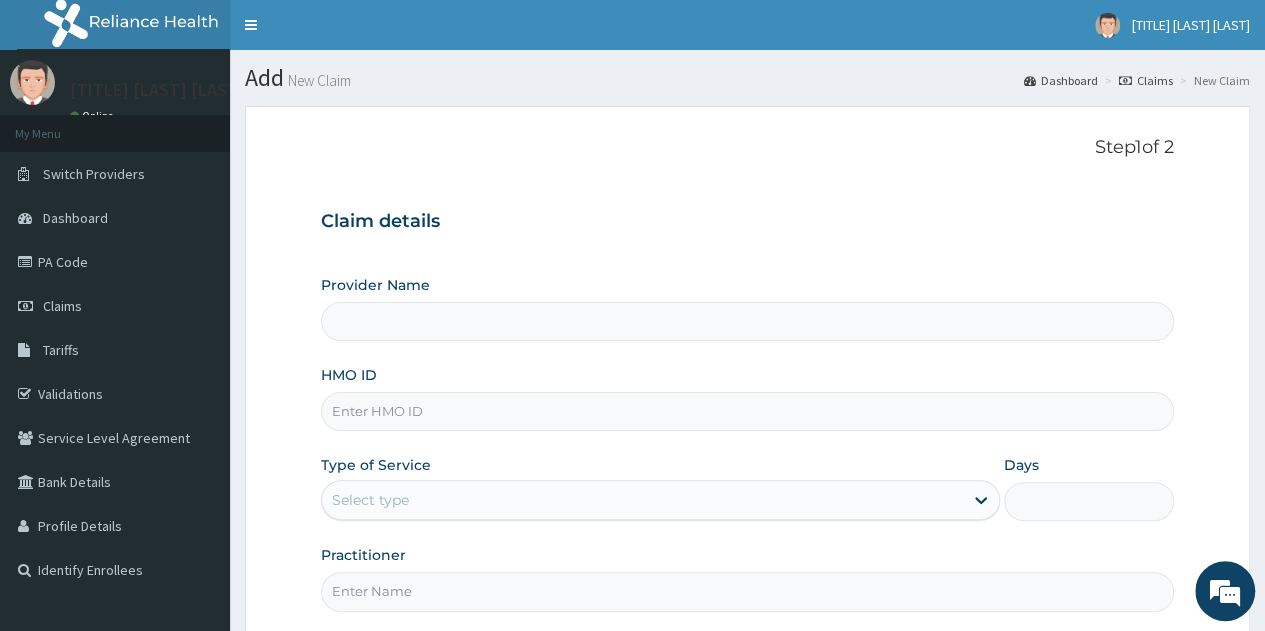 type on "Danitob Eye care" 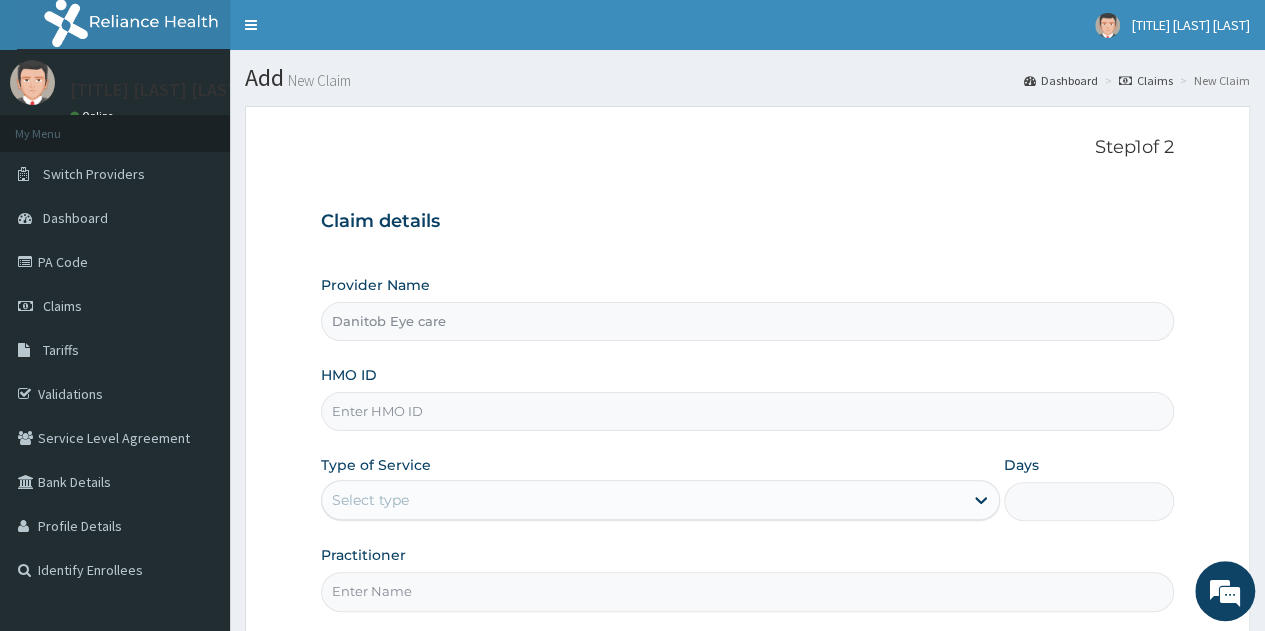 scroll, scrollTop: 0, scrollLeft: 0, axis: both 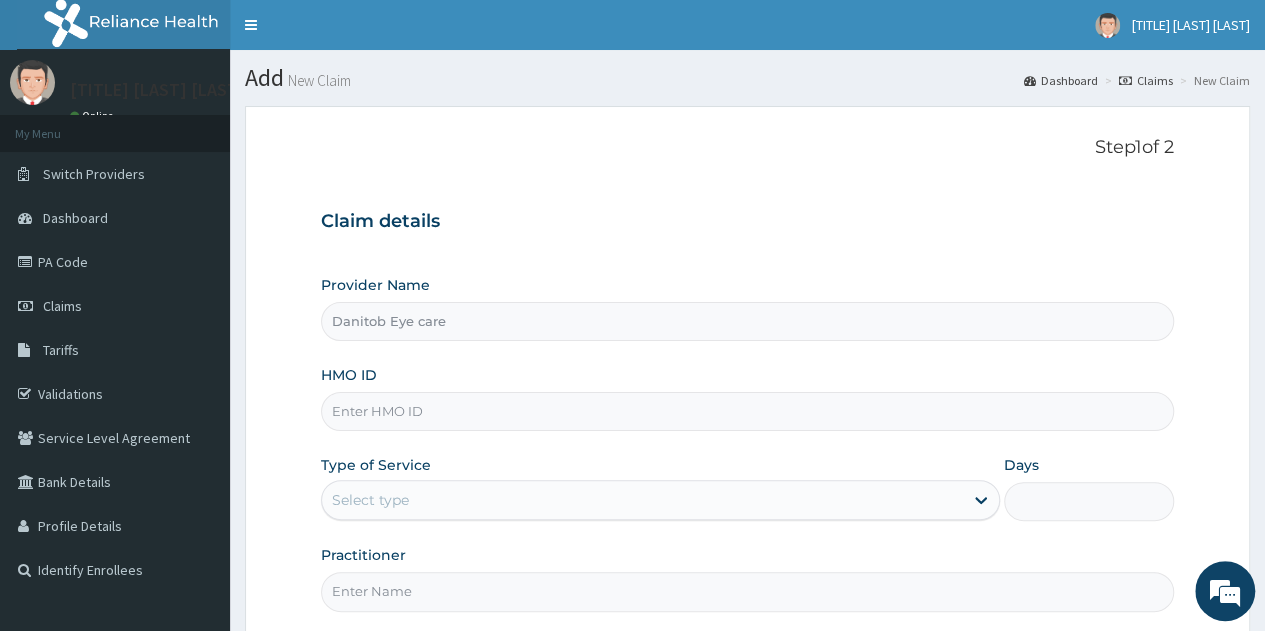 click on "HMO ID" at bounding box center (747, 411) 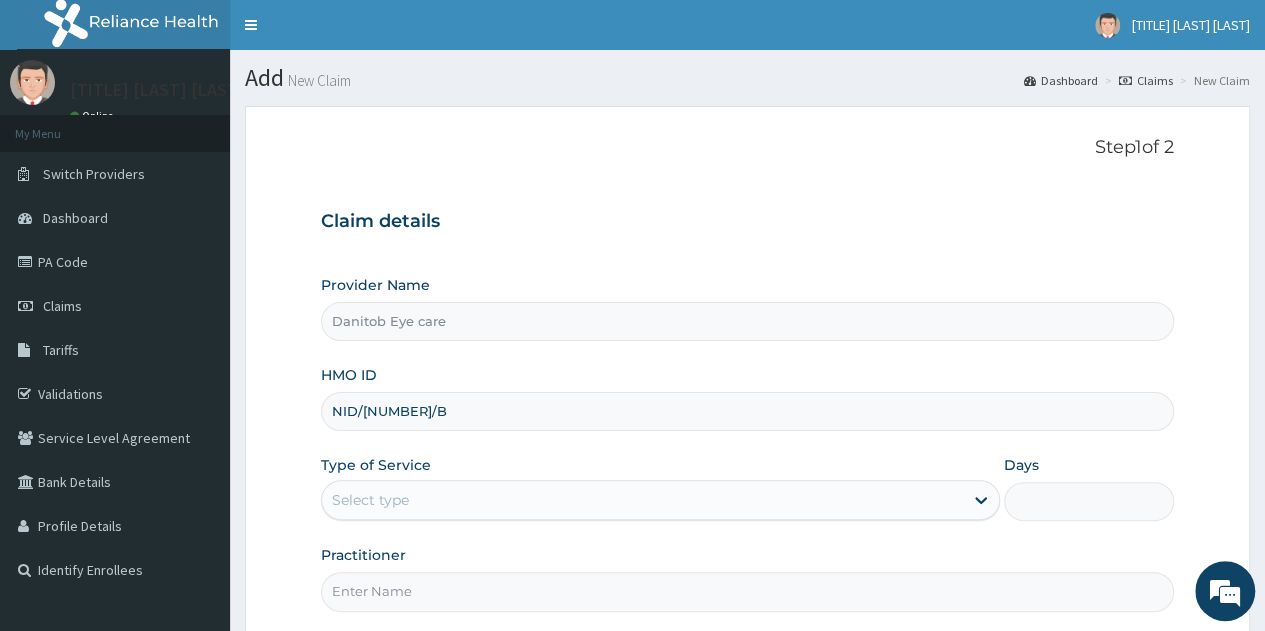 type on "NID/10045/B" 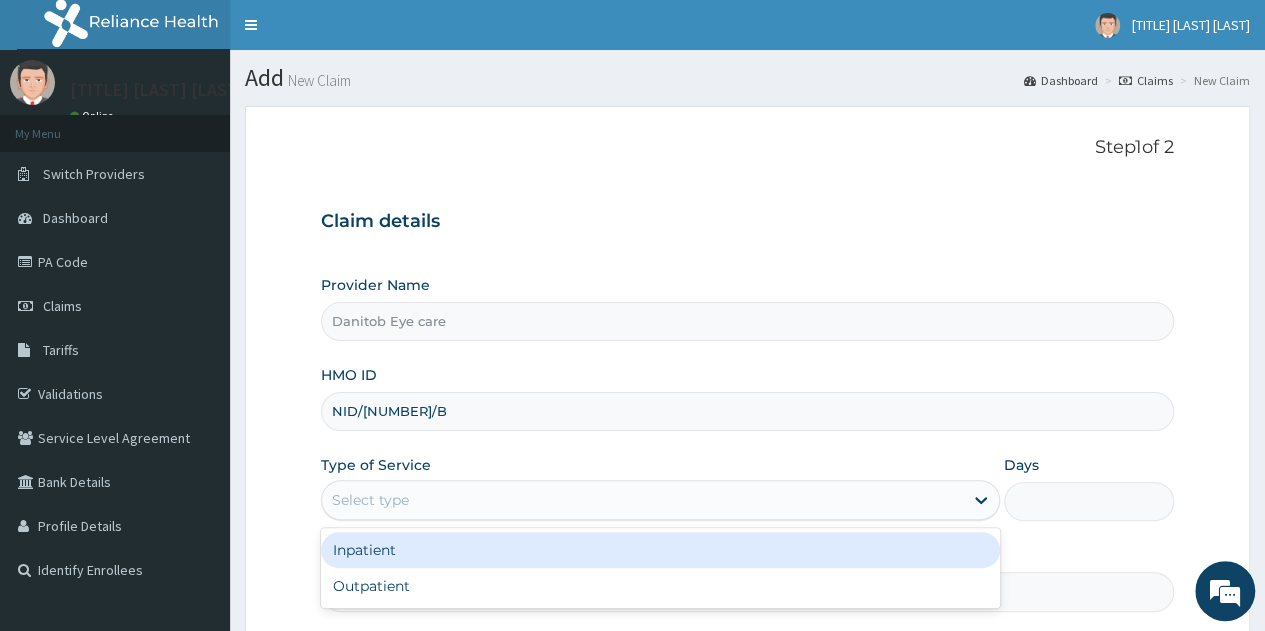 click on "Select type" at bounding box center [370, 500] 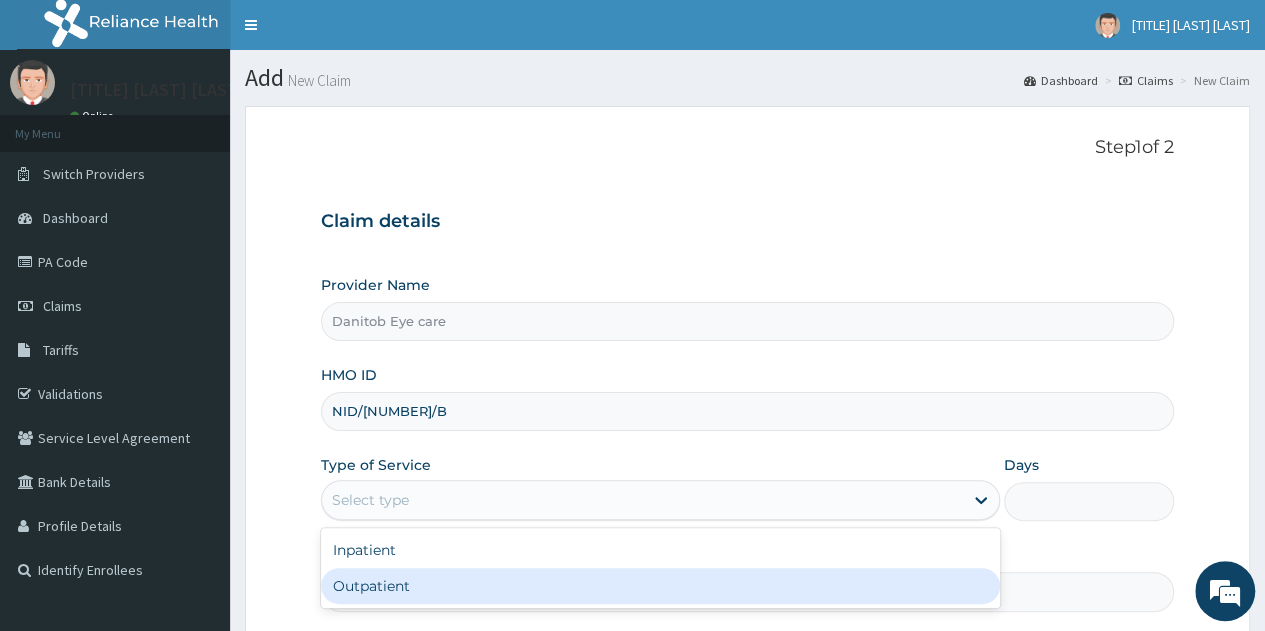 click on "Outpatient" at bounding box center (660, 586) 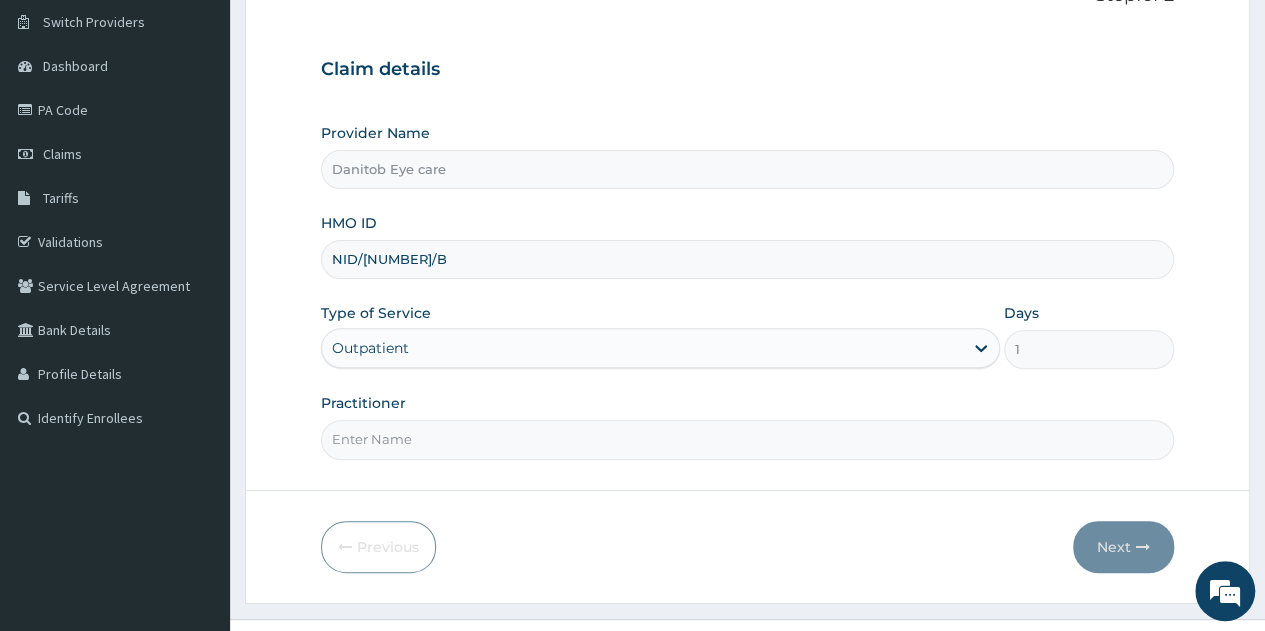 scroll, scrollTop: 152, scrollLeft: 0, axis: vertical 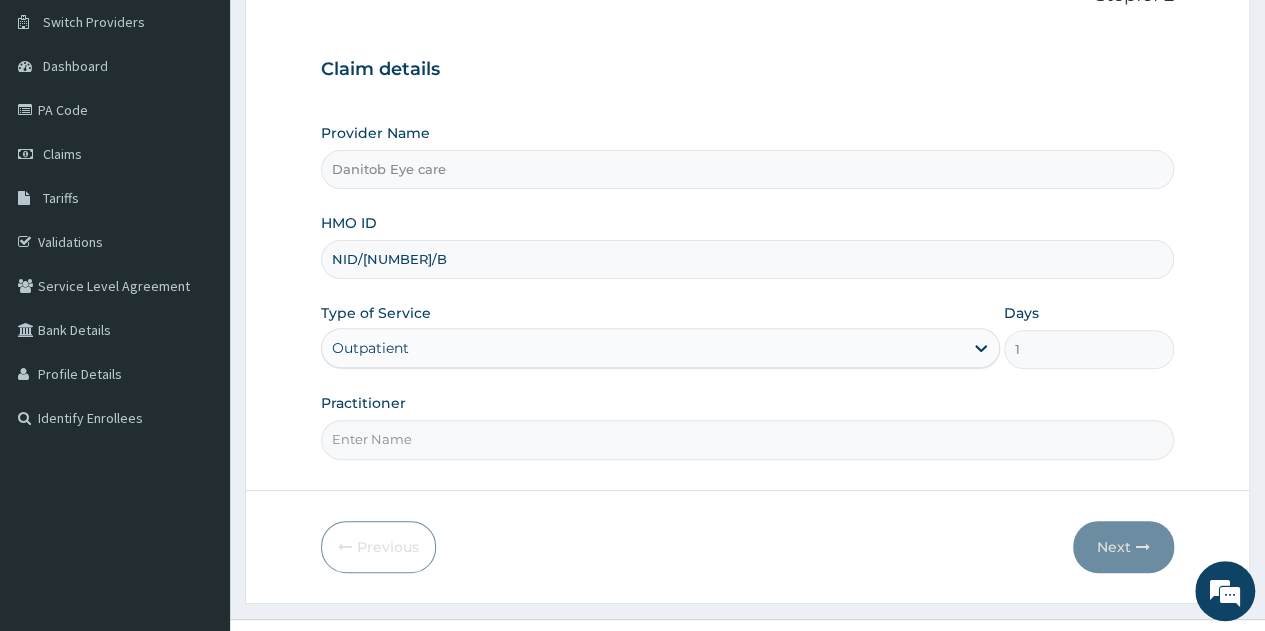 click on "Practitioner" at bounding box center [747, 439] 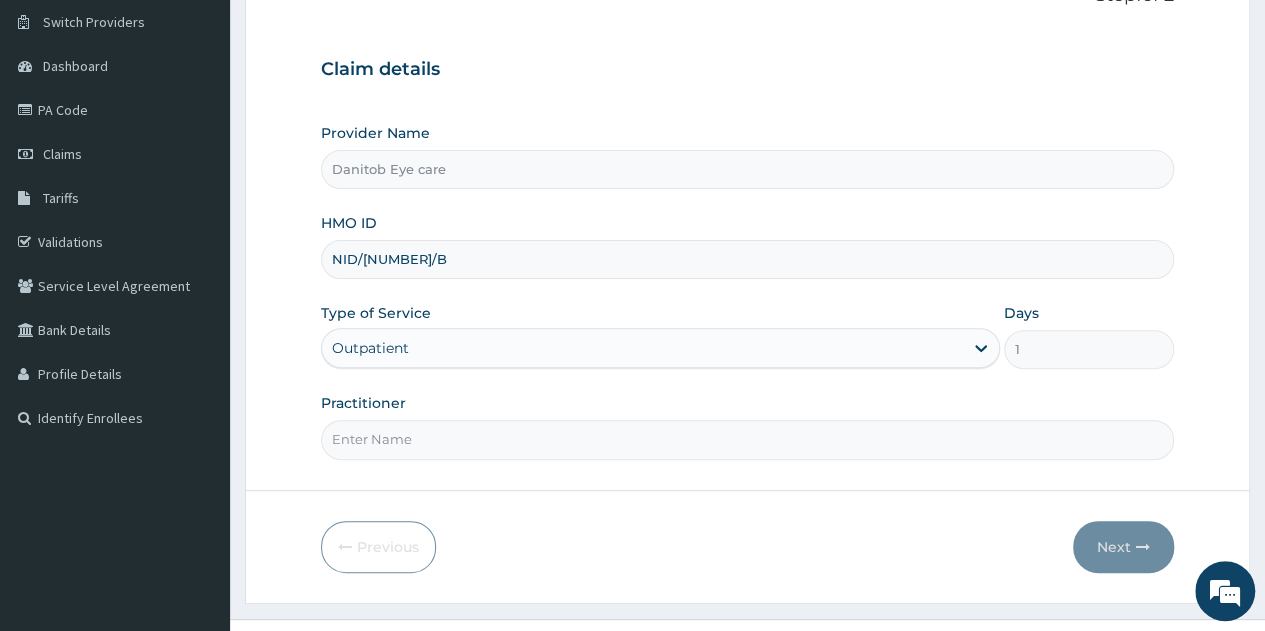 type on "[TITLE] [LAST]-[LAST]" 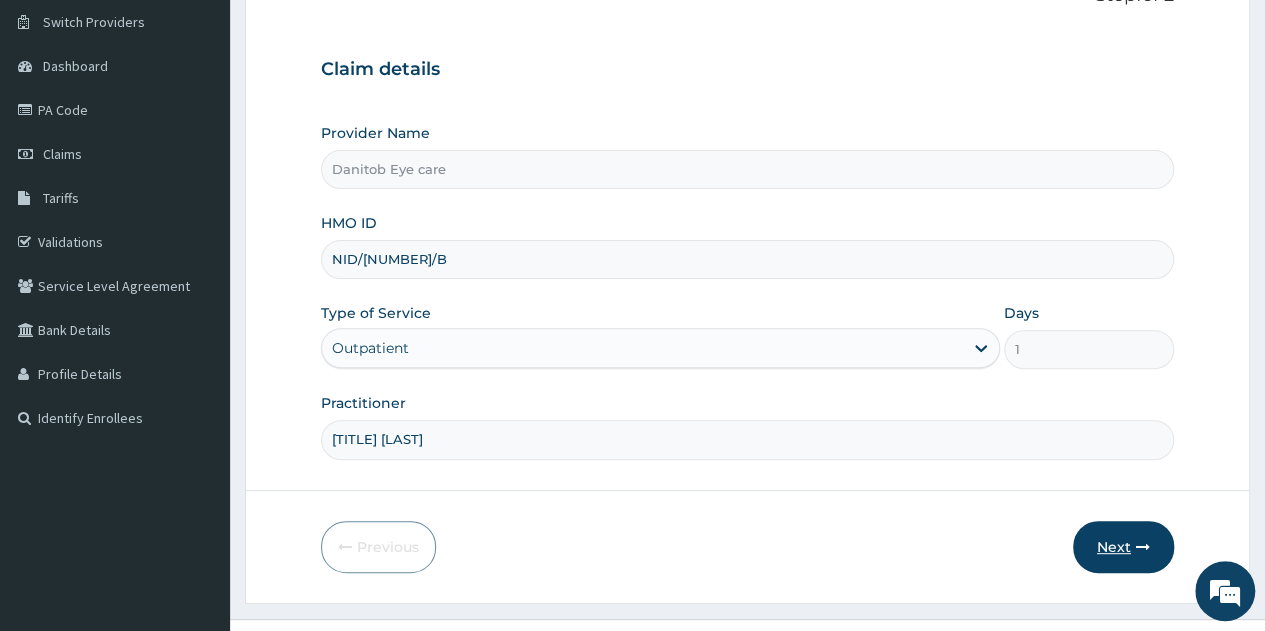 click on "Next" at bounding box center [1123, 547] 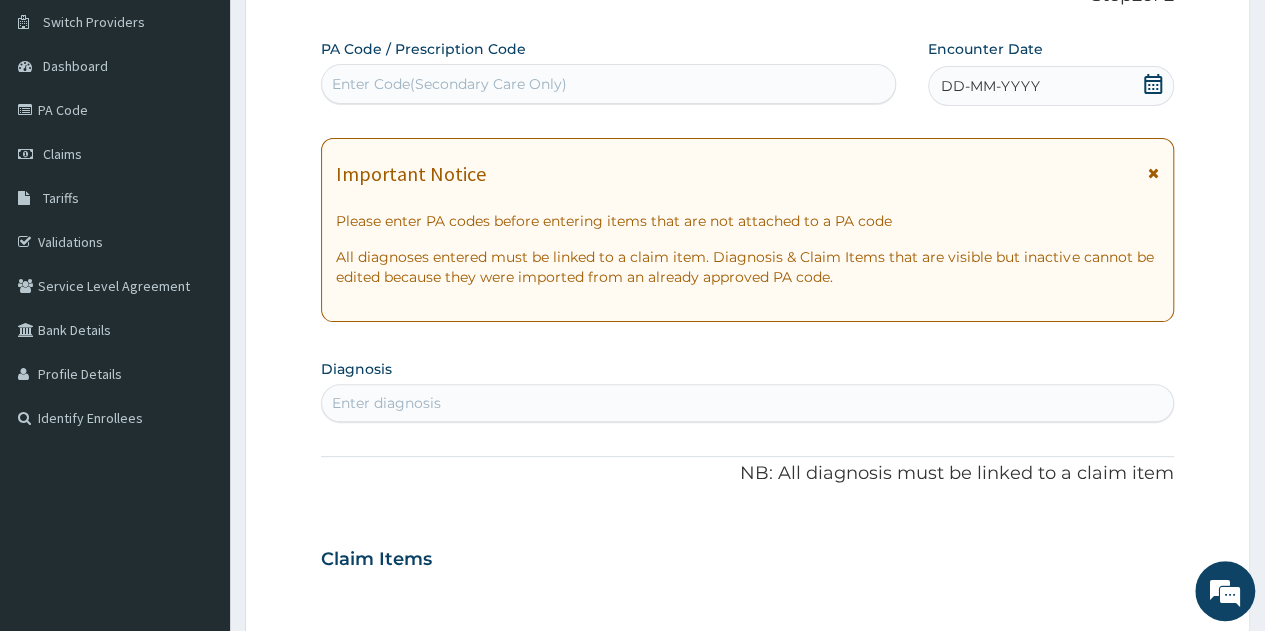 click on "Enter Code(Secondary Care Only)" at bounding box center (449, 84) 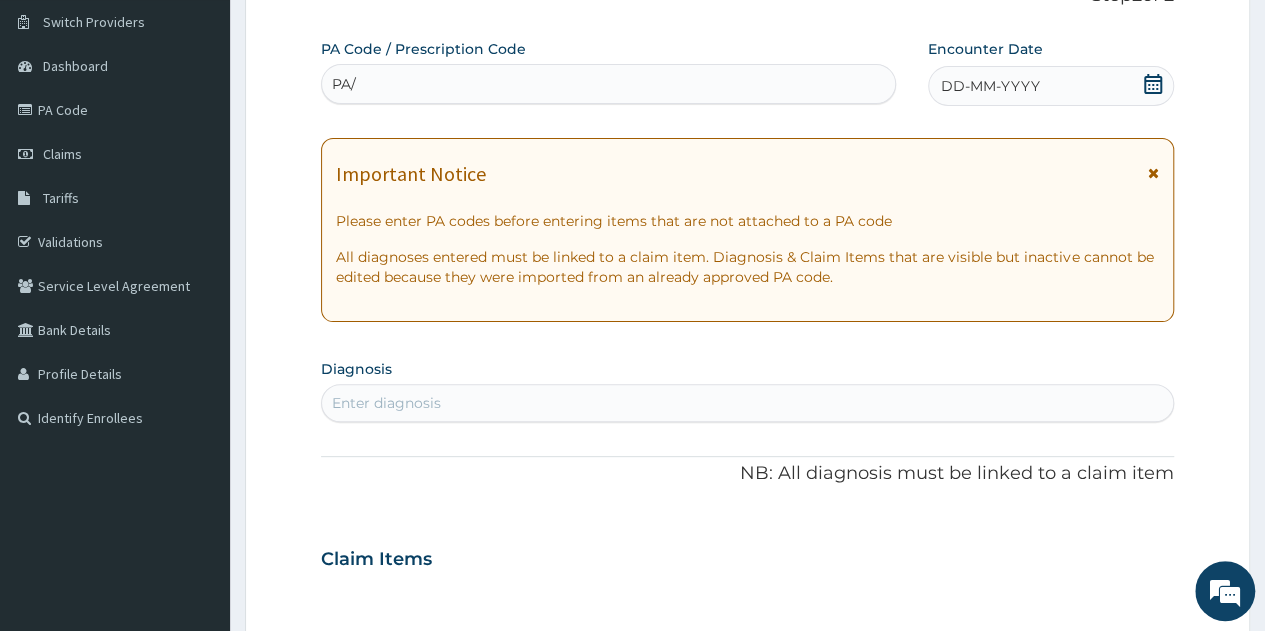 type on "PA/" 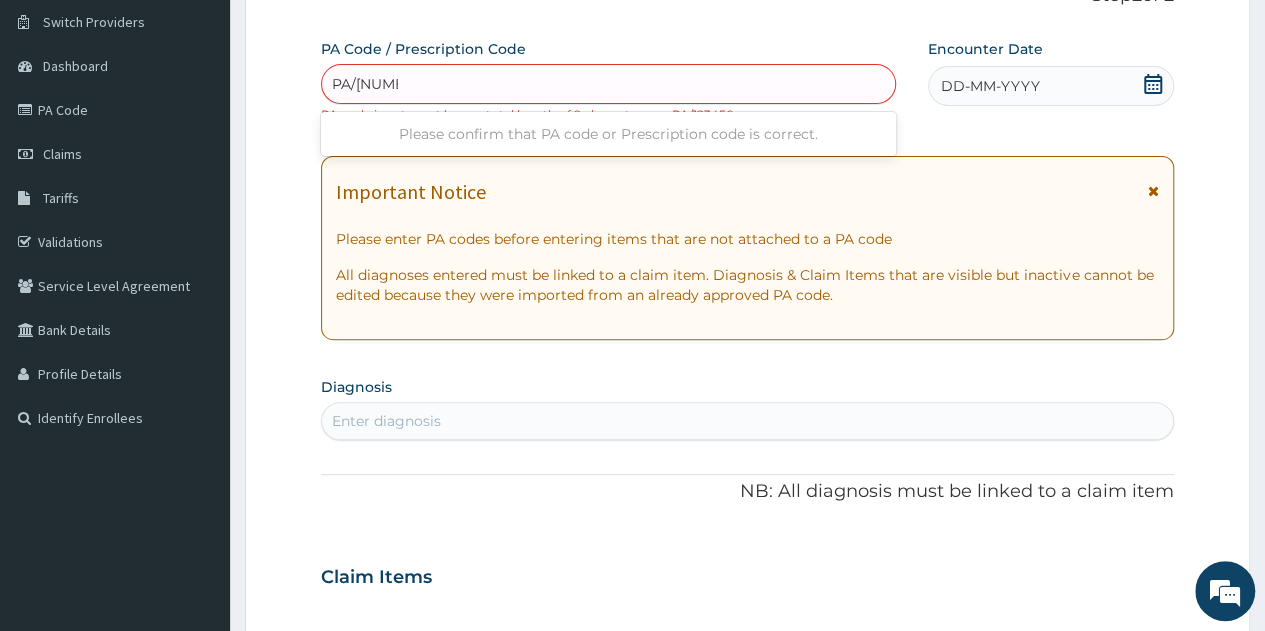type on "PA/410283" 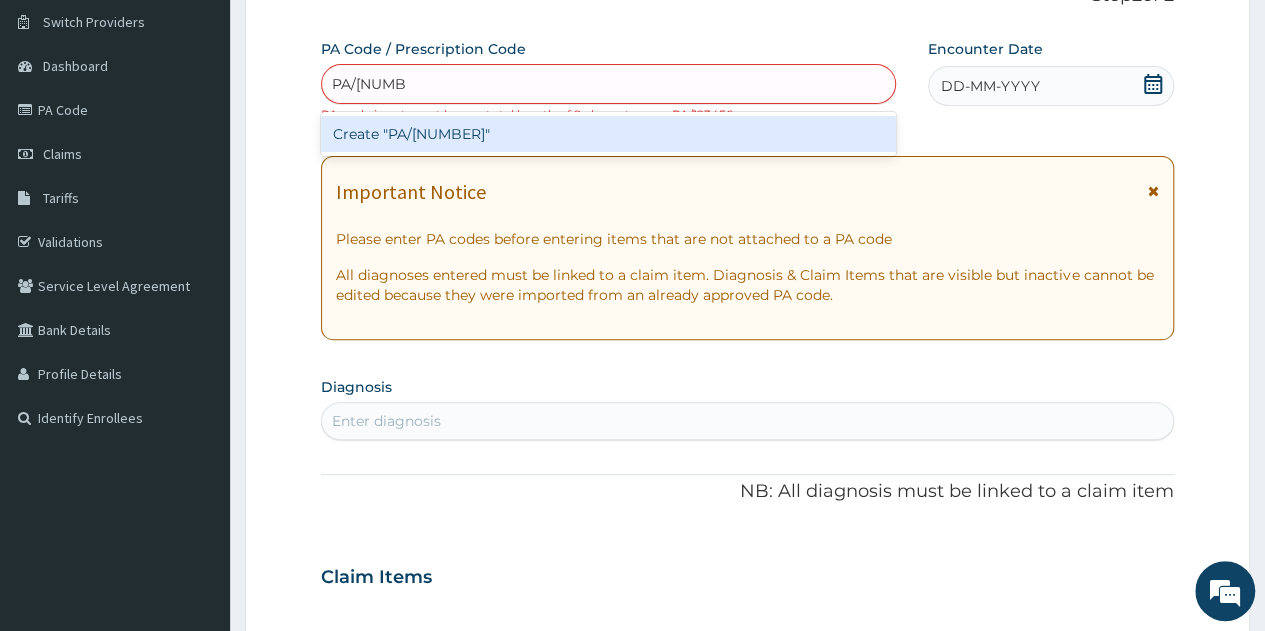 click on "Create "PA/410283"" at bounding box center (608, 134) 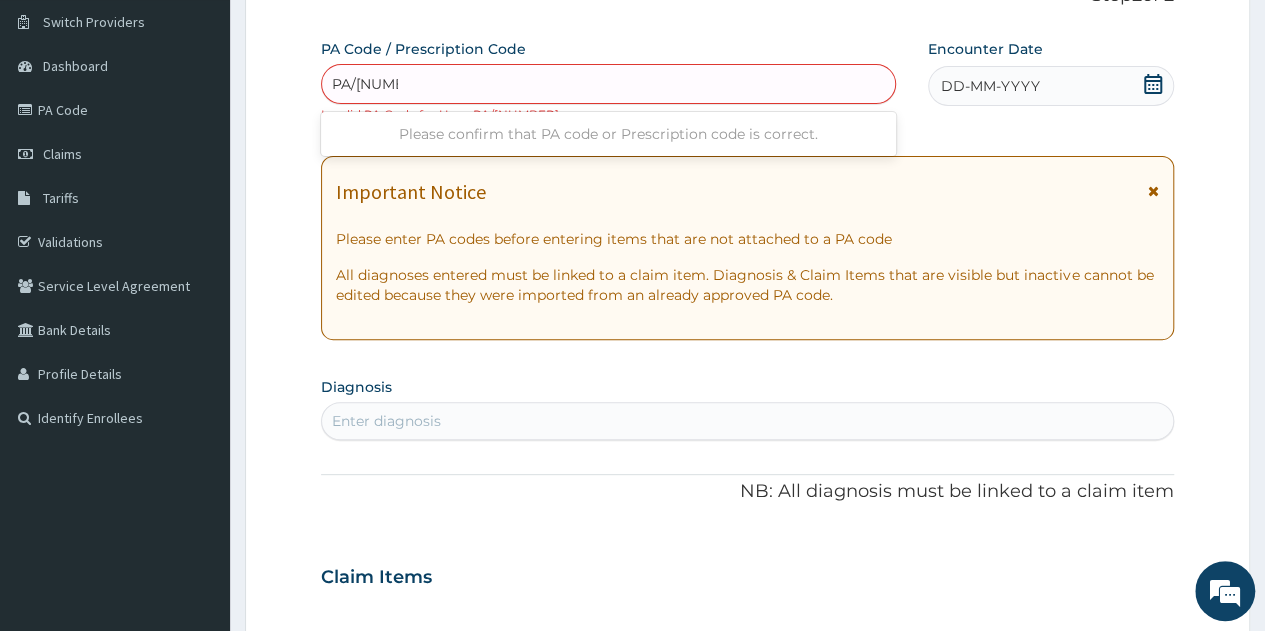 type on "PA/410283" 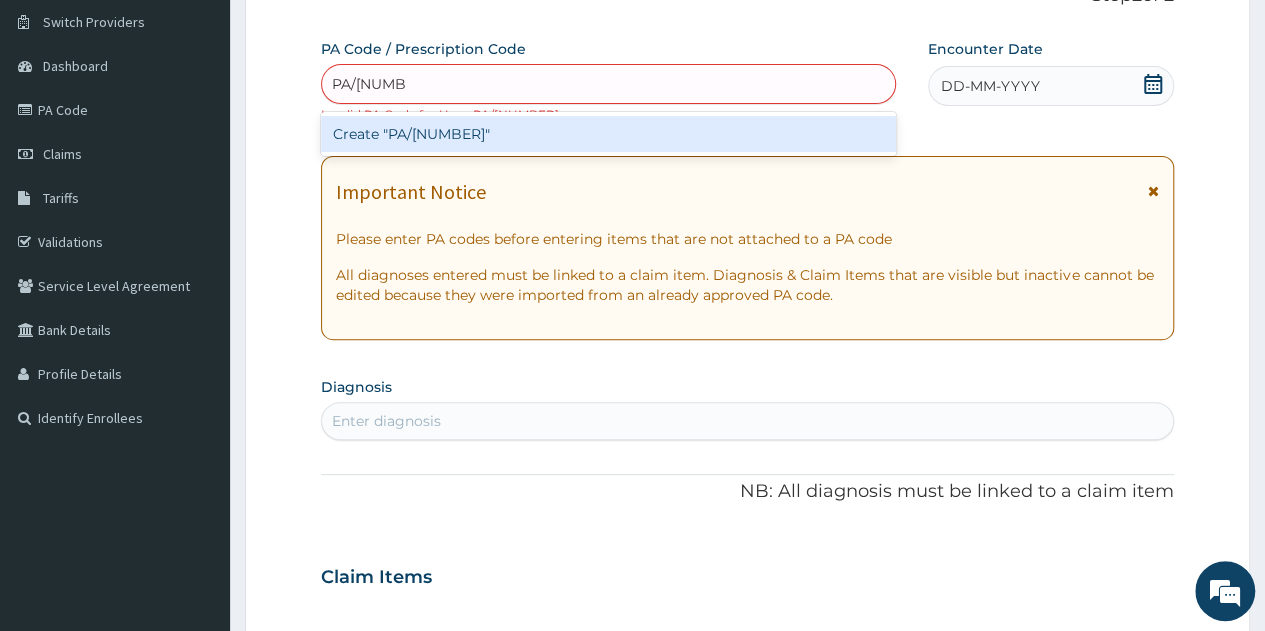click on "Create "PA/410283"" at bounding box center (608, 134) 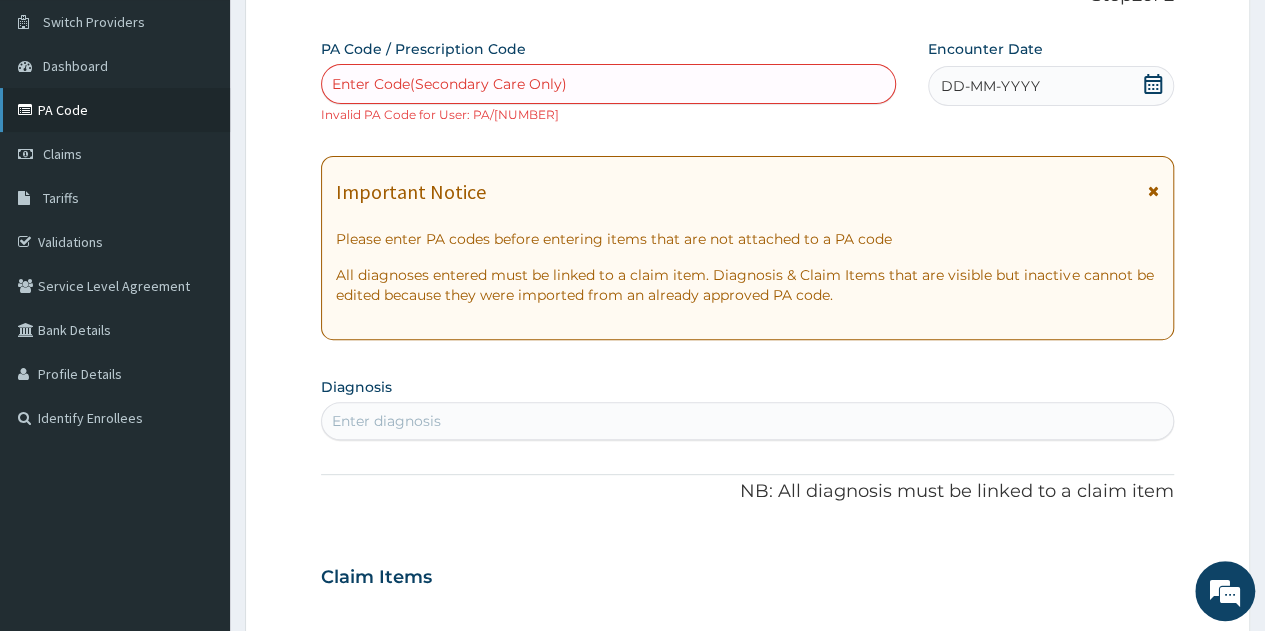 click on "PA Code" at bounding box center (115, 110) 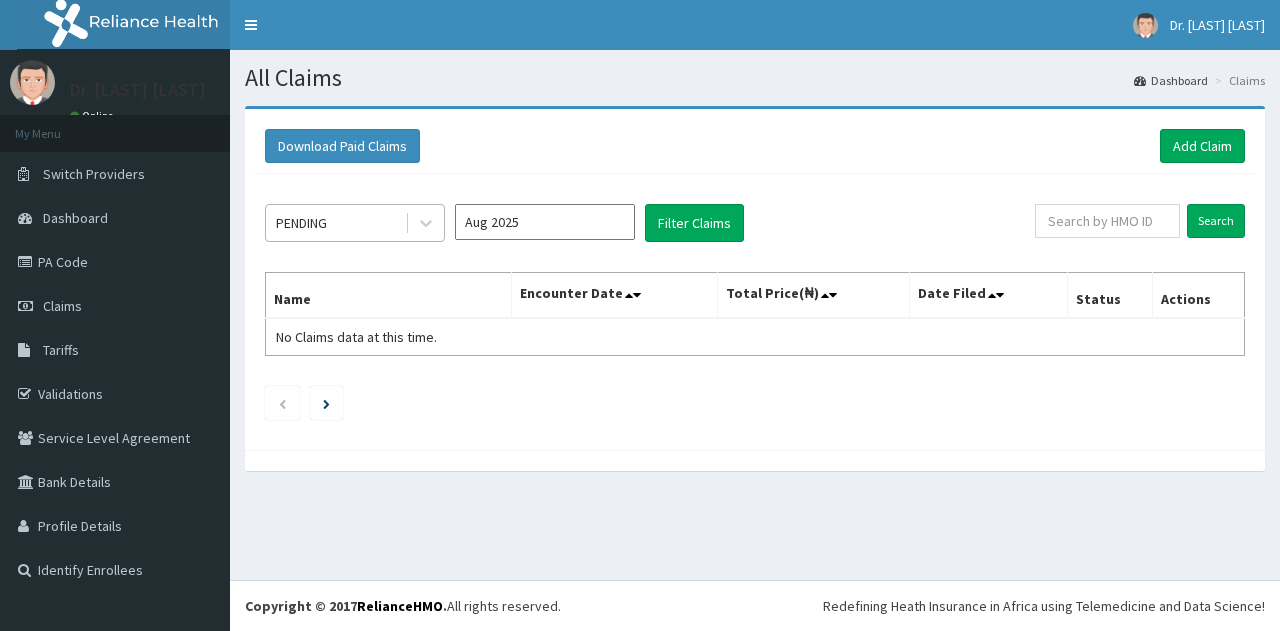 scroll, scrollTop: 0, scrollLeft: 0, axis: both 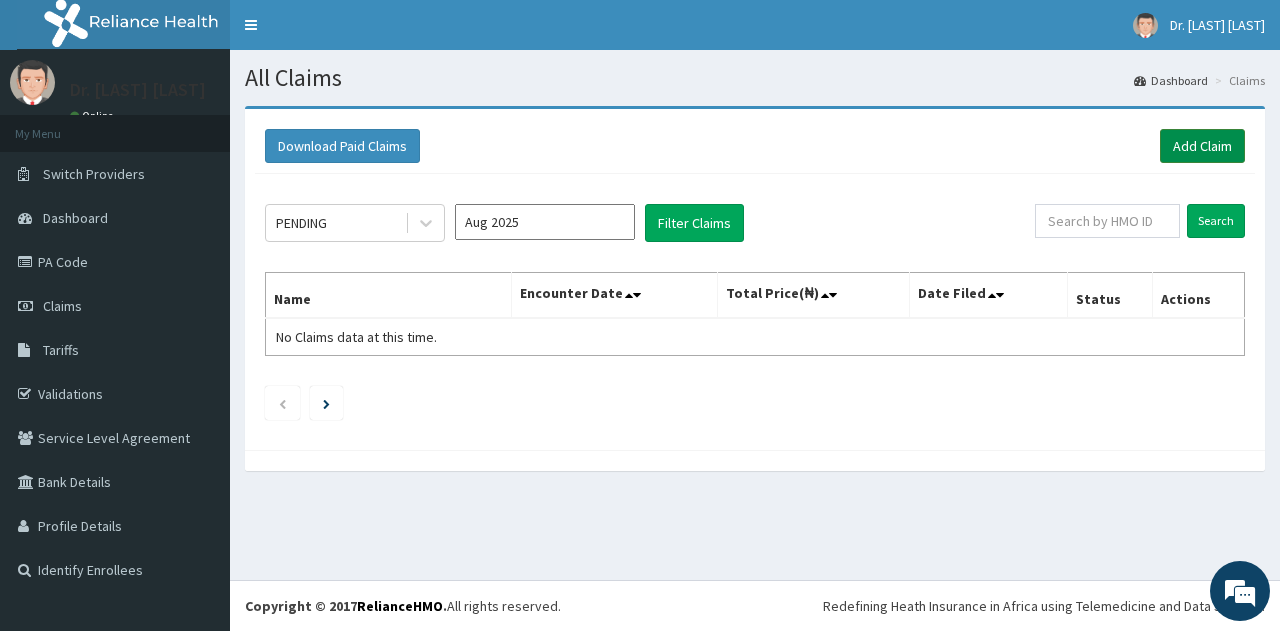 click on "Add Claim" at bounding box center [1202, 146] 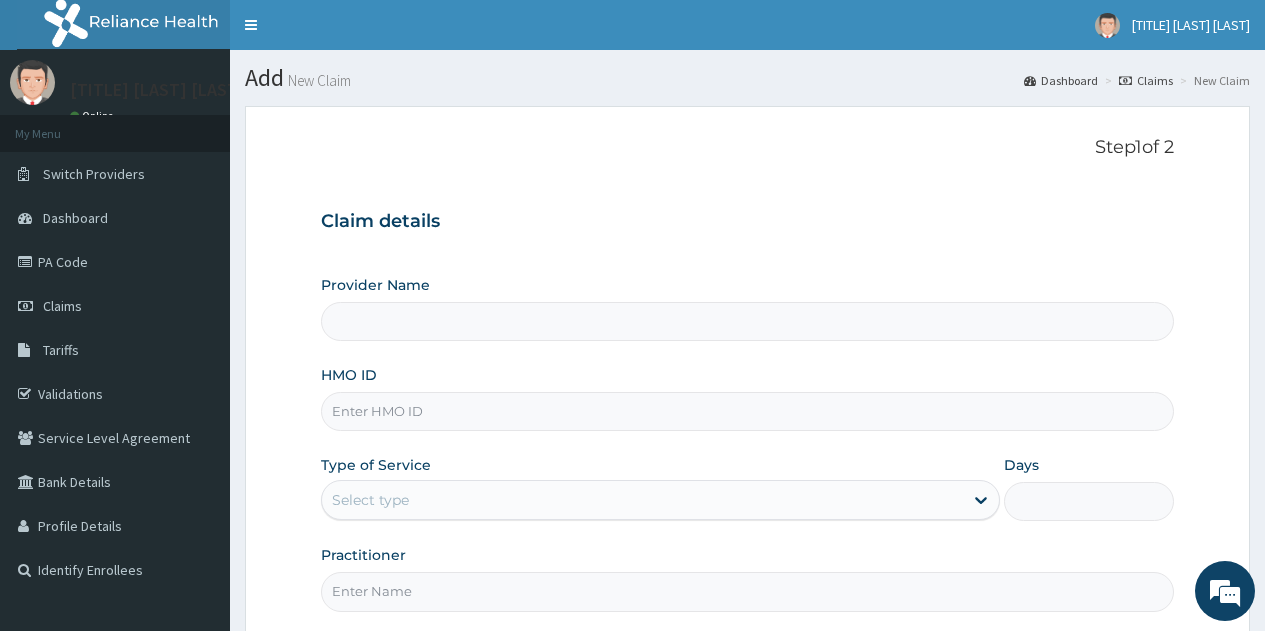 scroll, scrollTop: 0, scrollLeft: 0, axis: both 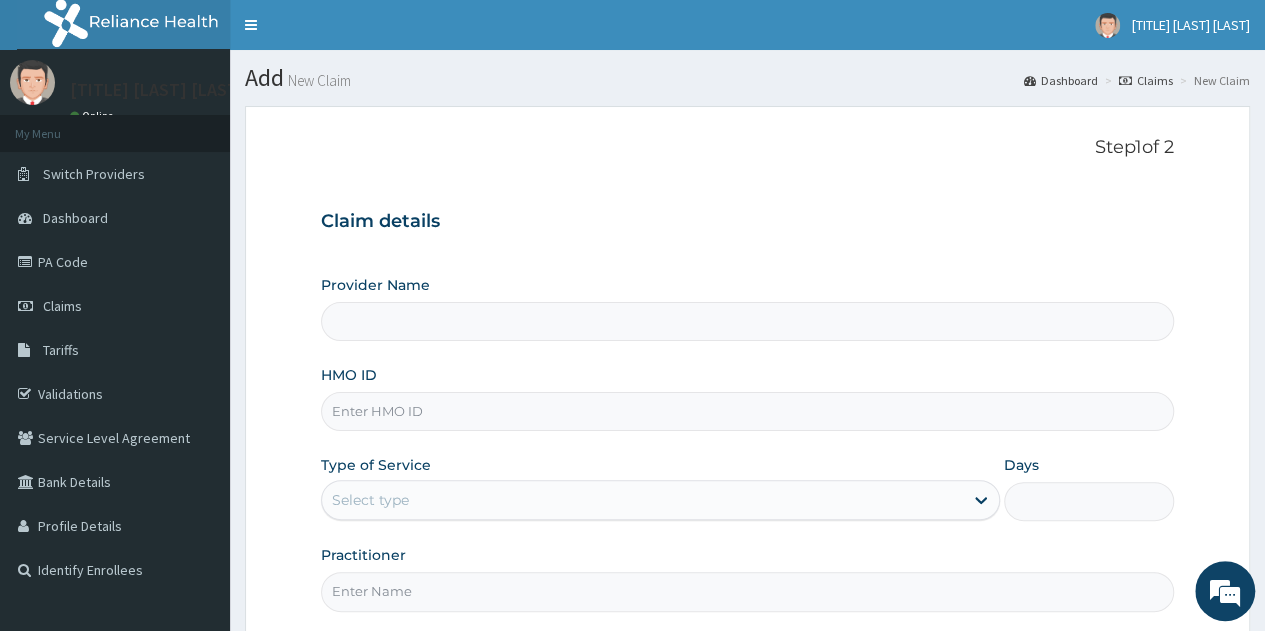 click on "Provider Name" at bounding box center (747, 321) 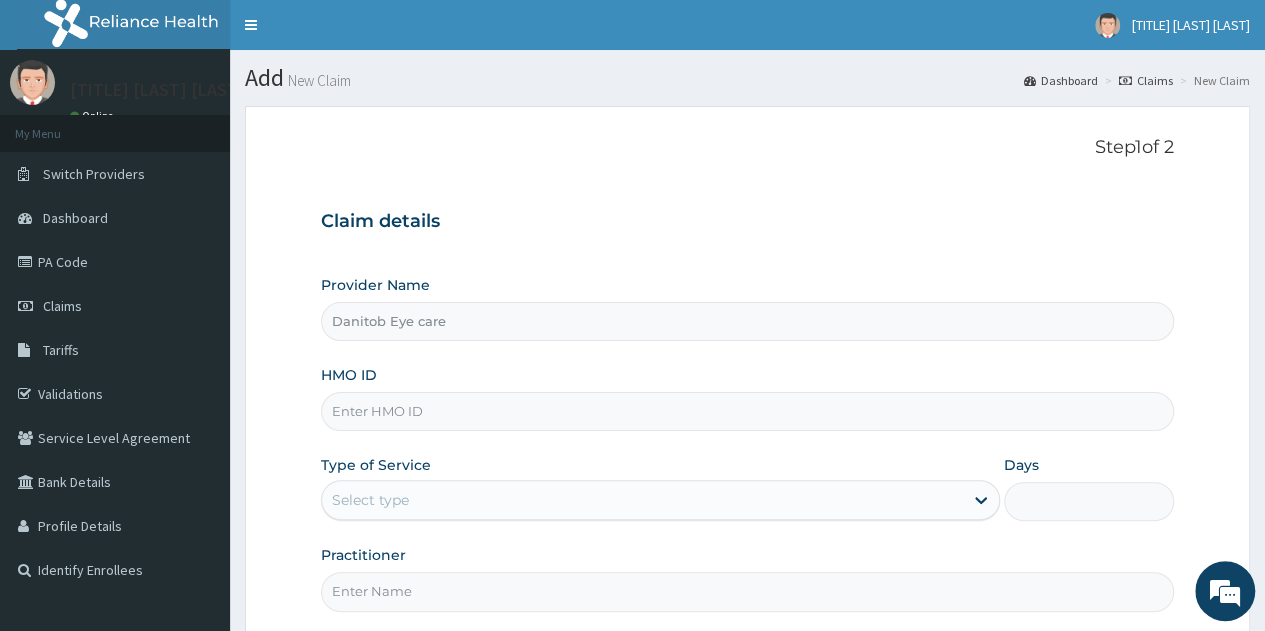 click on "HMO ID" at bounding box center [747, 411] 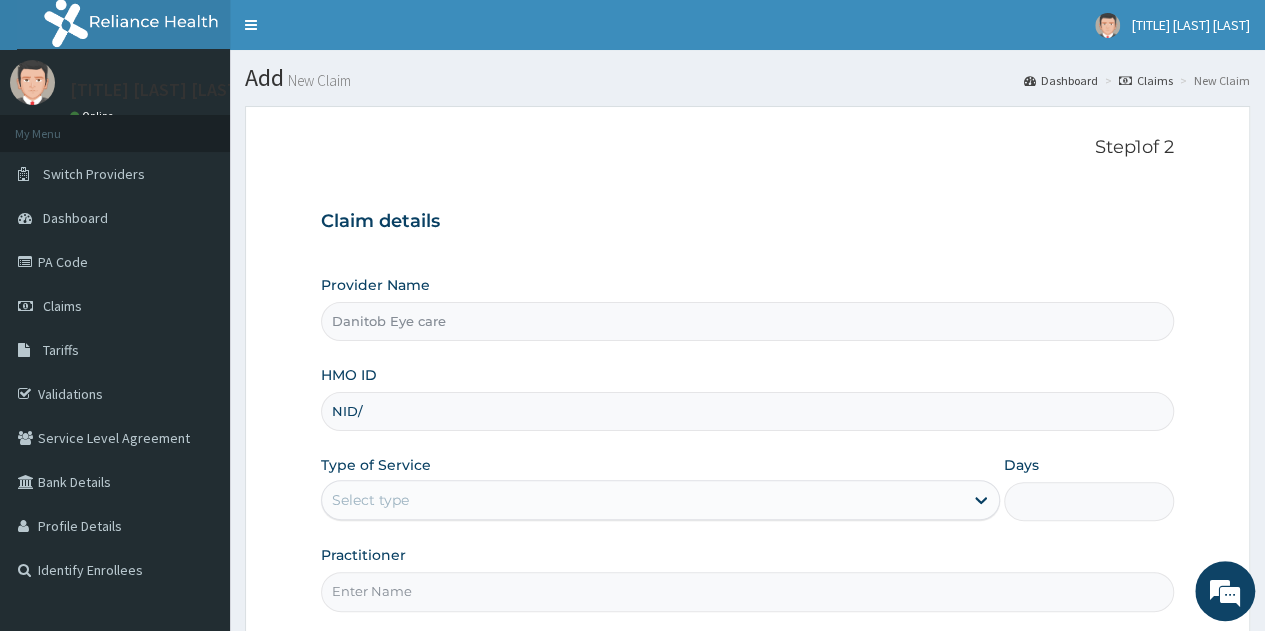 scroll, scrollTop: 0, scrollLeft: 0, axis: both 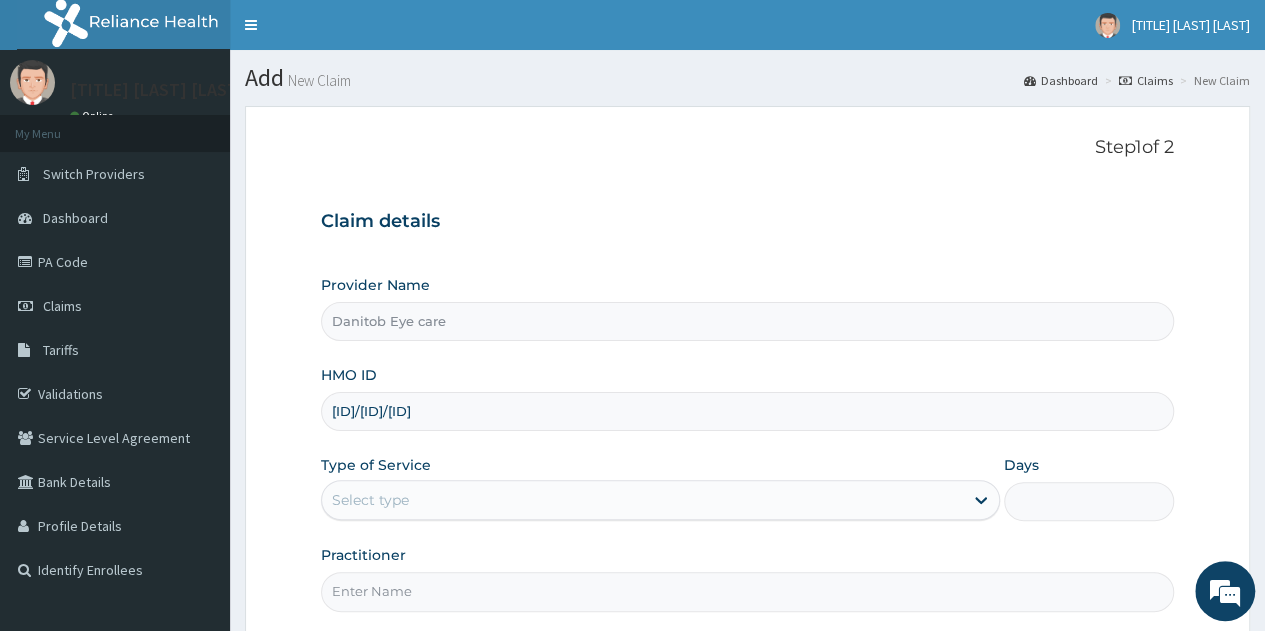 type on "[ID]/[ID]/[ID]" 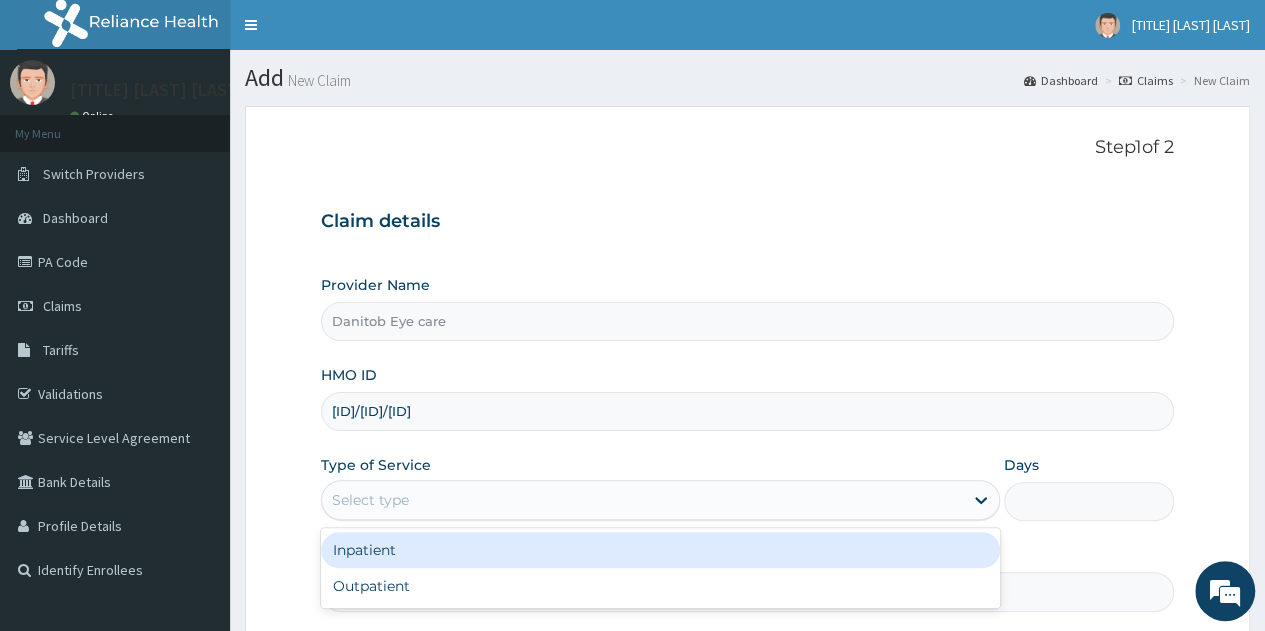 click on "Select type" at bounding box center [370, 500] 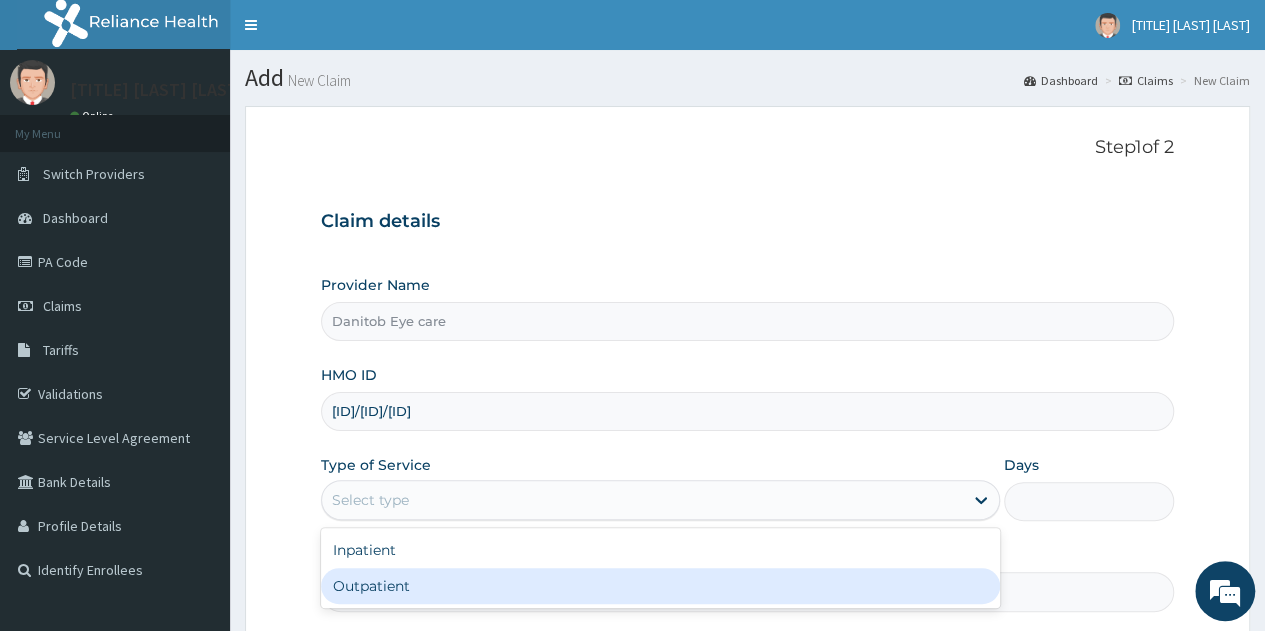 click on "Outpatient" at bounding box center [660, 586] 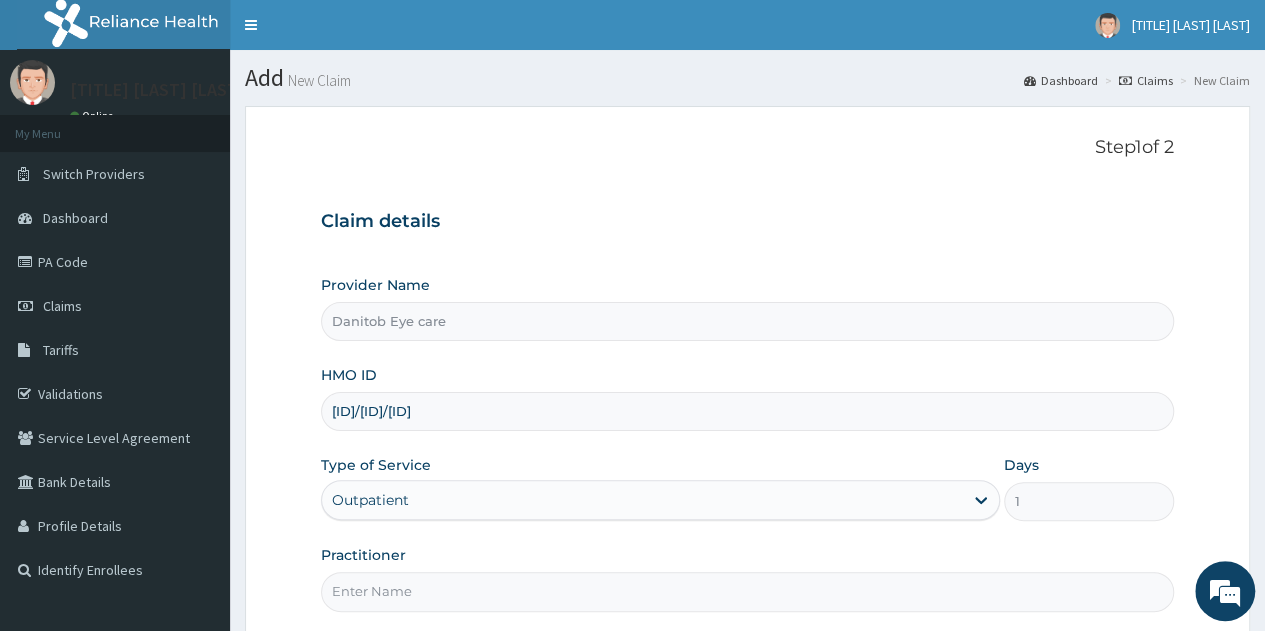 click on "Practitioner" at bounding box center (747, 591) 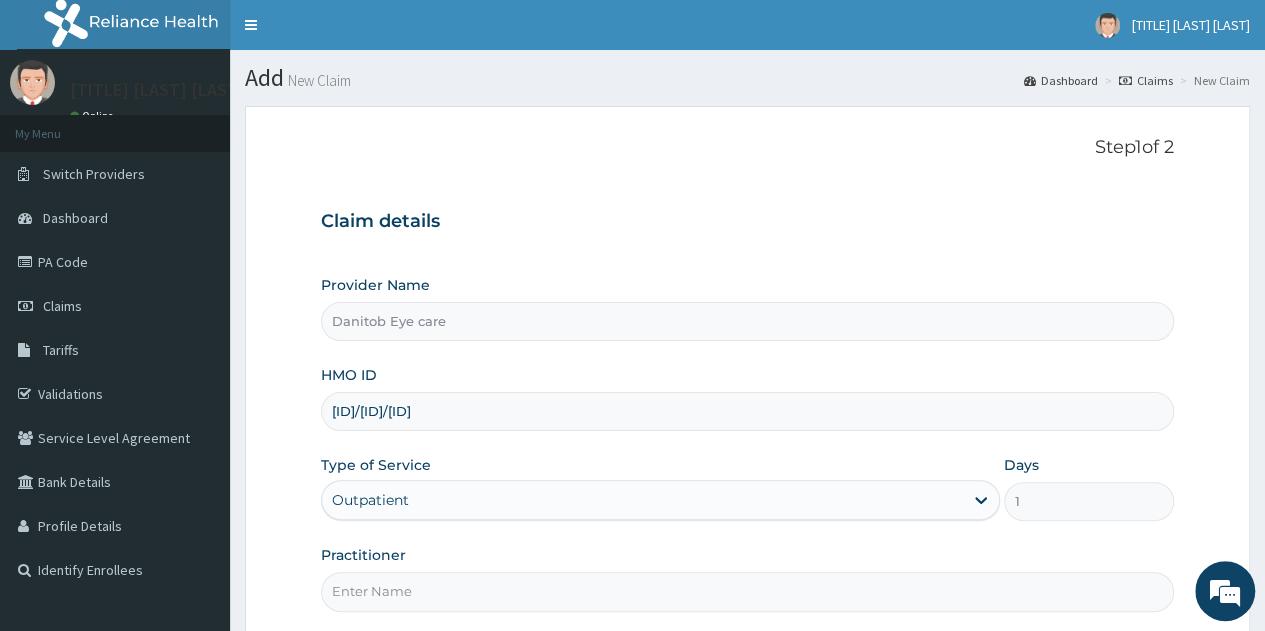 type on "DR KOLA-OLALERE" 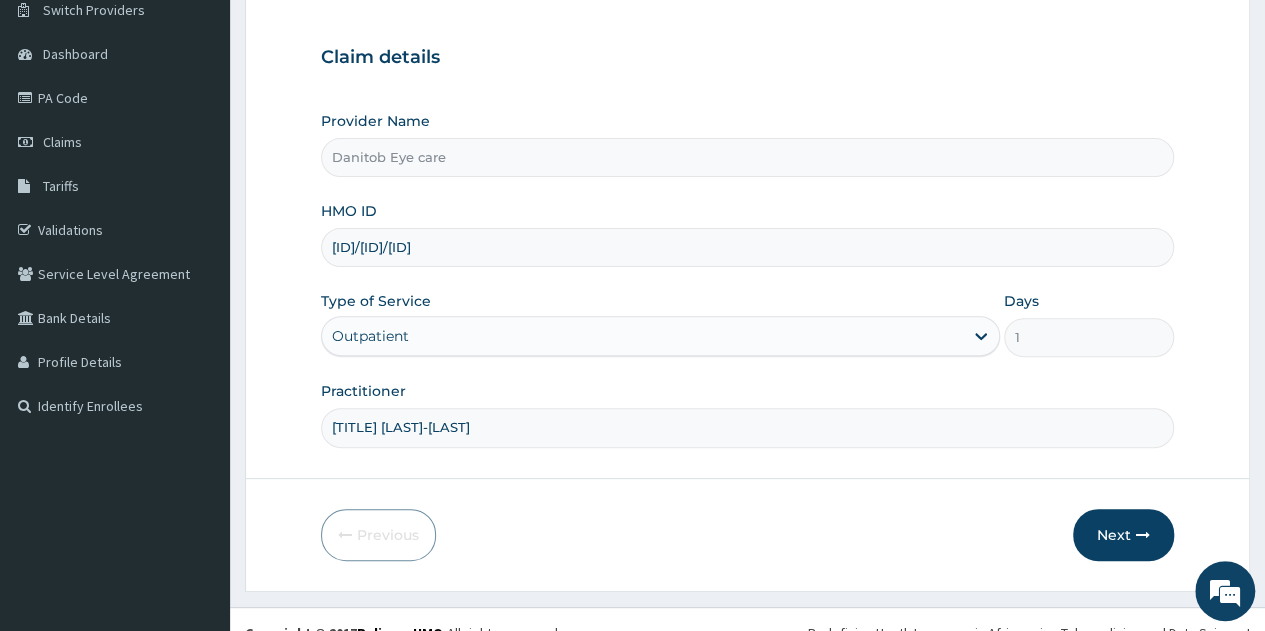 scroll, scrollTop: 188, scrollLeft: 0, axis: vertical 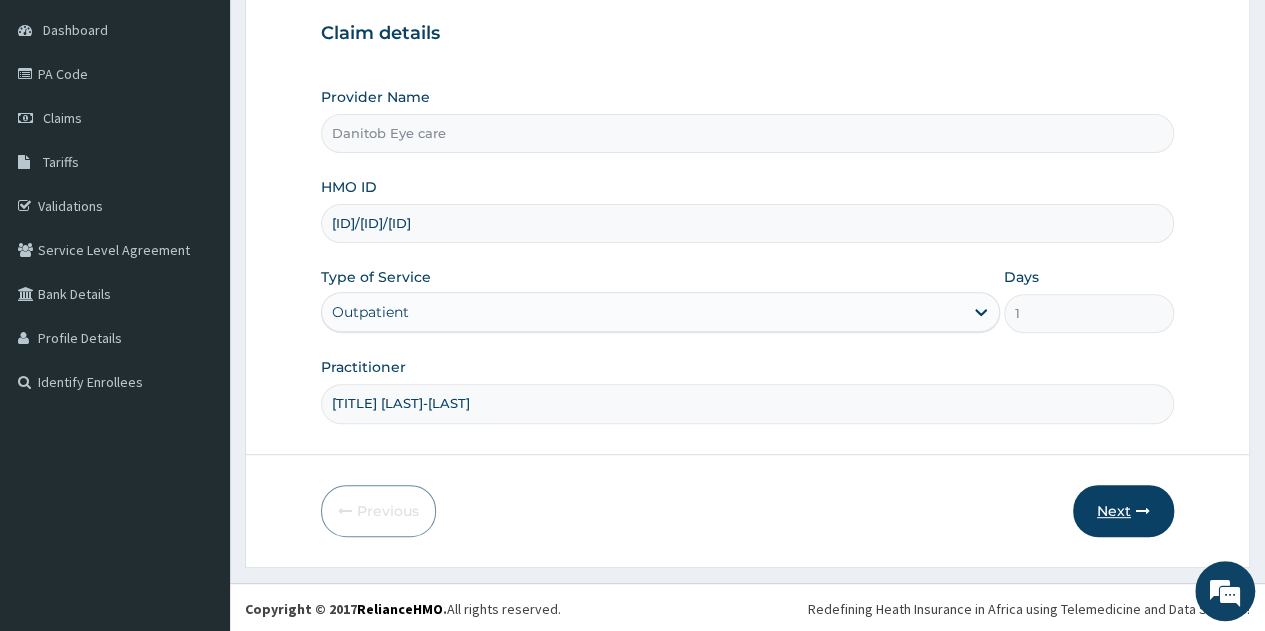 click on "Next" at bounding box center [1123, 511] 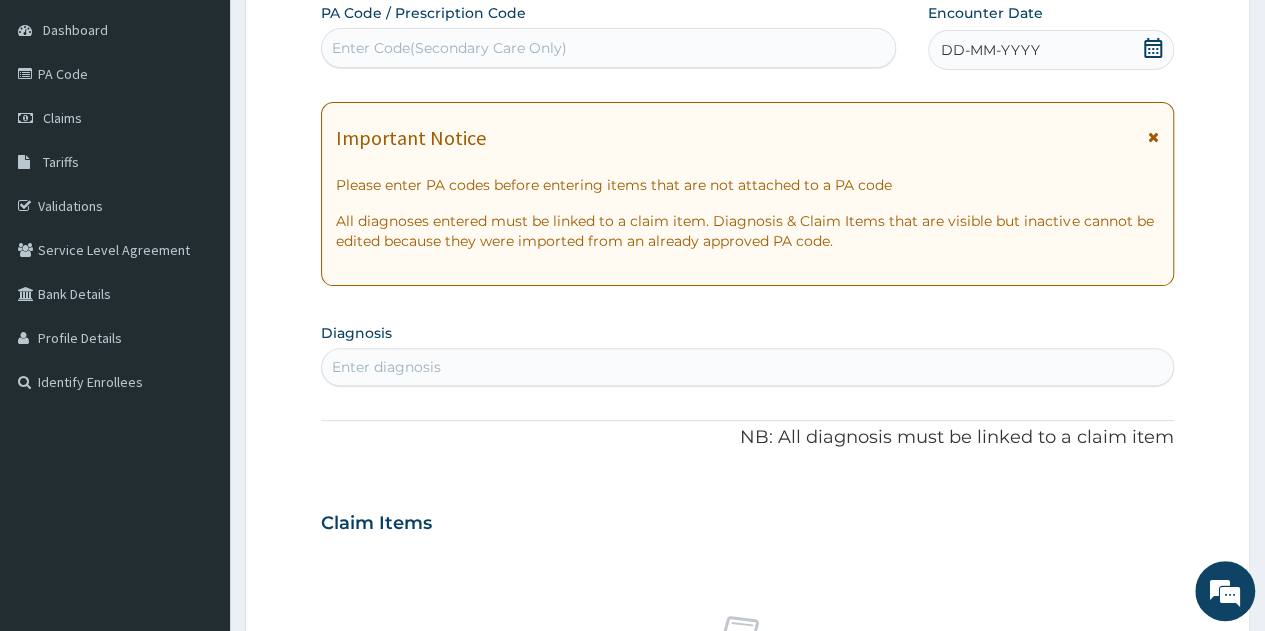 paste on "PA/410283" 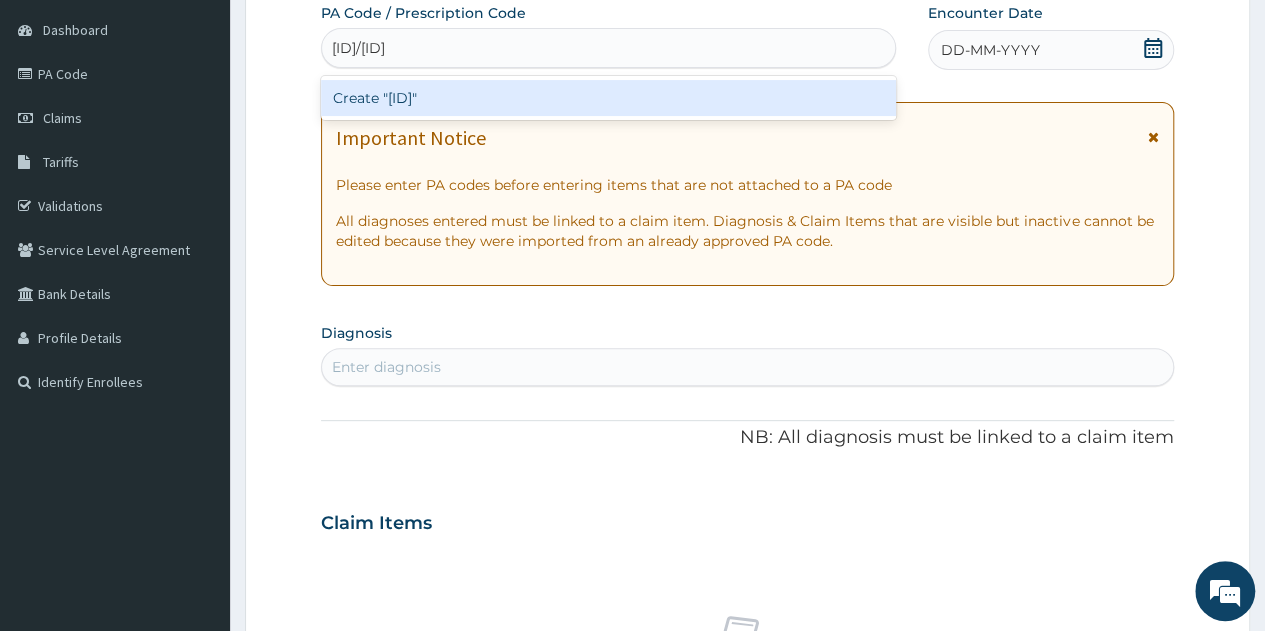 click on "Create "PA/410283"" at bounding box center [608, 98] 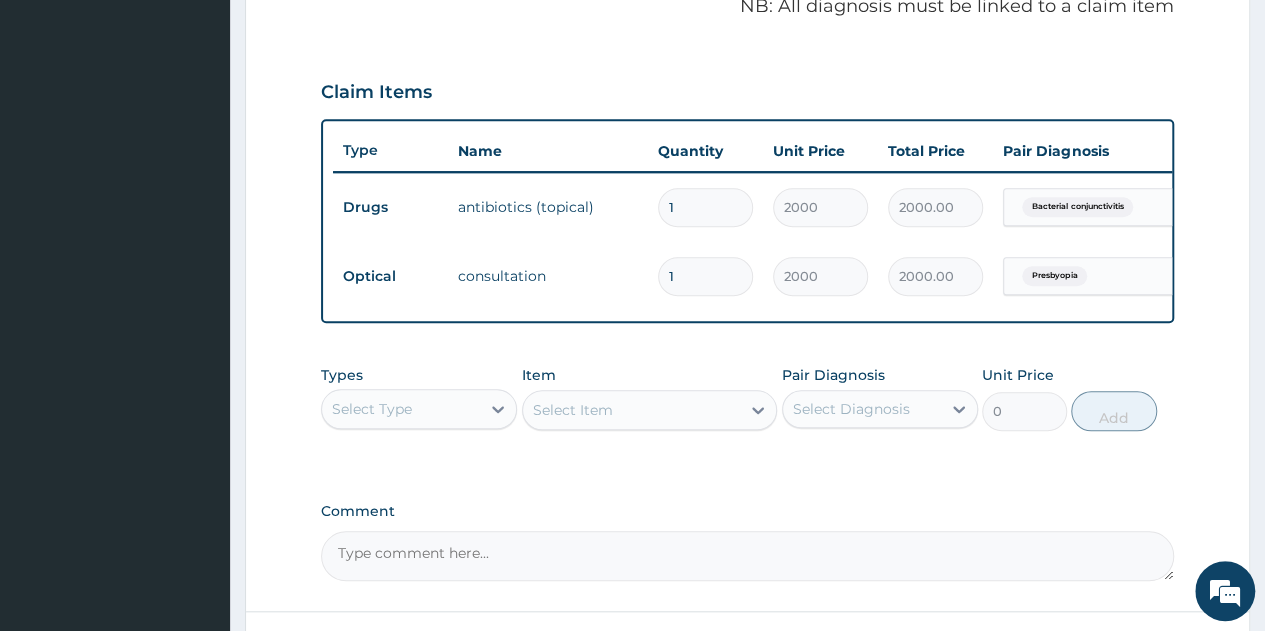 scroll, scrollTop: 797, scrollLeft: 0, axis: vertical 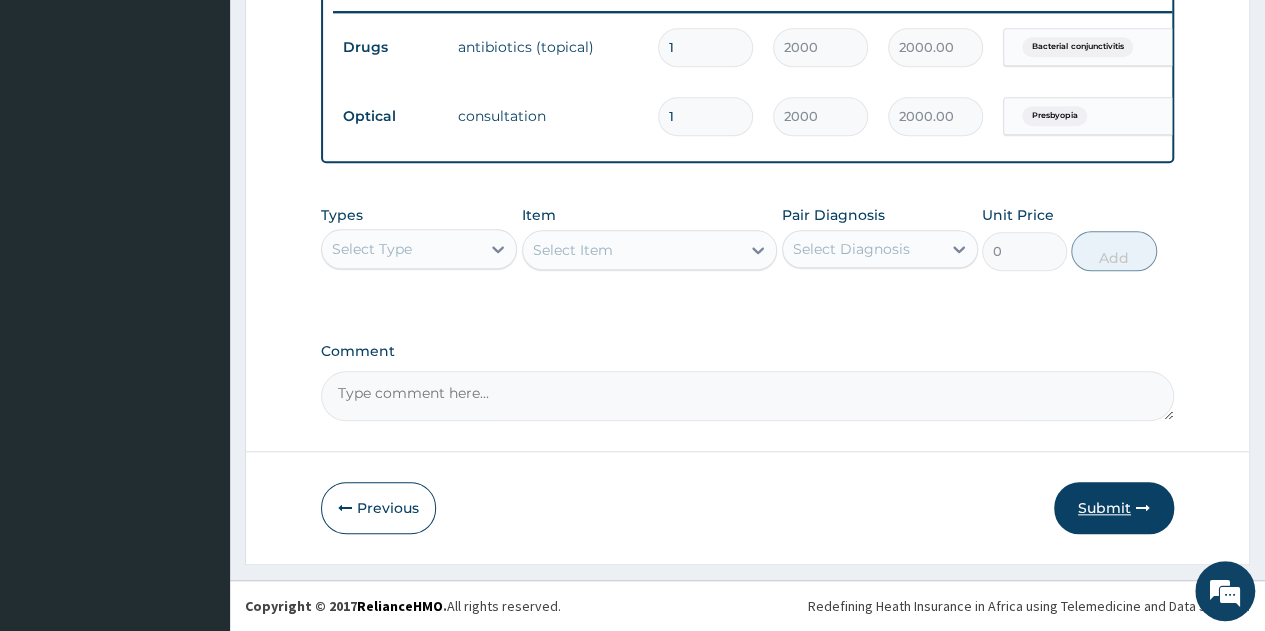 click on "Submit" at bounding box center (1114, 508) 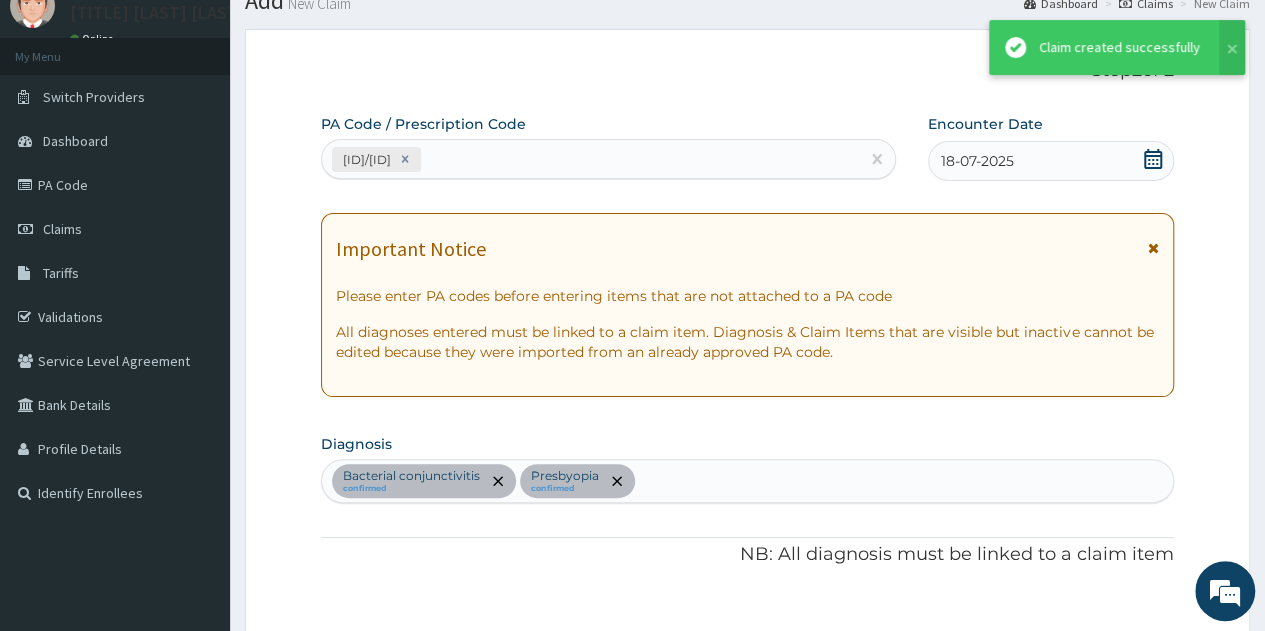 scroll, scrollTop: 797, scrollLeft: 0, axis: vertical 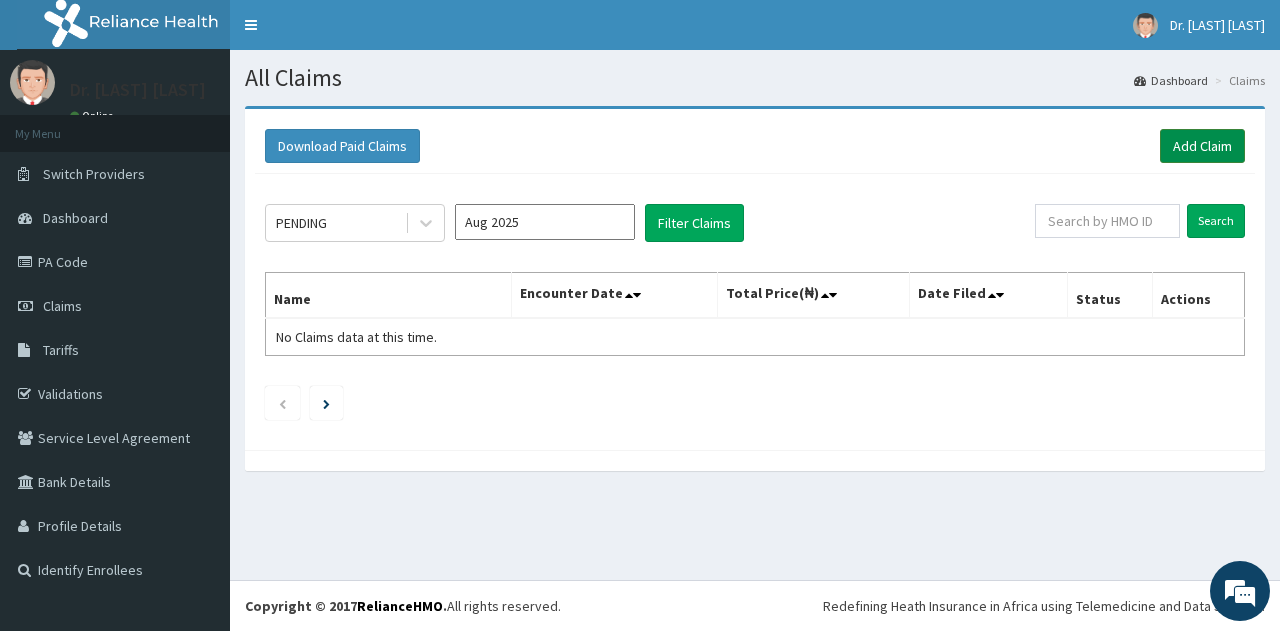 click on "Add Claim" at bounding box center (1202, 146) 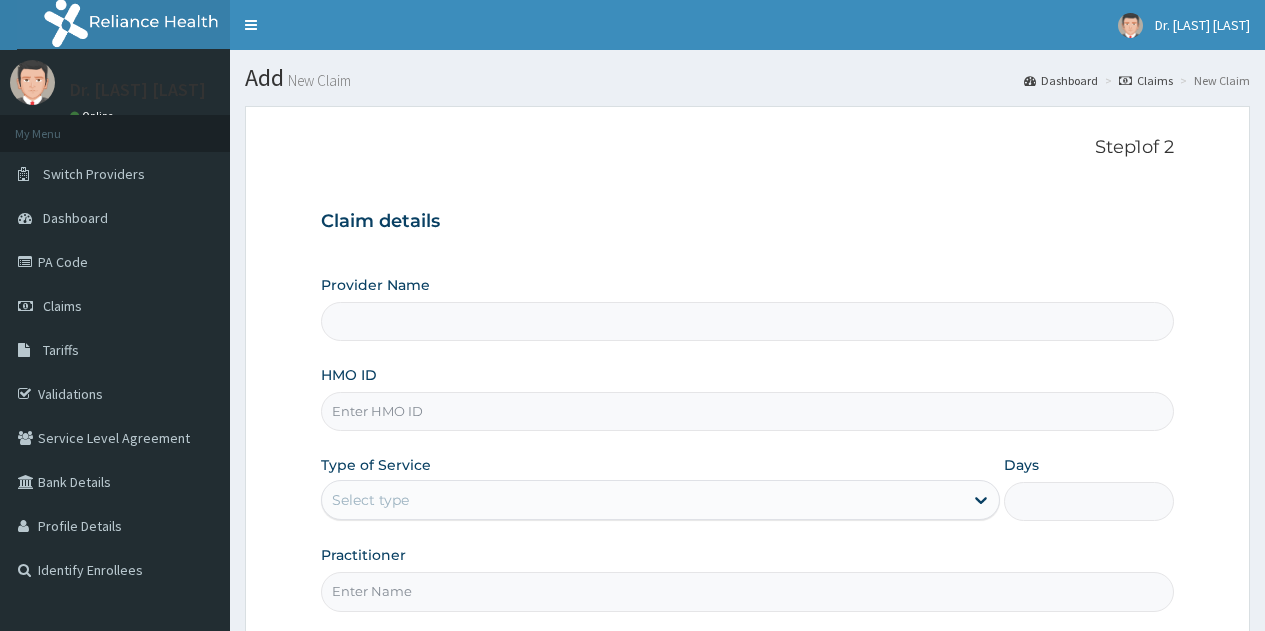 scroll, scrollTop: 0, scrollLeft: 0, axis: both 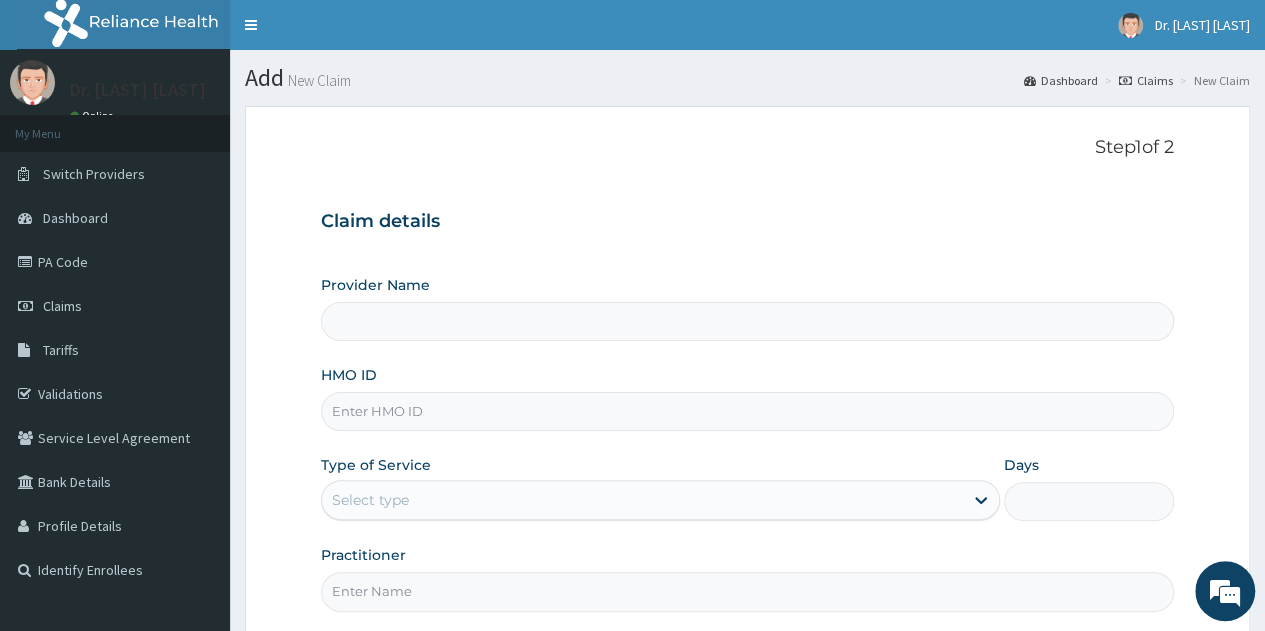 type on "Danitob Eye care" 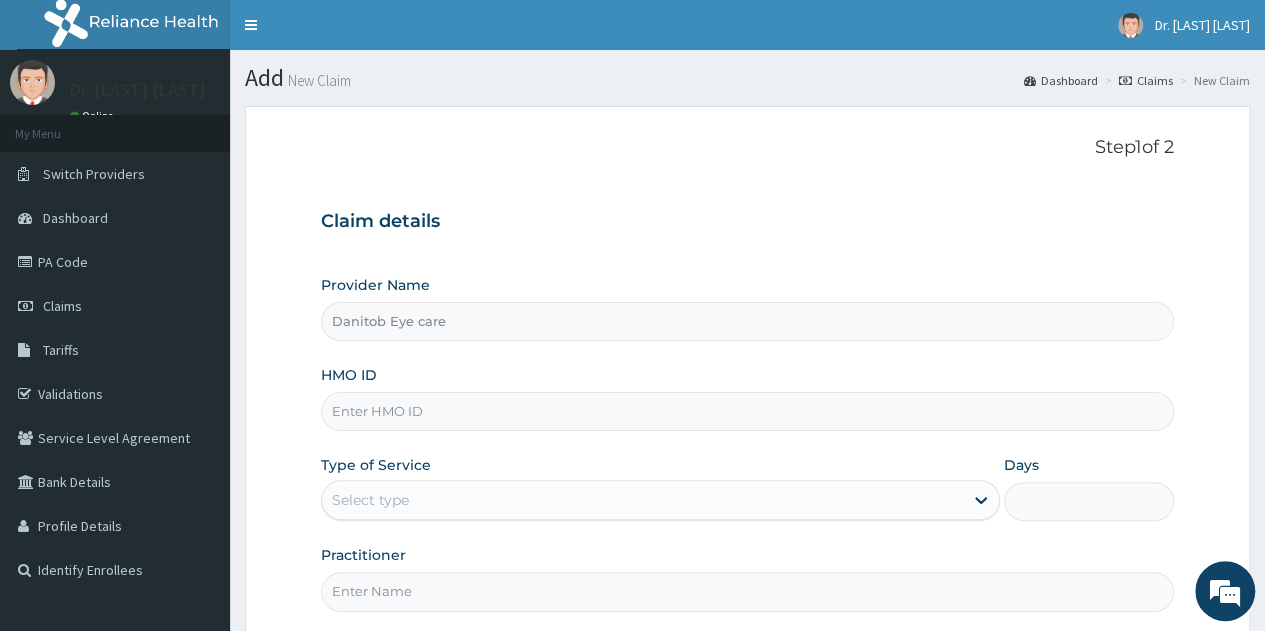 scroll, scrollTop: 0, scrollLeft: 0, axis: both 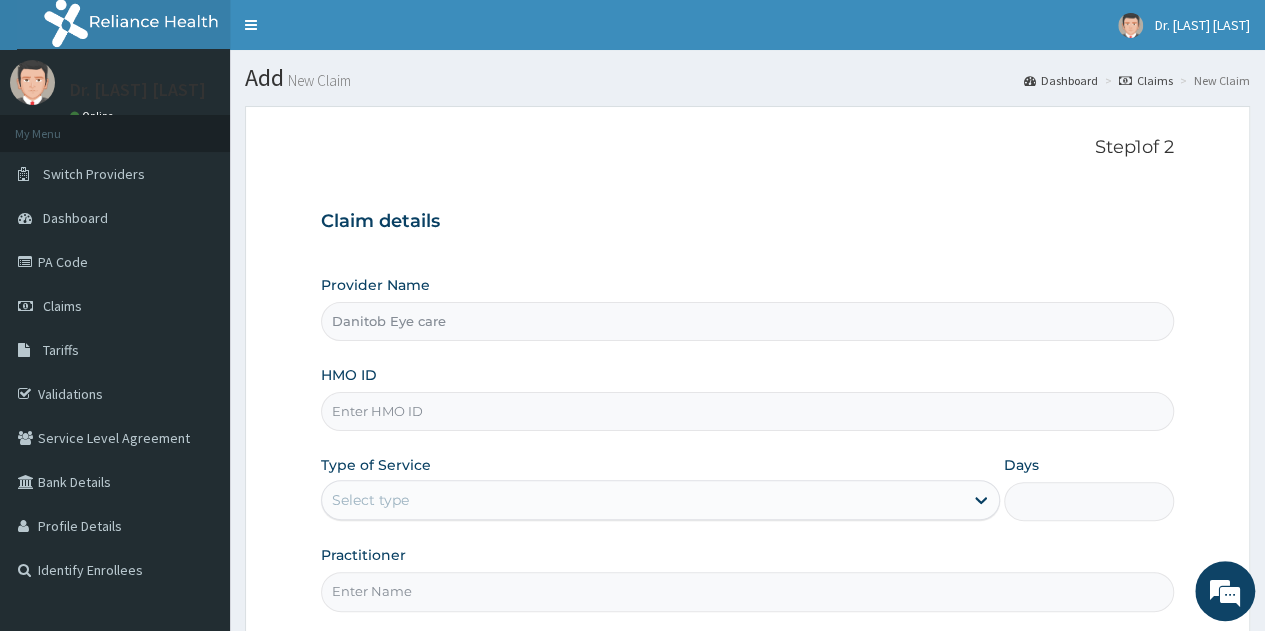 click on "HMO ID" at bounding box center [747, 411] 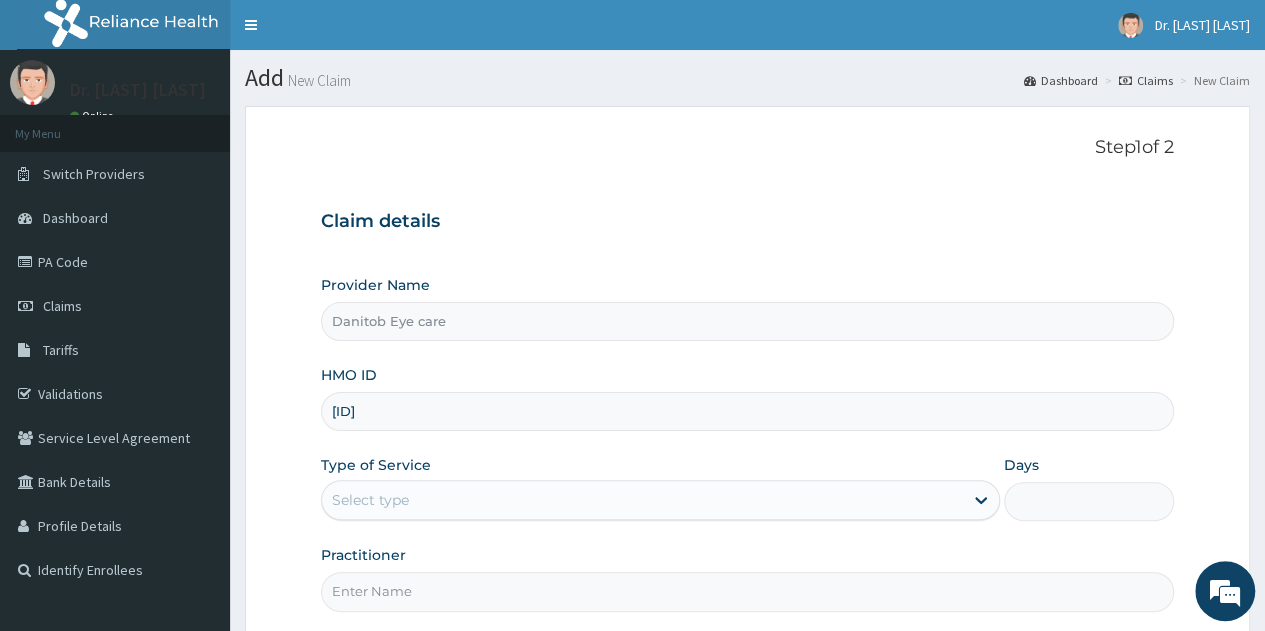 type on "[ID]" 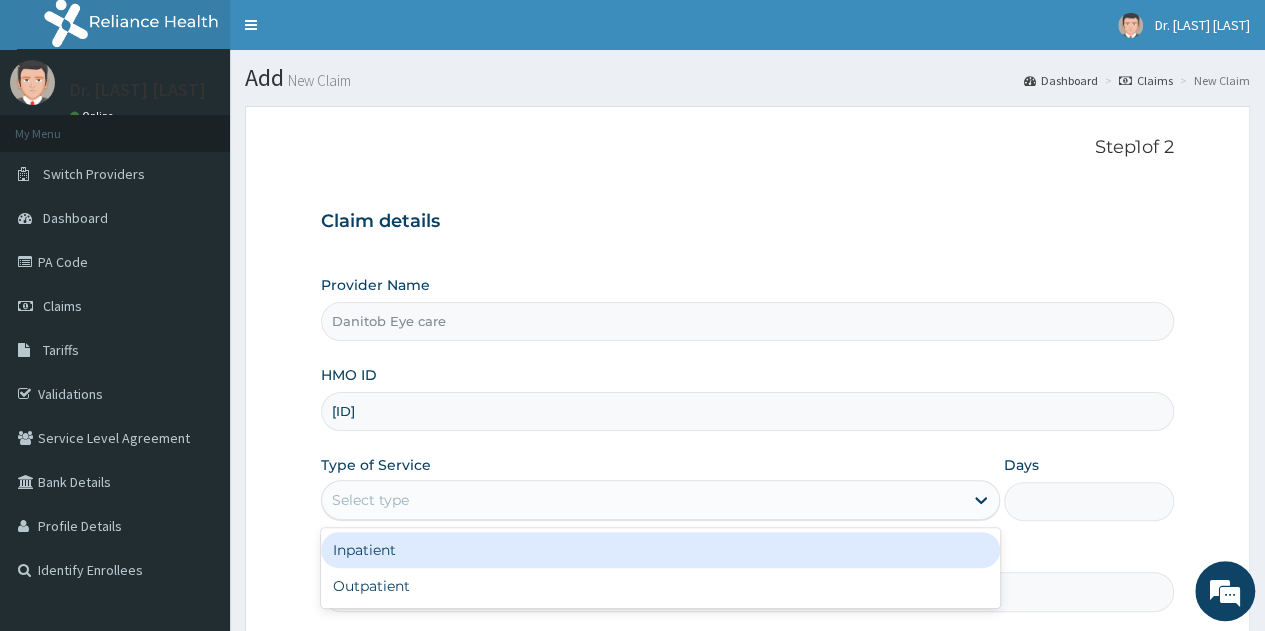 click on "Select type" at bounding box center [370, 500] 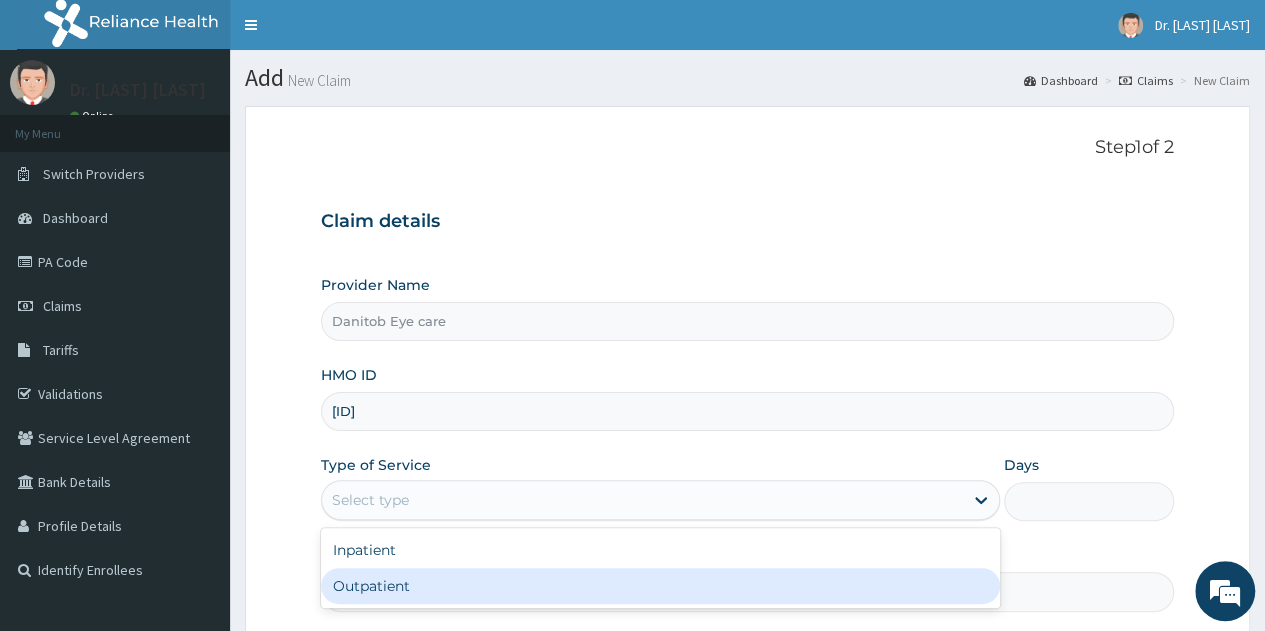 click on "Outpatient" at bounding box center [660, 586] 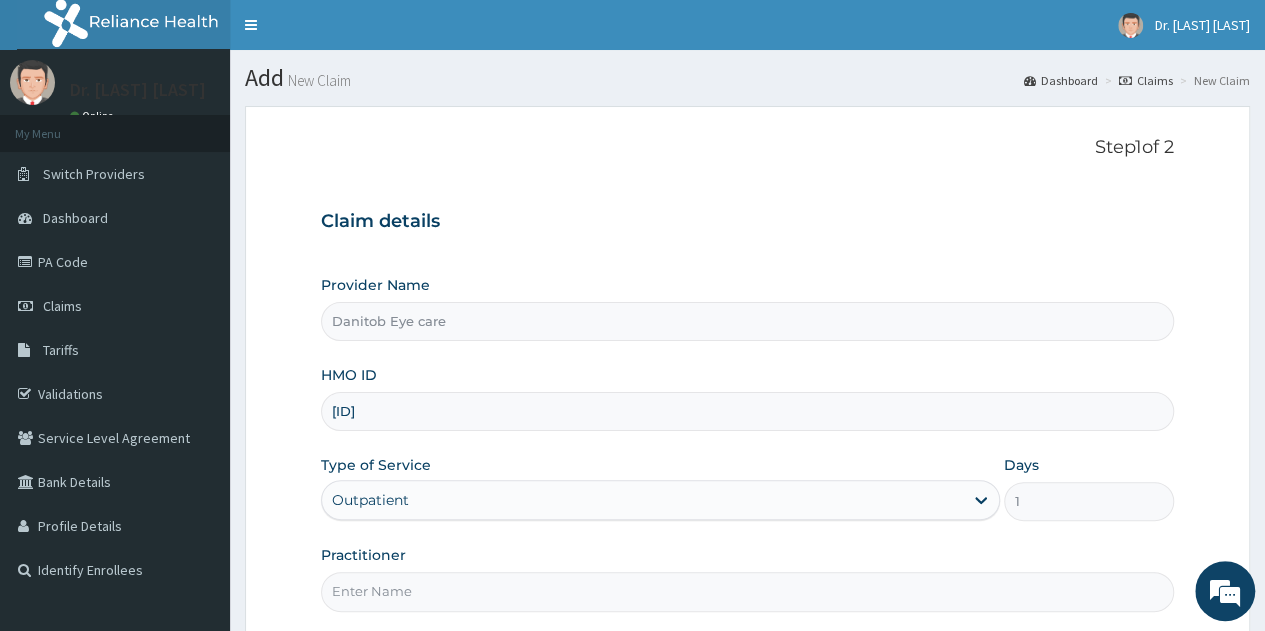click on "Practitioner" at bounding box center (747, 591) 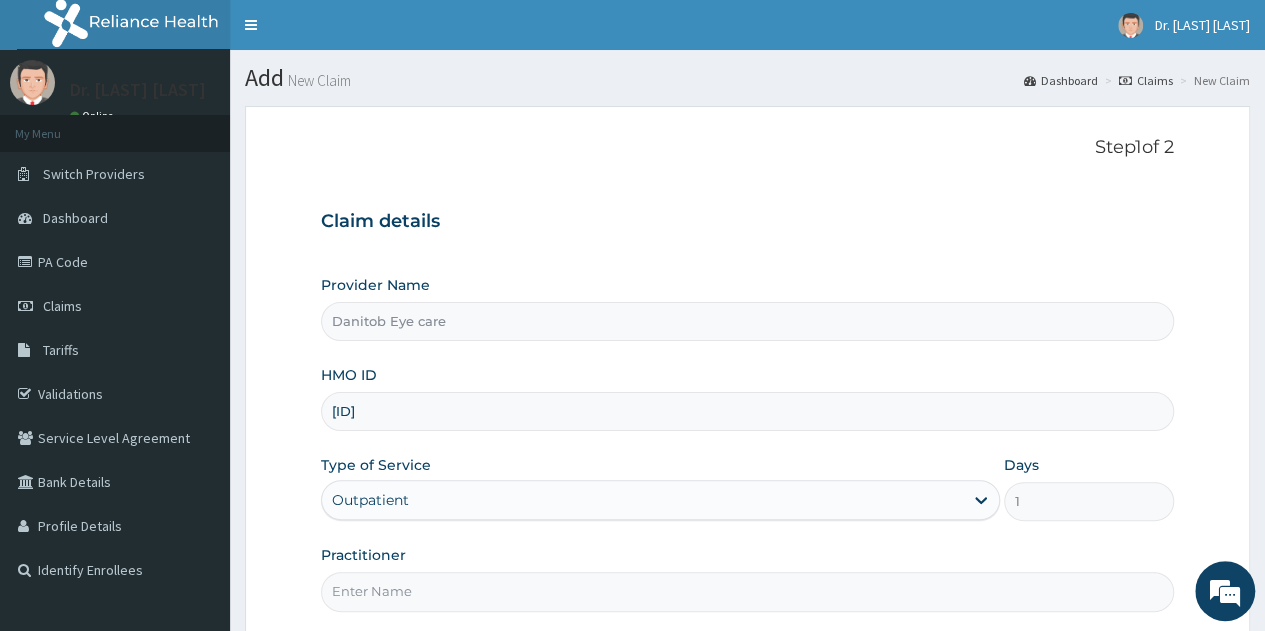 type on "Dr [NAME]" 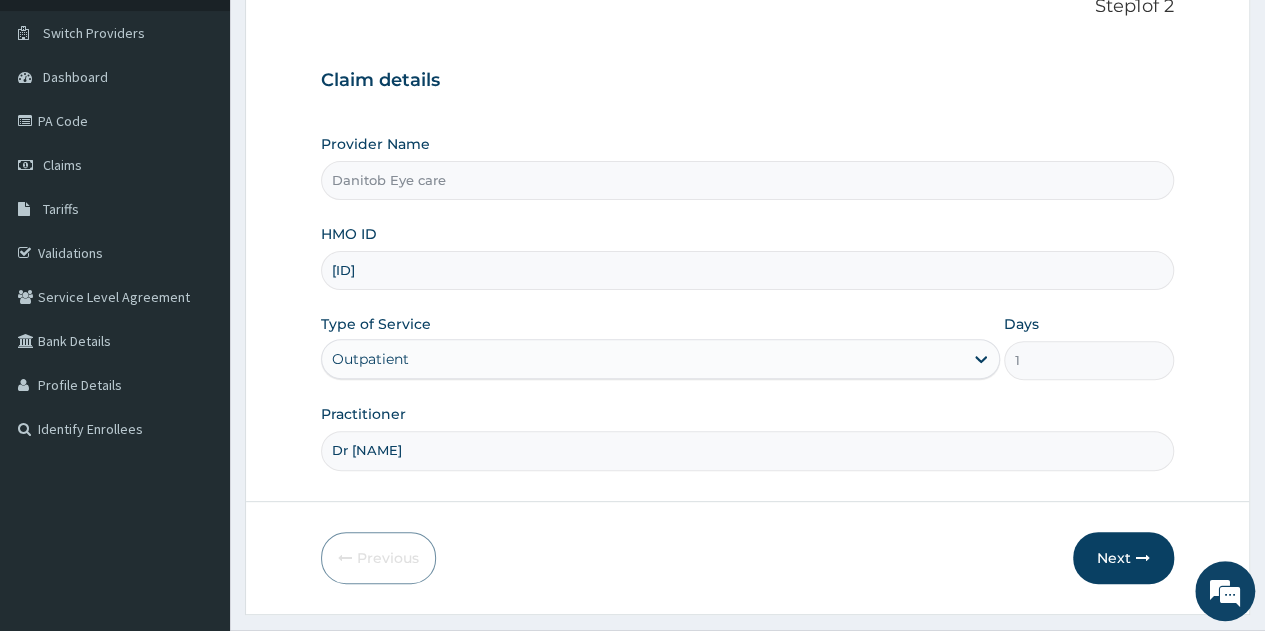 scroll, scrollTop: 188, scrollLeft: 0, axis: vertical 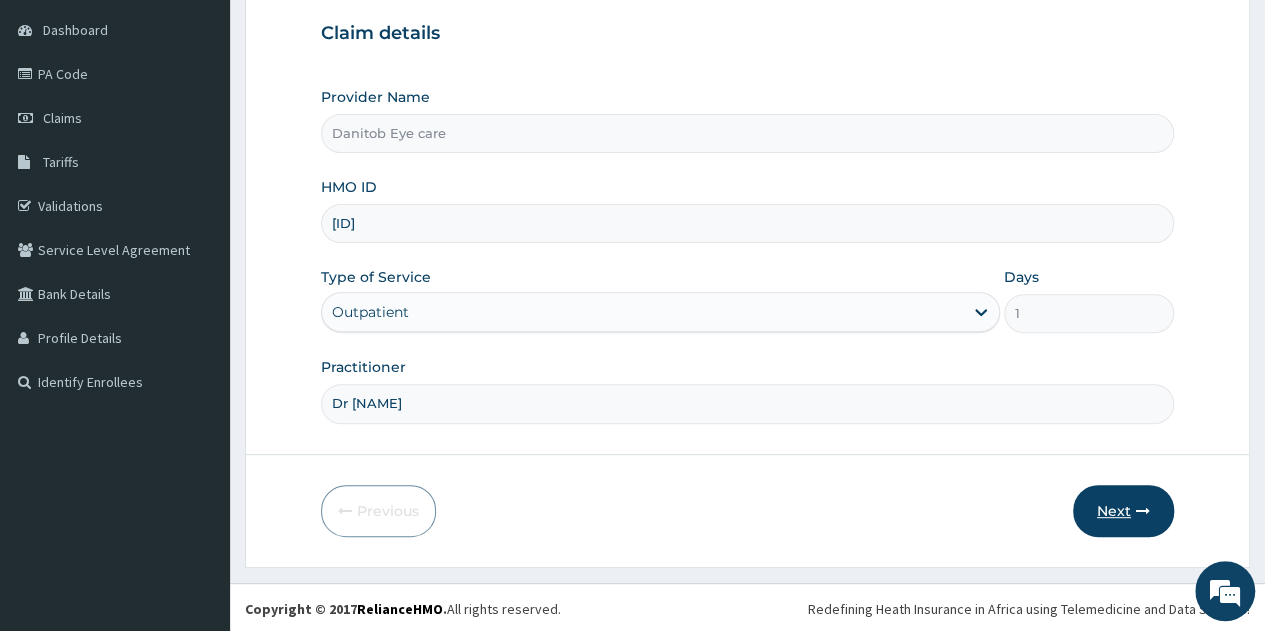 click on "Next" at bounding box center [1123, 511] 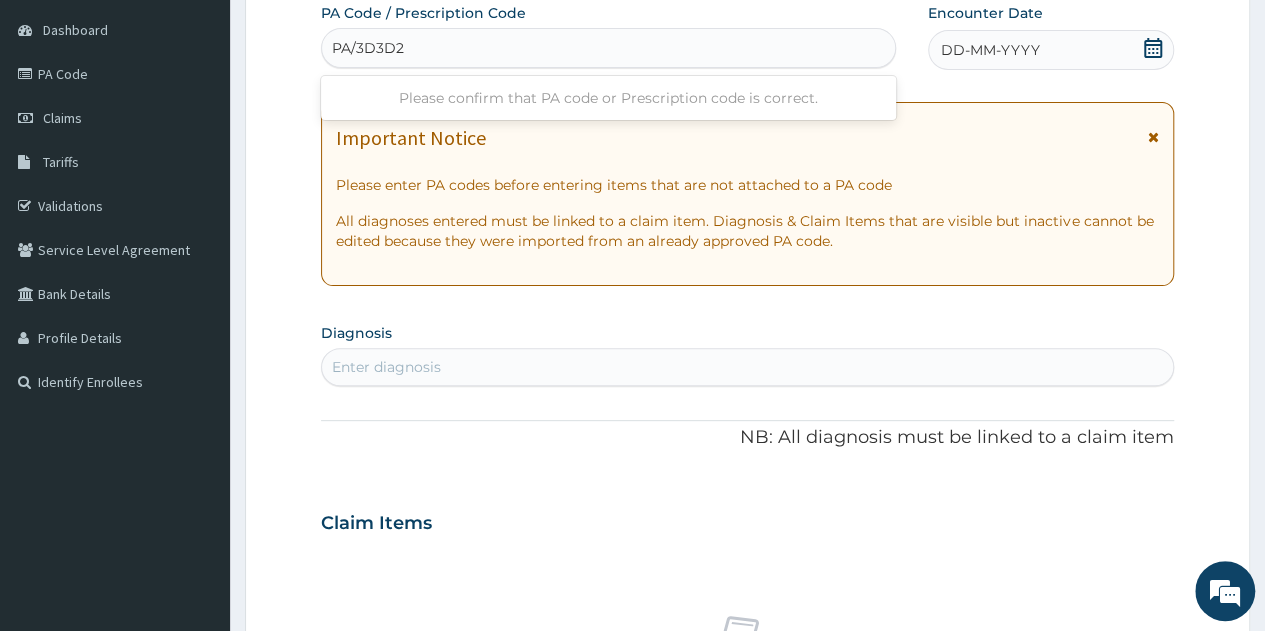 type on "PA/3D3D2C" 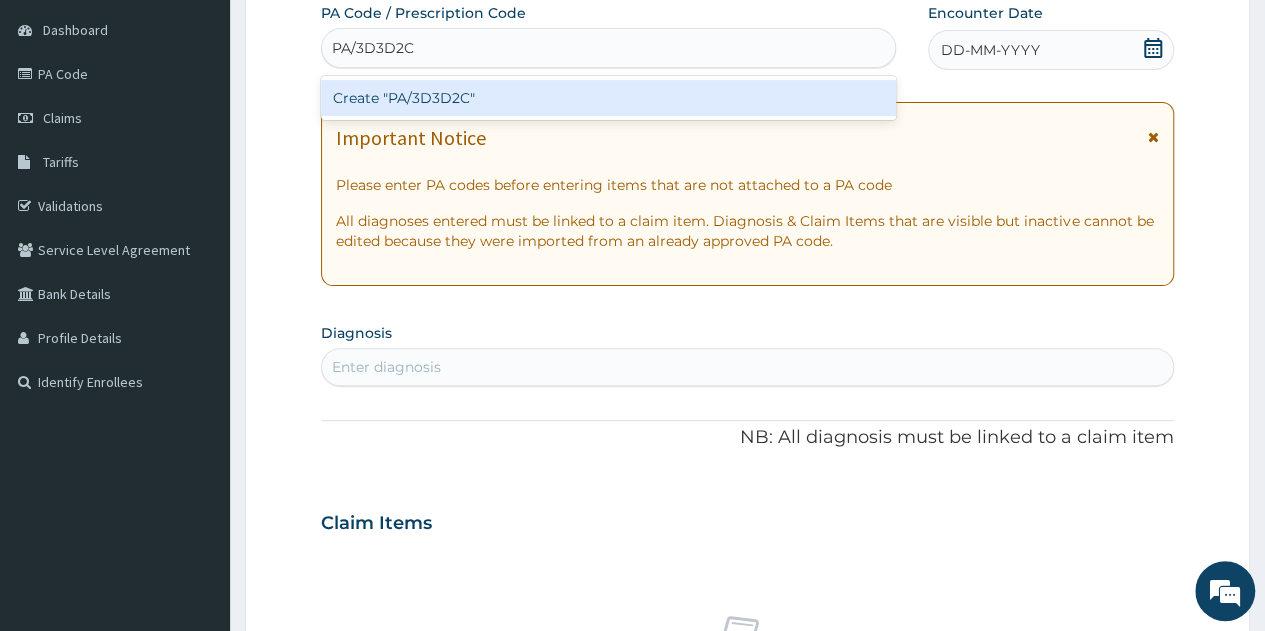 click on "Create "PA/3D3D2C"" at bounding box center (608, 98) 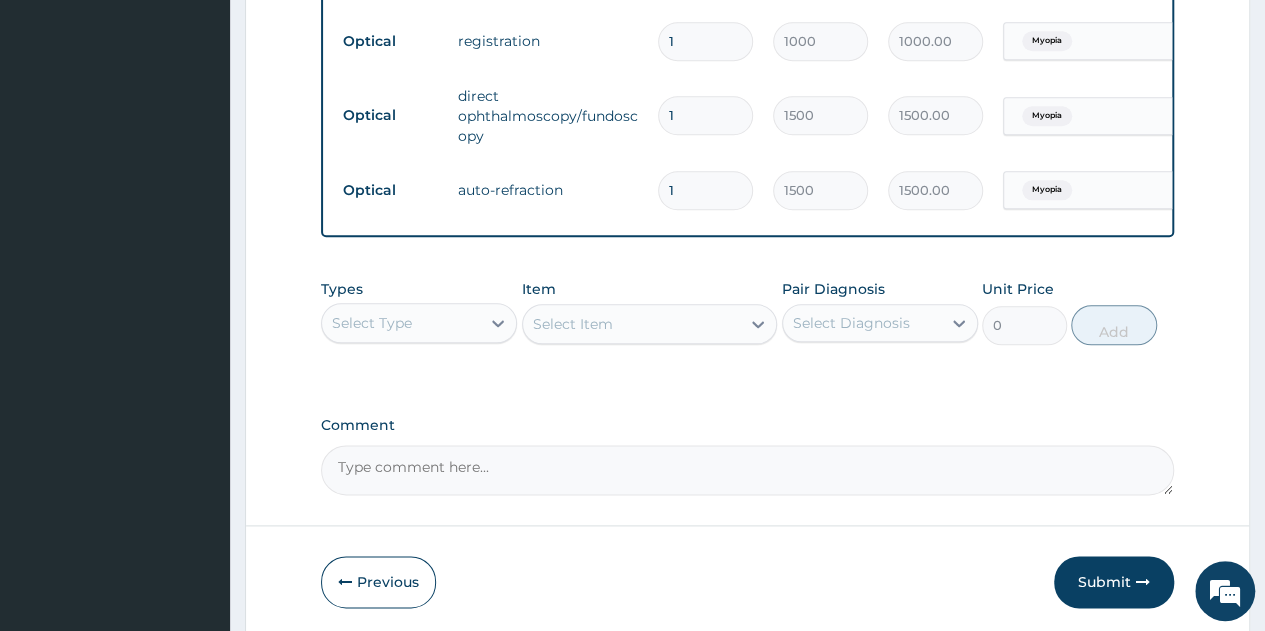 scroll, scrollTop: 1006, scrollLeft: 0, axis: vertical 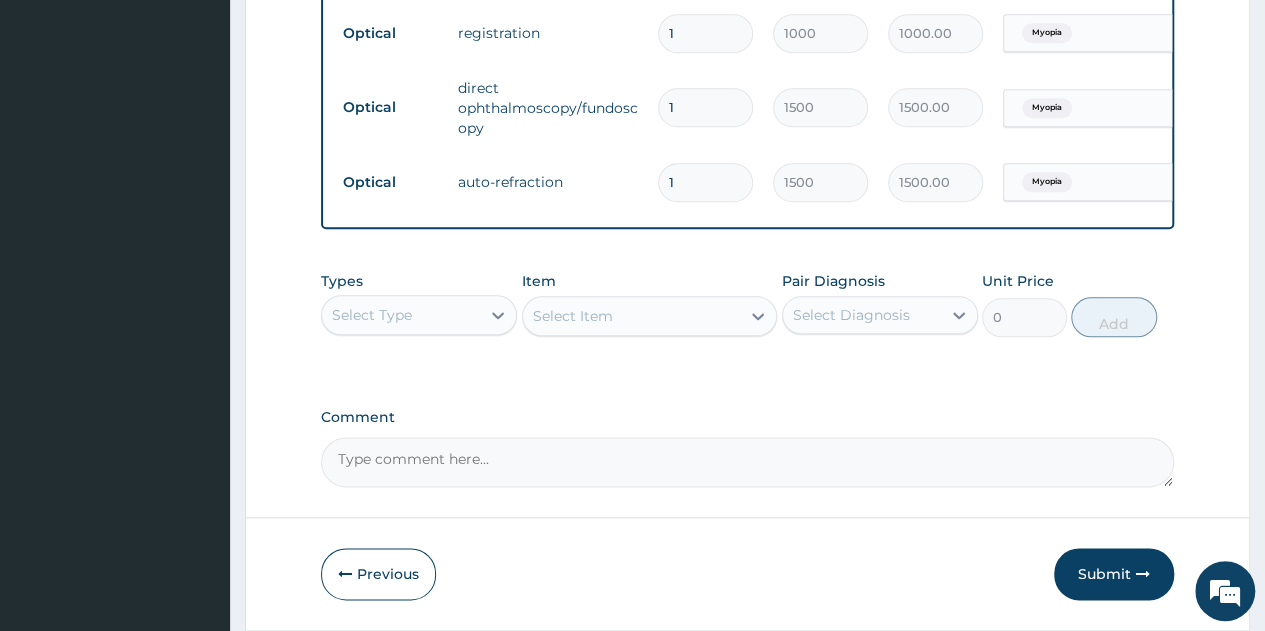 click on "Comment" at bounding box center (747, 462) 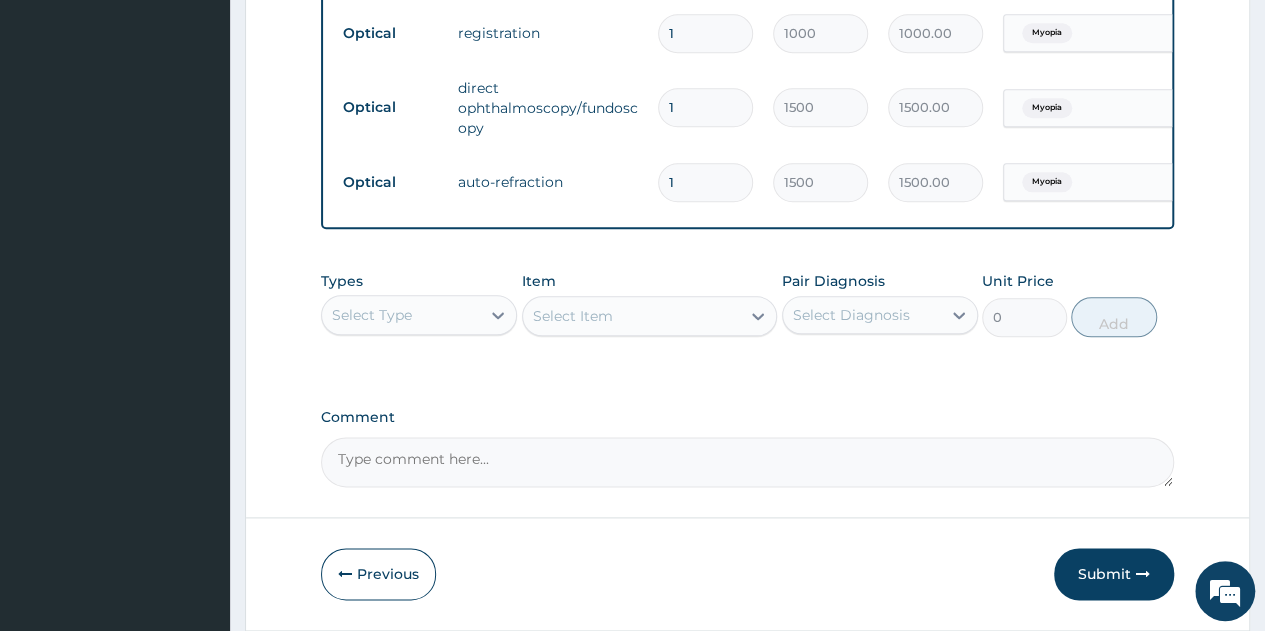 type on "t" 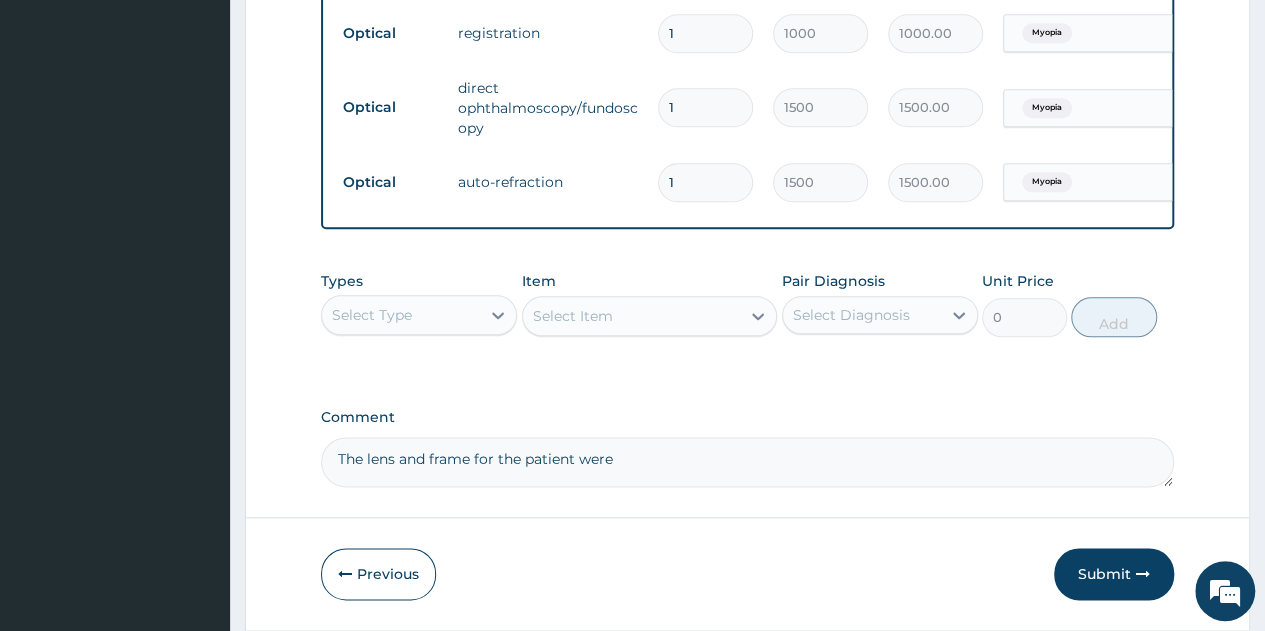 click on "The lens and frame for the patient were" at bounding box center (747, 462) 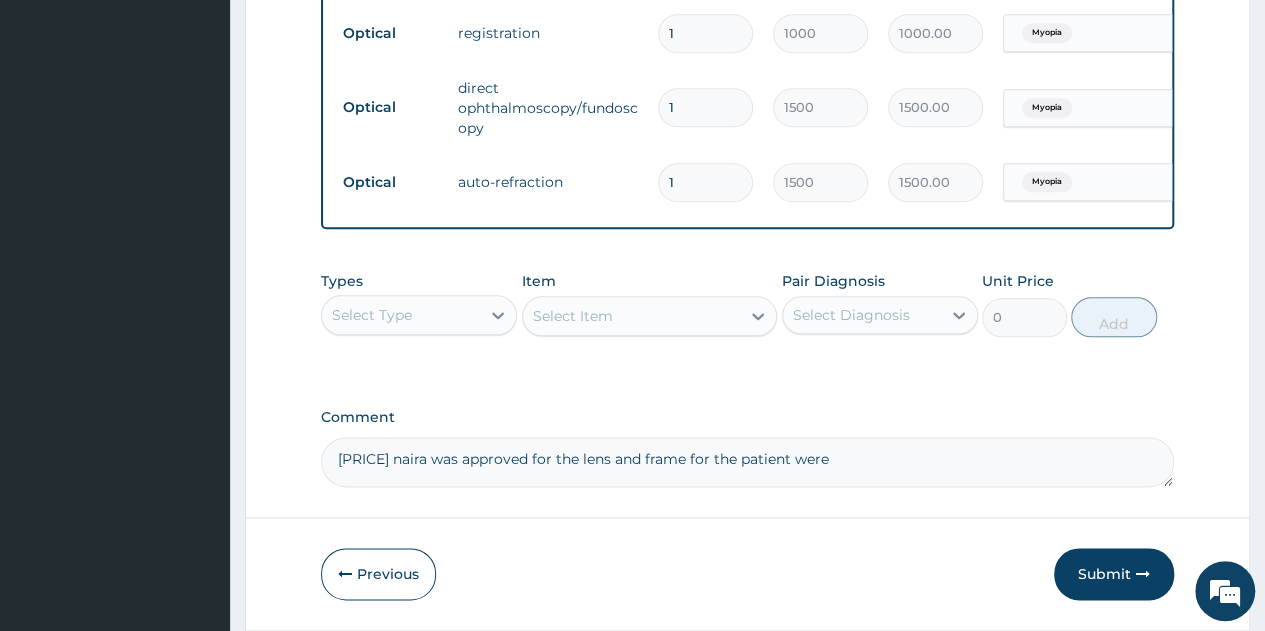 click on "30,000 naira was approved for the lens and frame for the patient were" at bounding box center [747, 462] 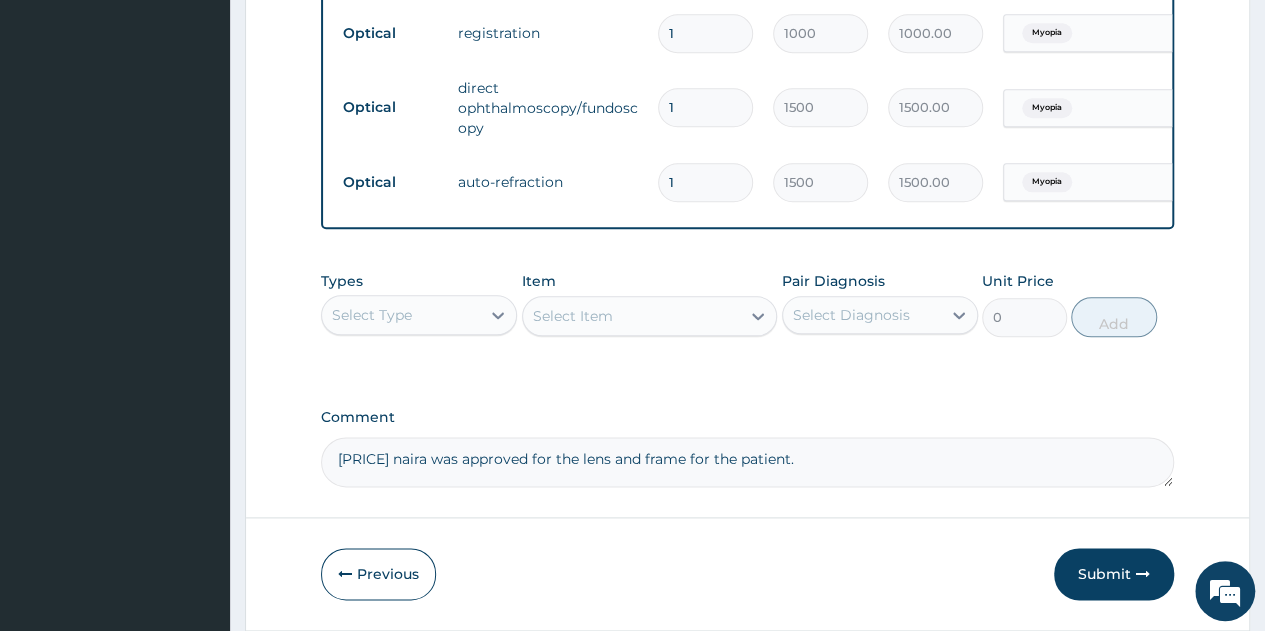 type on "30,000 naira was approved for the lens and frame for the patient." 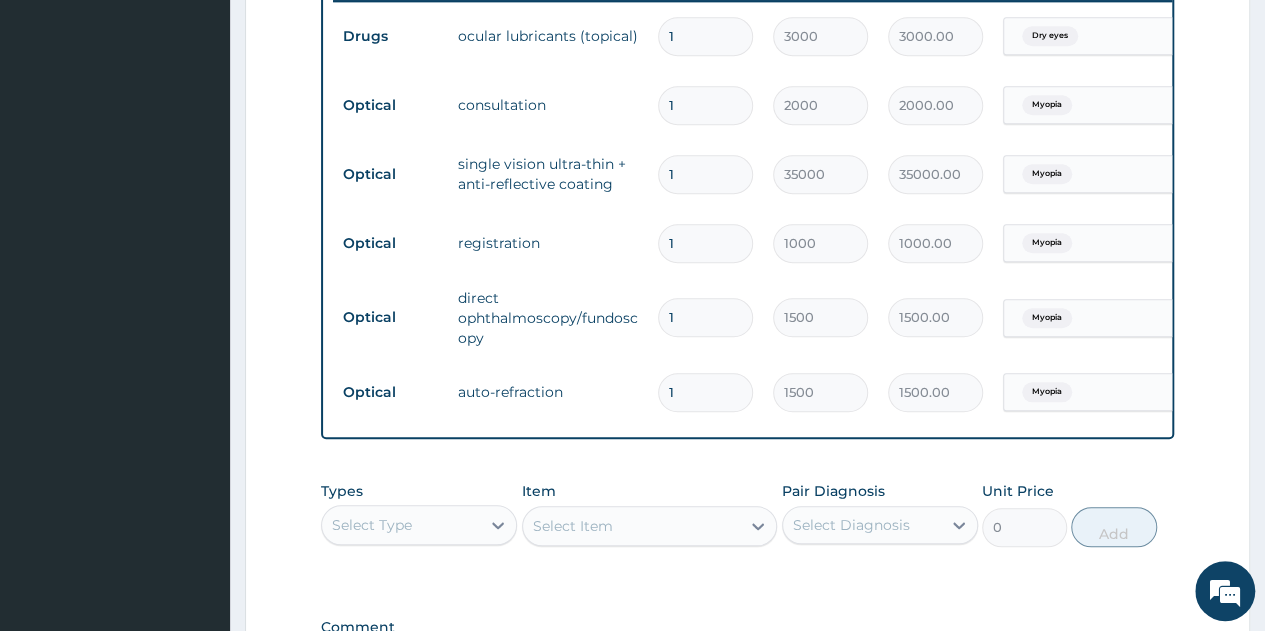 scroll, scrollTop: 793, scrollLeft: 0, axis: vertical 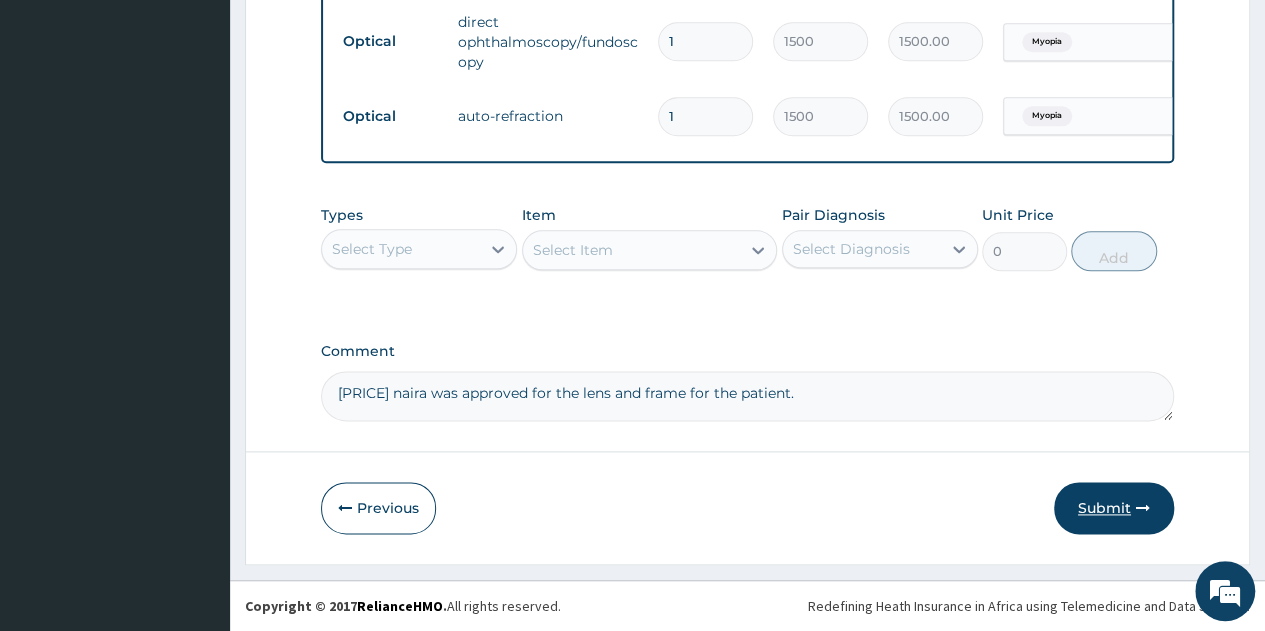 click on "Submit" at bounding box center [1114, 508] 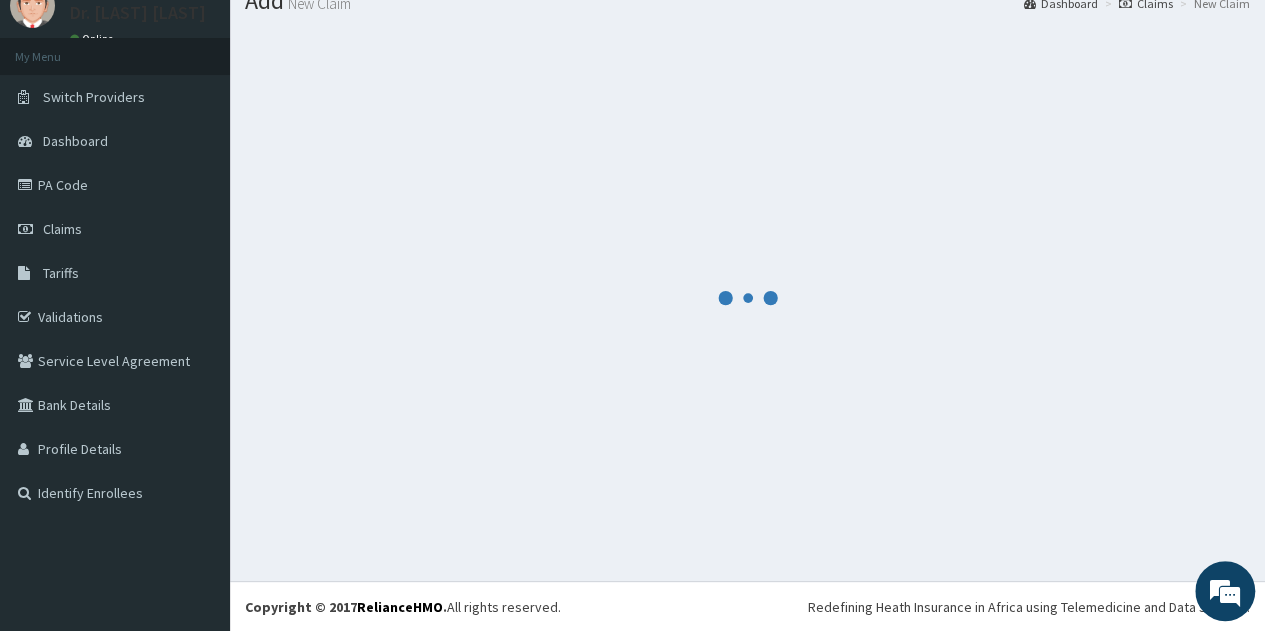 scroll, scrollTop: 1085, scrollLeft: 0, axis: vertical 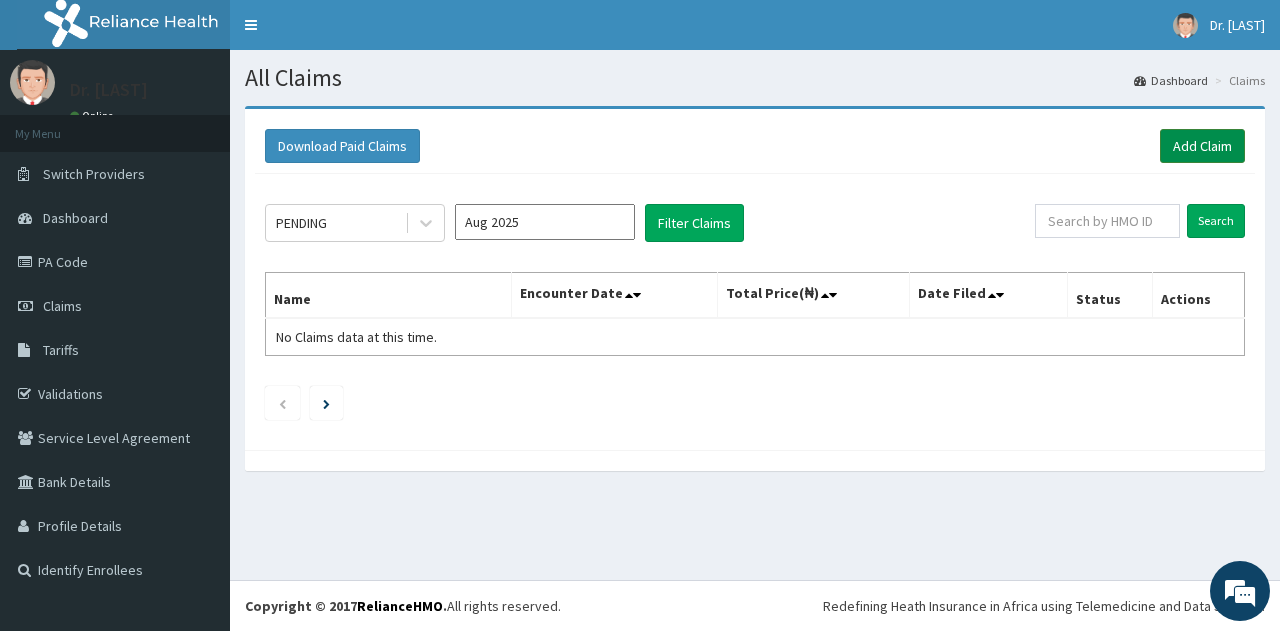 click on "Add Claim" at bounding box center (1202, 146) 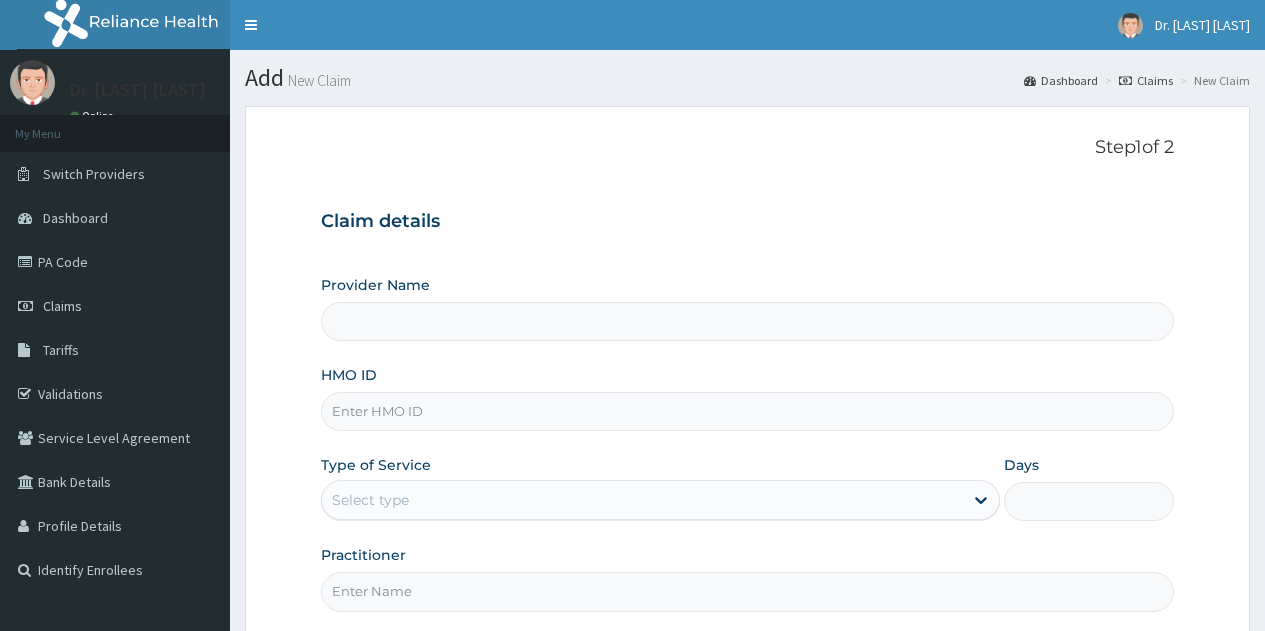 scroll, scrollTop: 0, scrollLeft: 0, axis: both 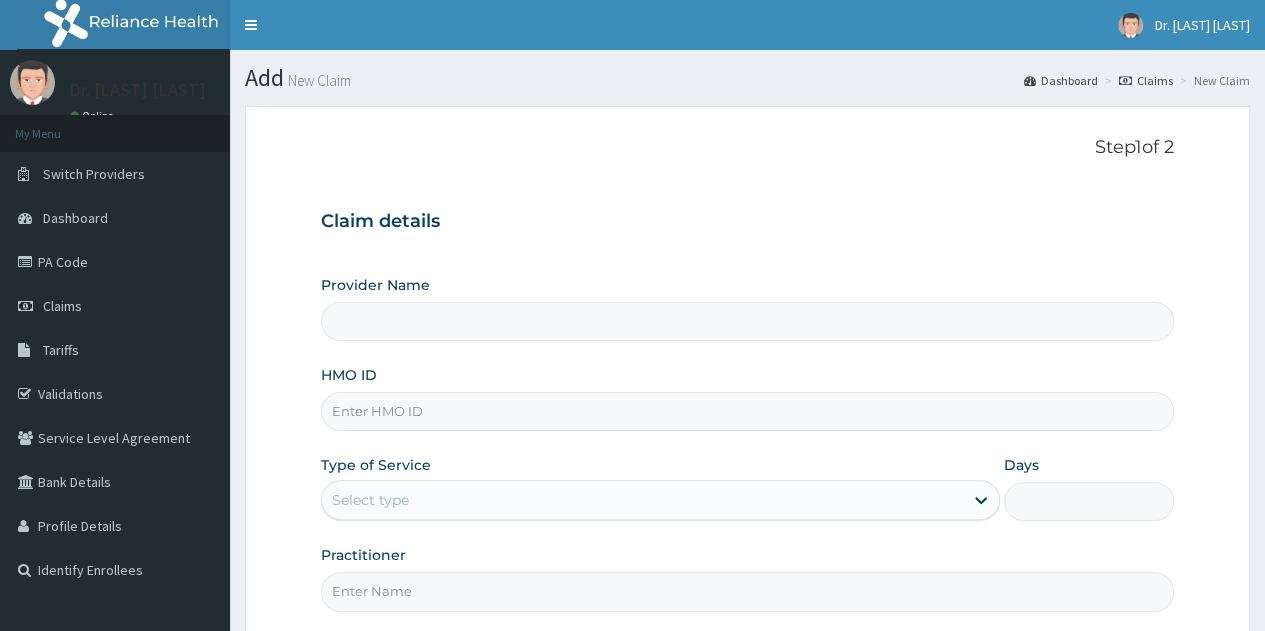 type on "Danitob Eye care" 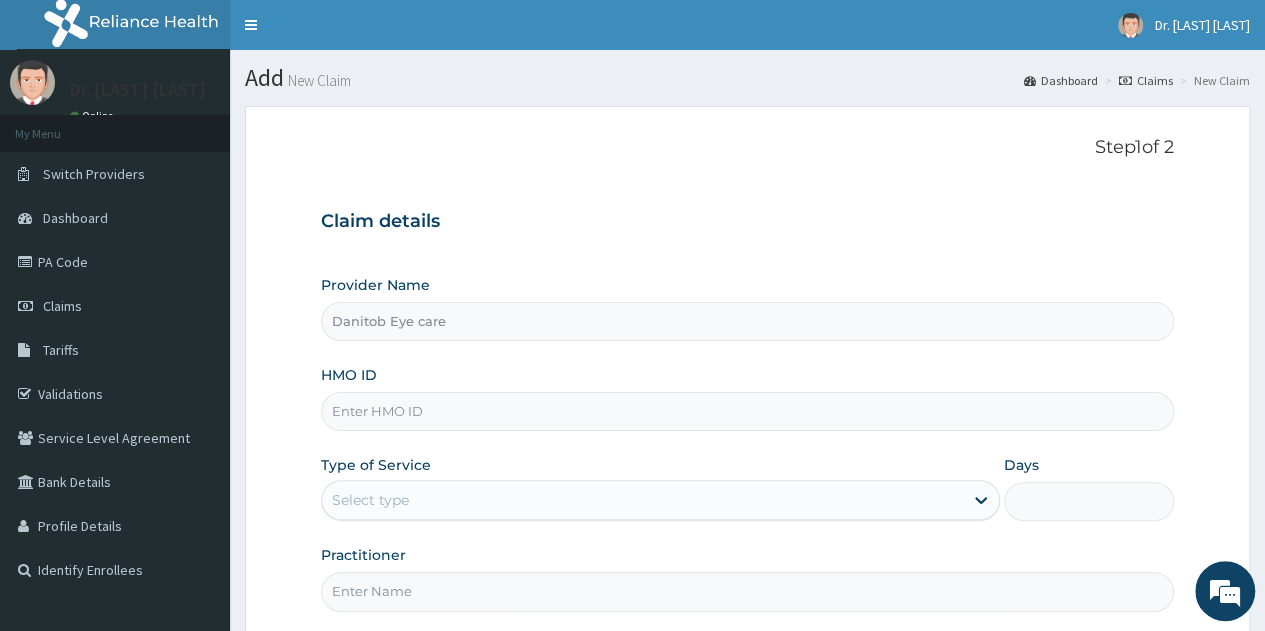 scroll, scrollTop: 0, scrollLeft: 0, axis: both 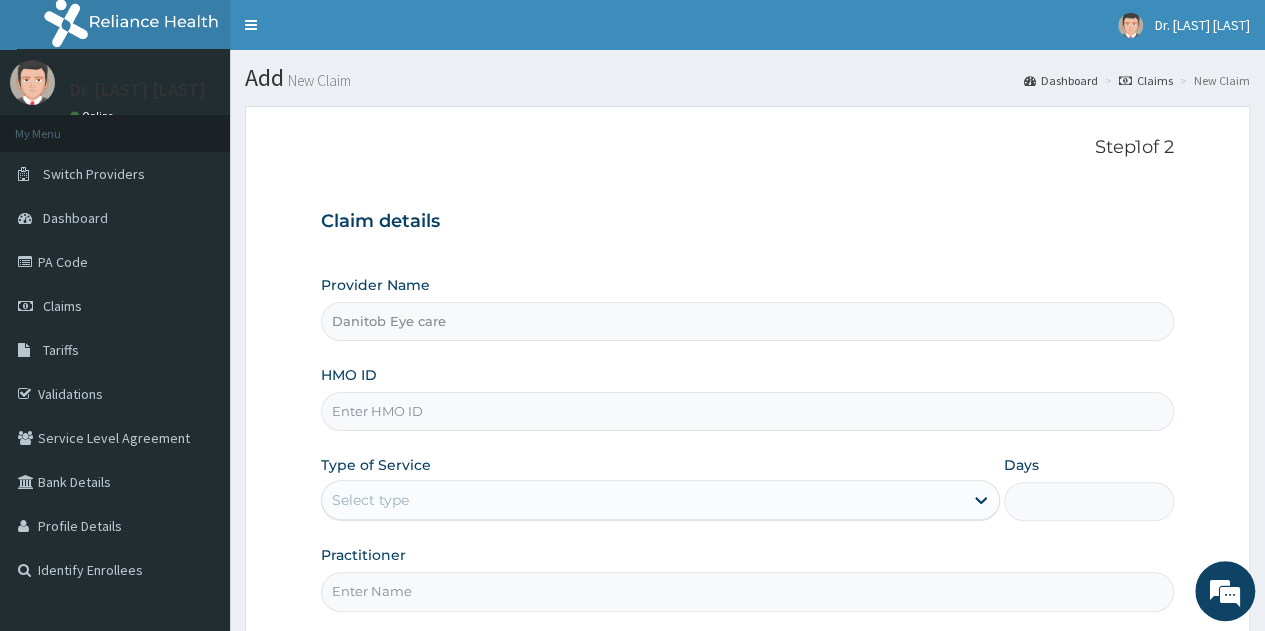 click on "HMO ID" at bounding box center [747, 411] 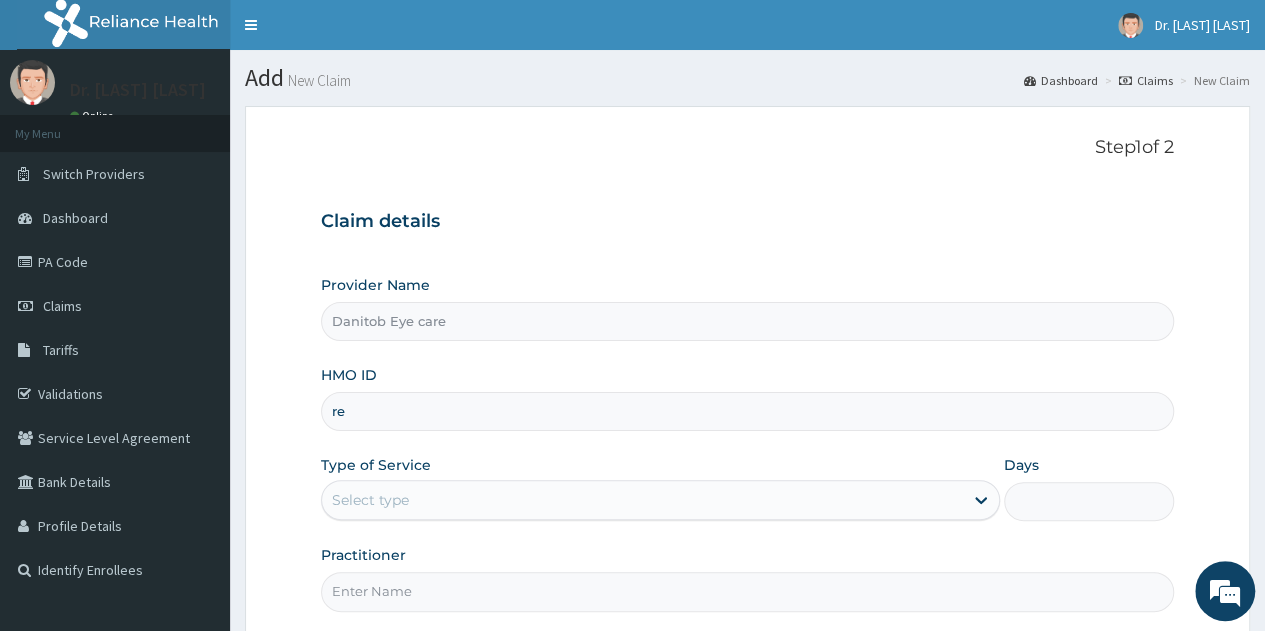 type on "r" 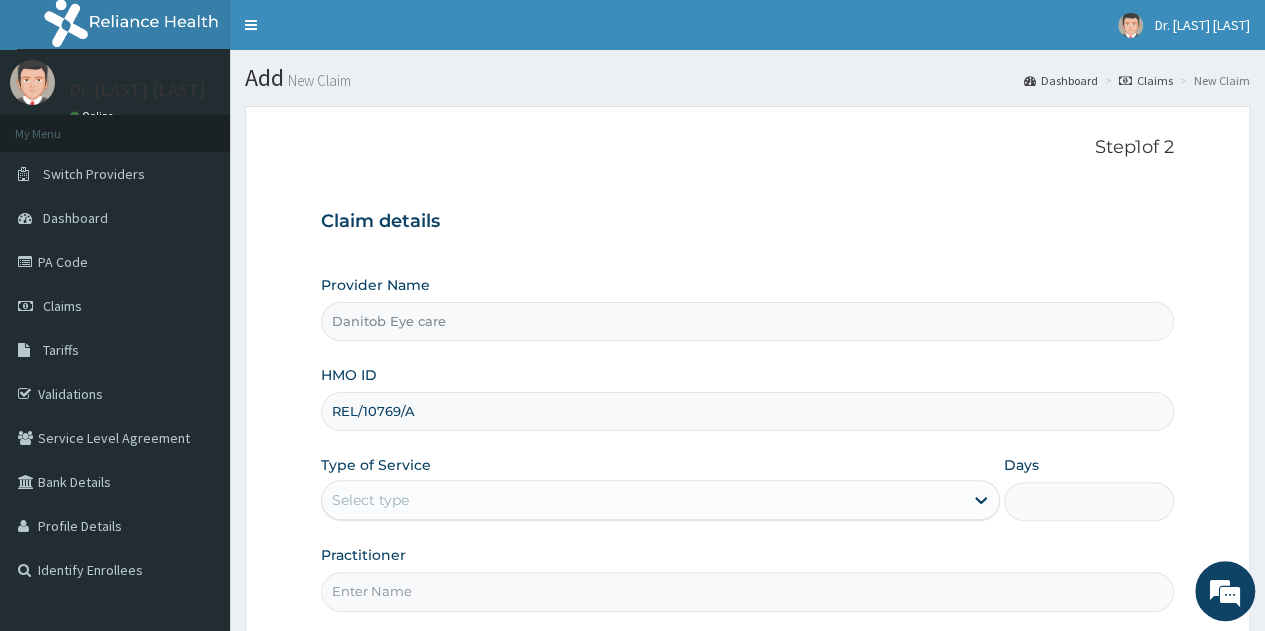 type on "REL/10769/A" 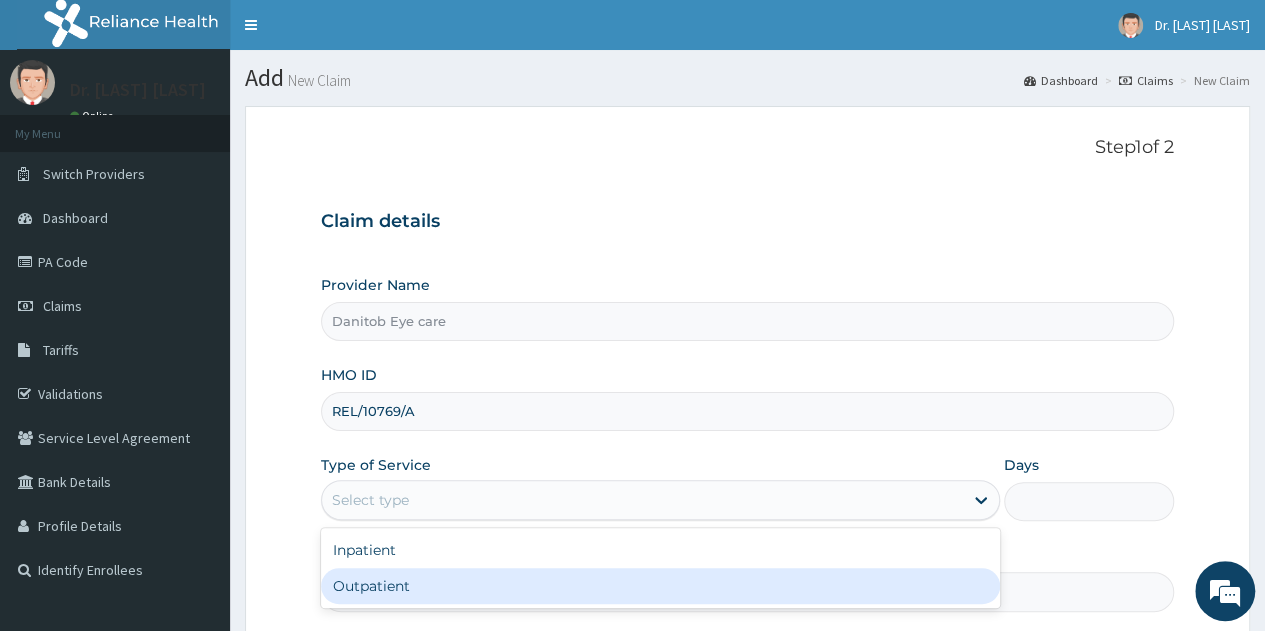 click on "Outpatient" at bounding box center [660, 586] 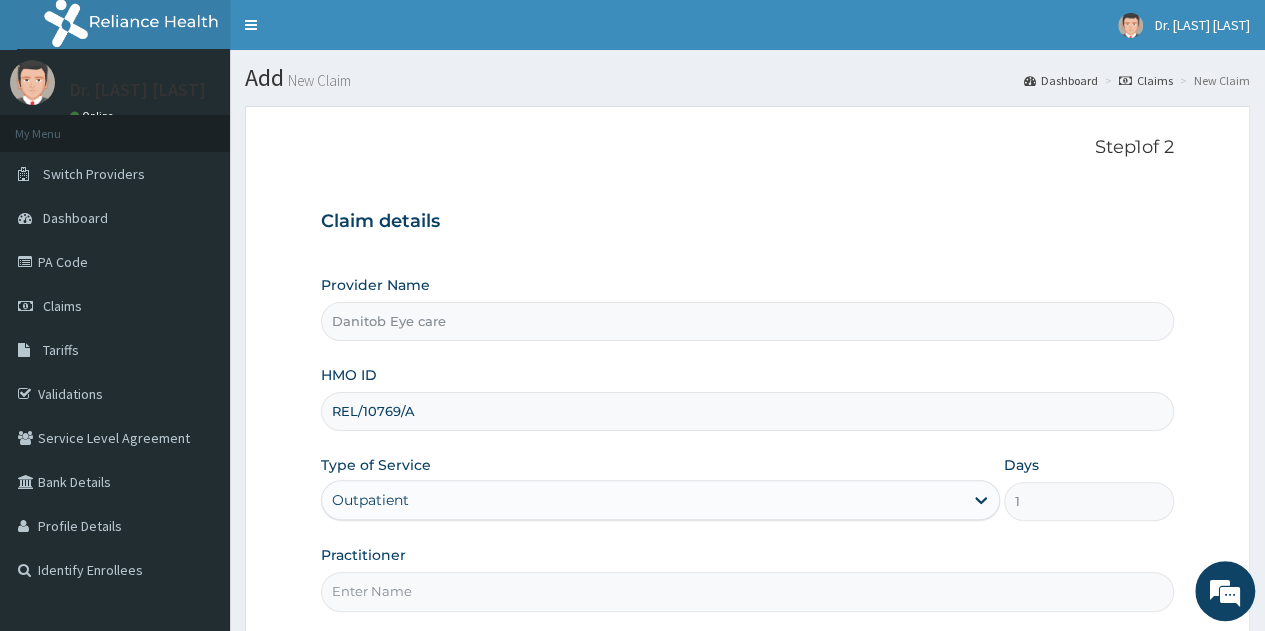 click on "Practitioner" at bounding box center [747, 591] 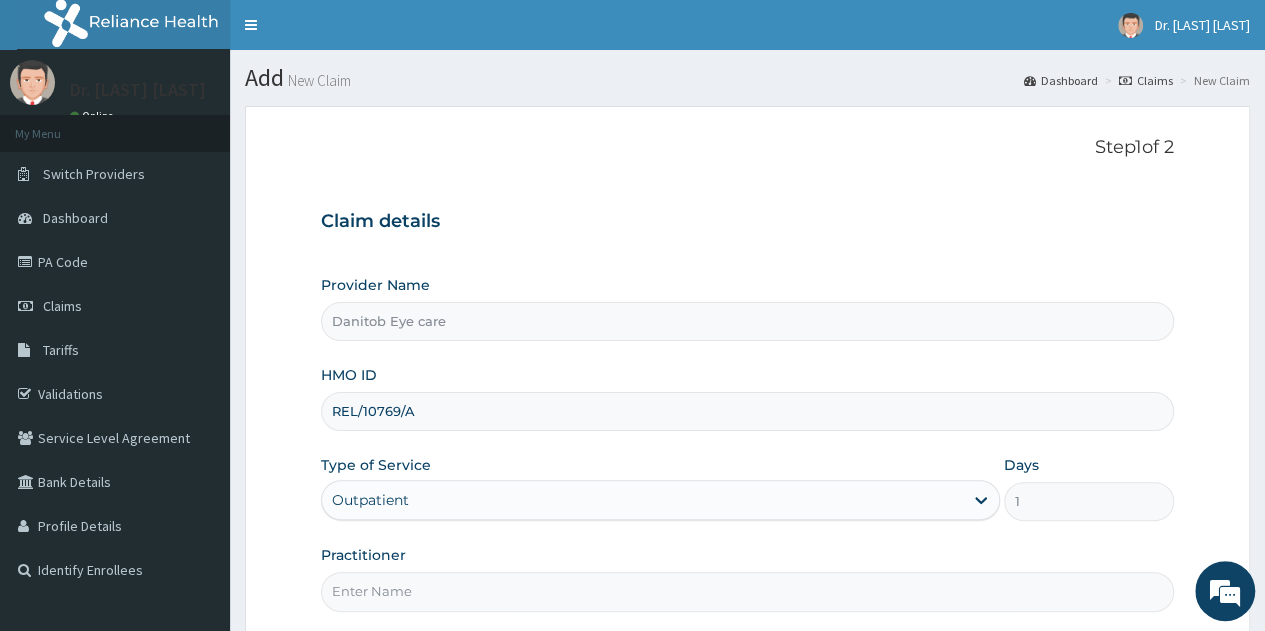 type on "Dr [NAME]" 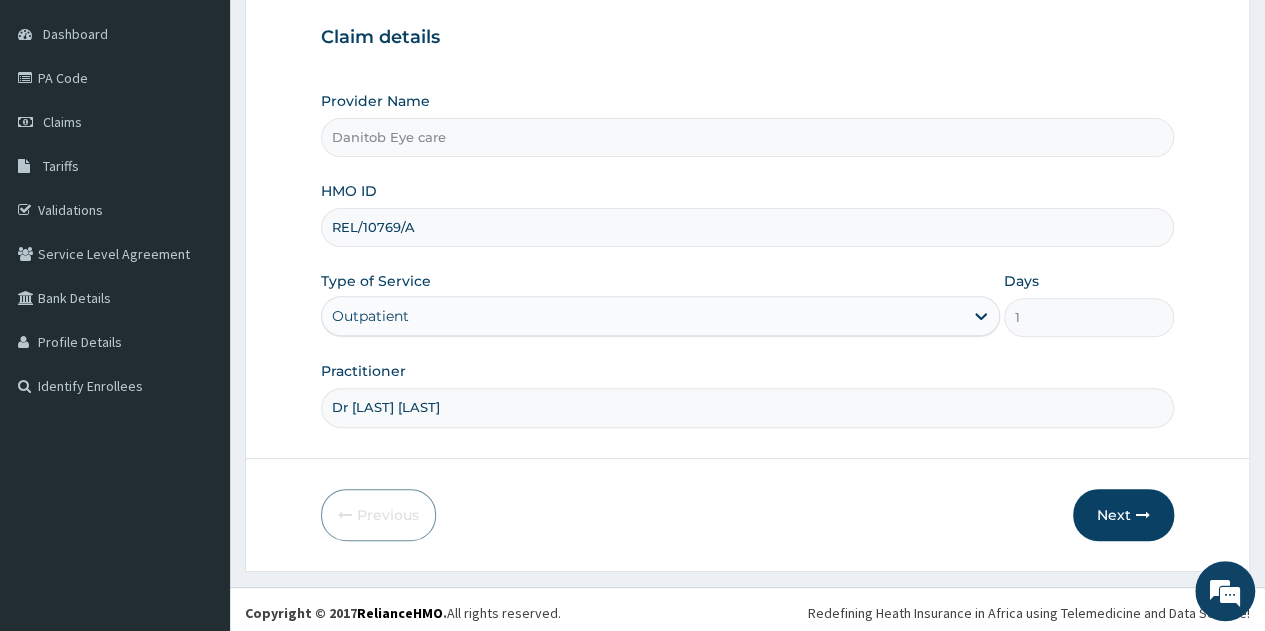 scroll, scrollTop: 188, scrollLeft: 0, axis: vertical 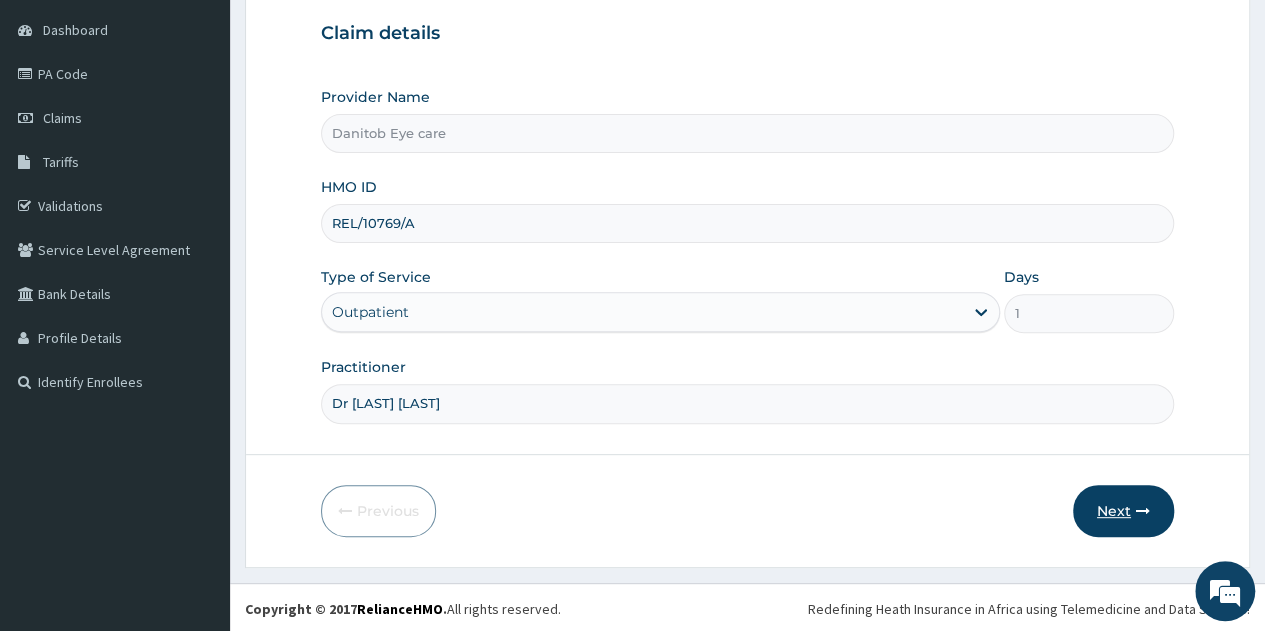 click on "Next" at bounding box center (1123, 511) 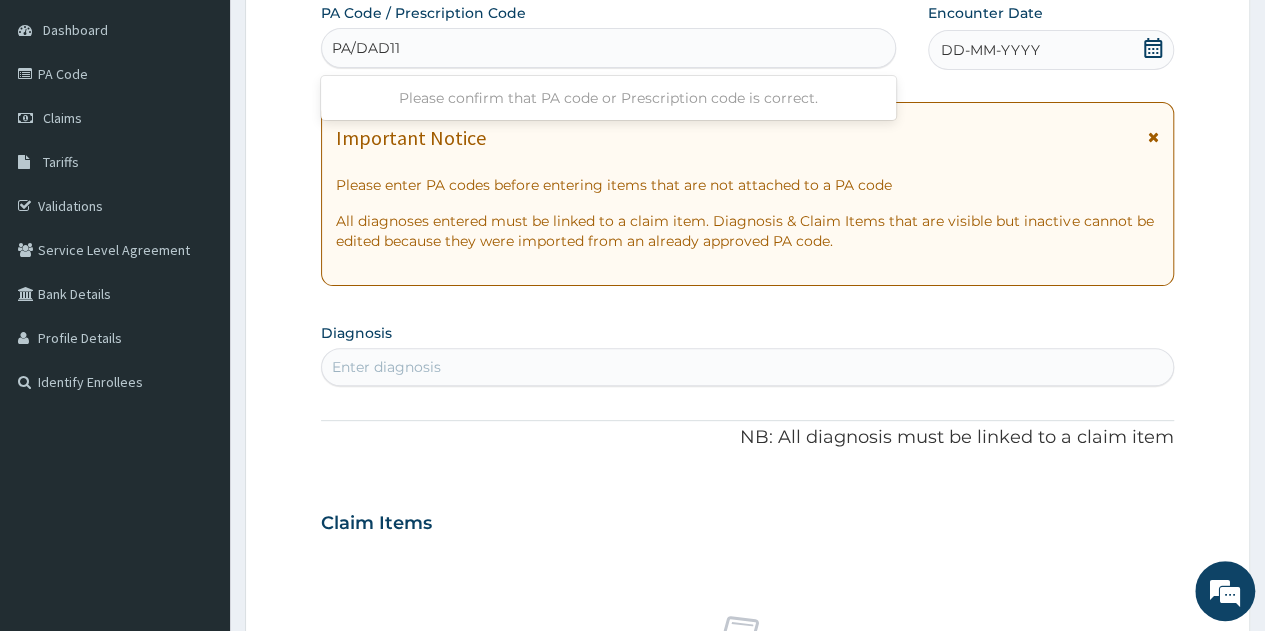 type on "PA/DAD118" 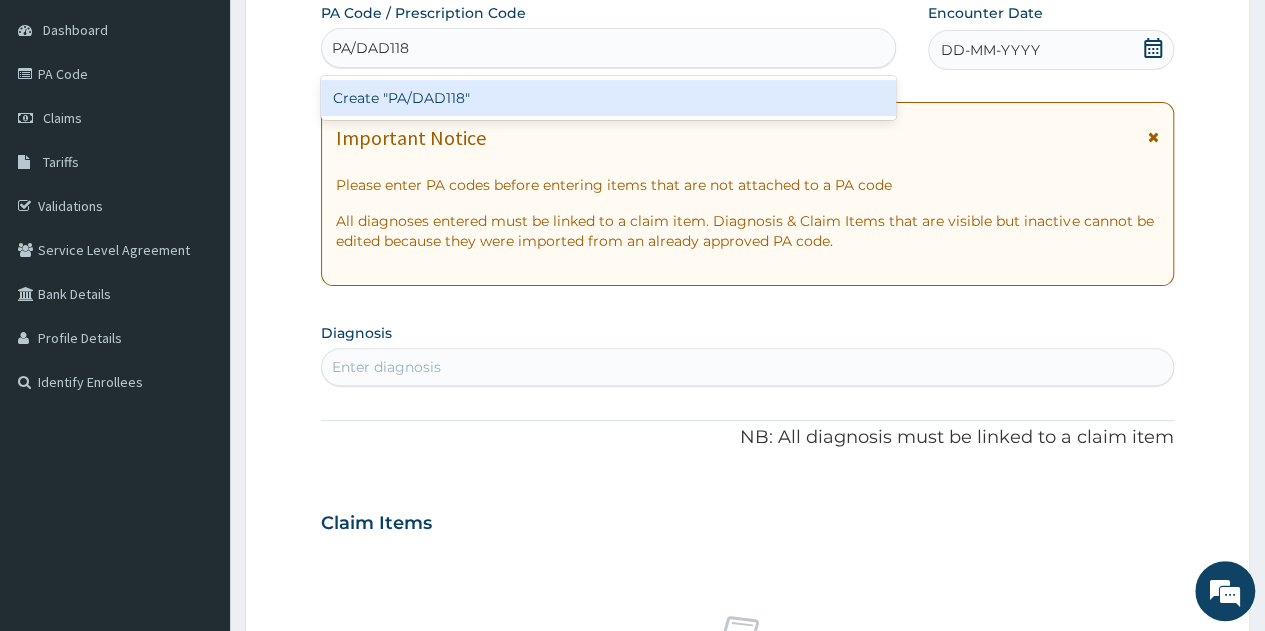 click on "Create "PA/DAD118"" at bounding box center [608, 98] 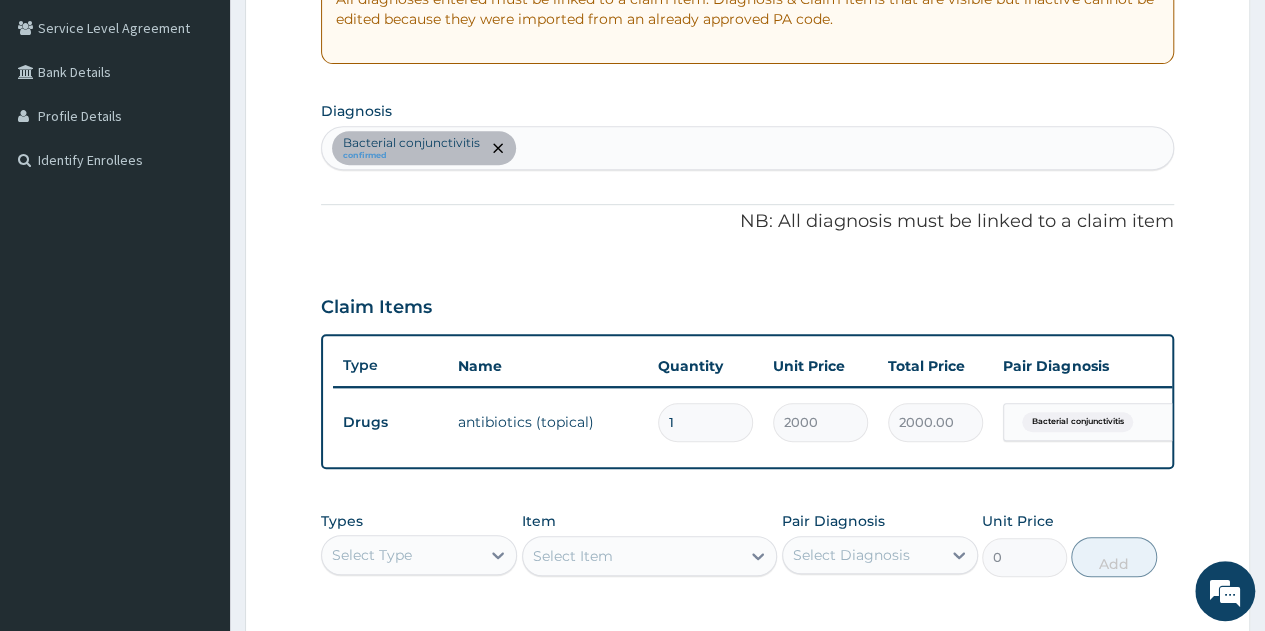 scroll, scrollTop: 421, scrollLeft: 0, axis: vertical 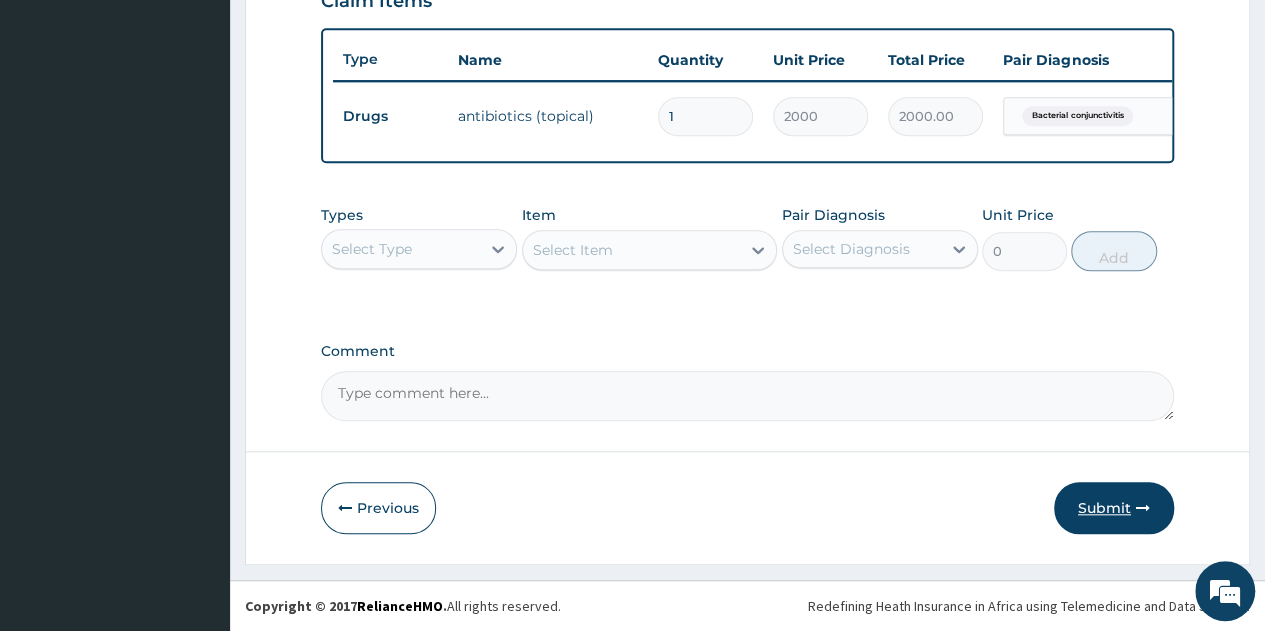 click on "Submit" at bounding box center [1114, 508] 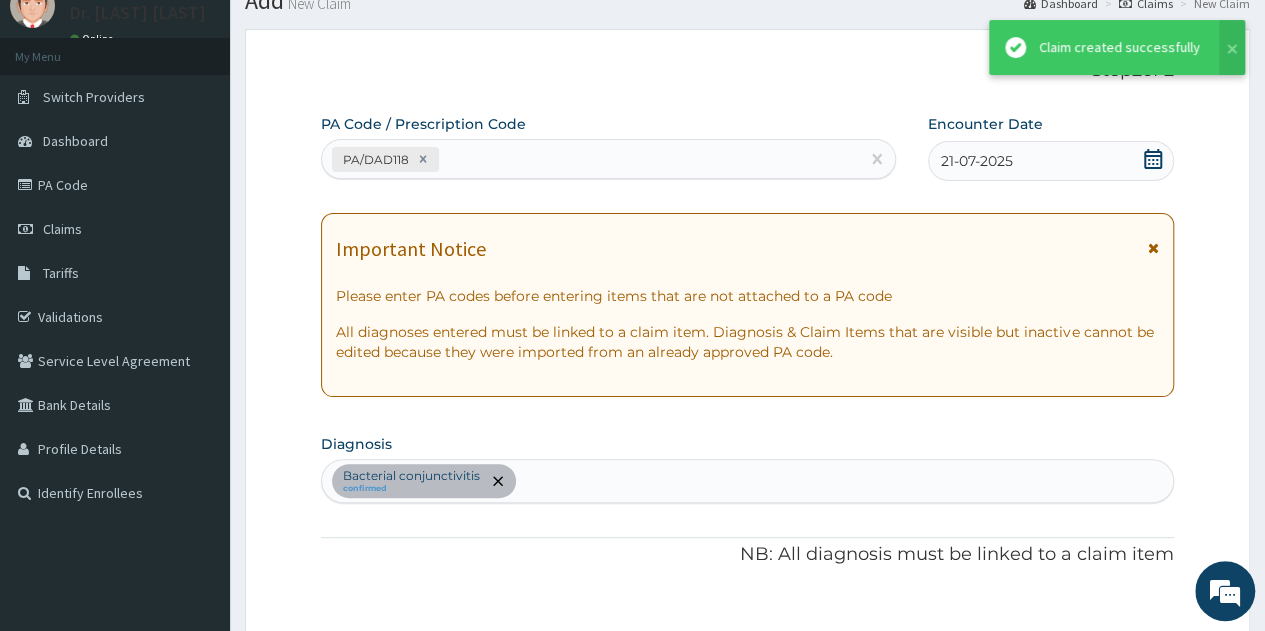 scroll, scrollTop: 728, scrollLeft: 0, axis: vertical 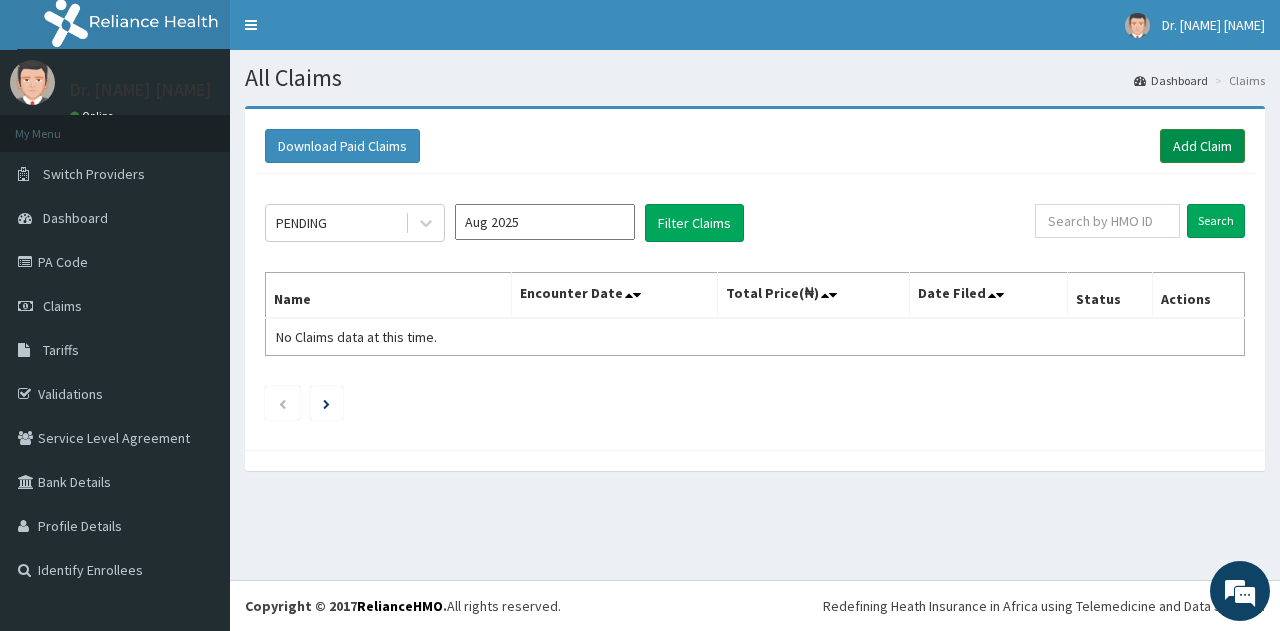 click on "Add Claim" at bounding box center (1202, 146) 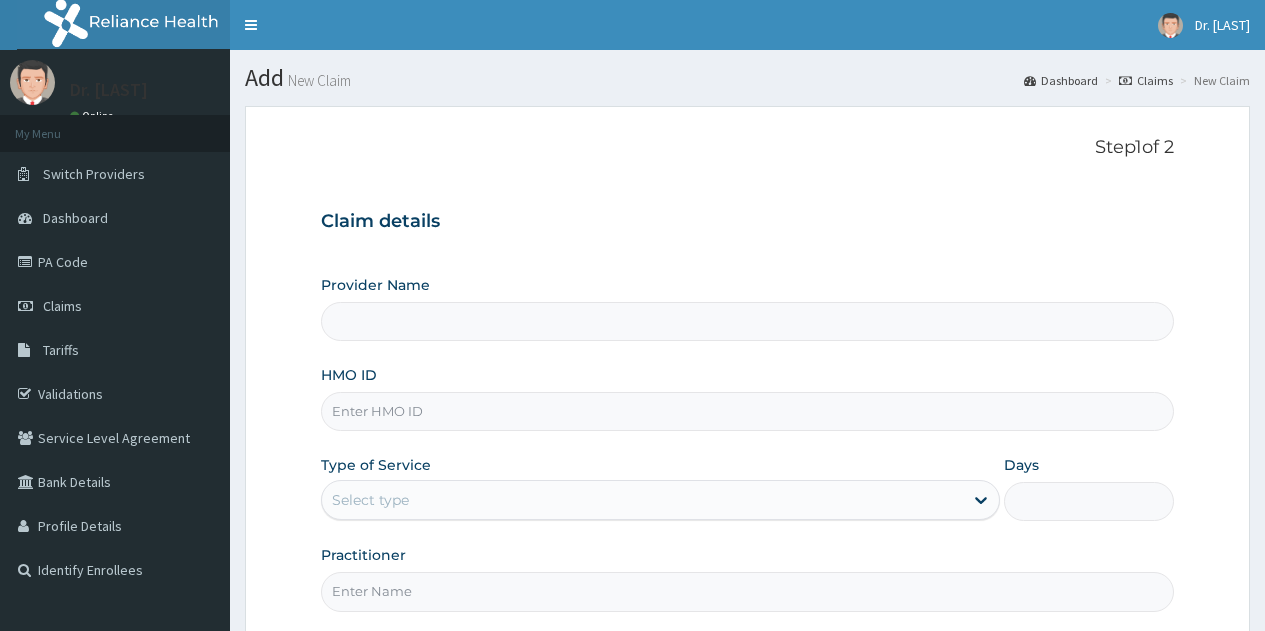 scroll, scrollTop: 0, scrollLeft: 0, axis: both 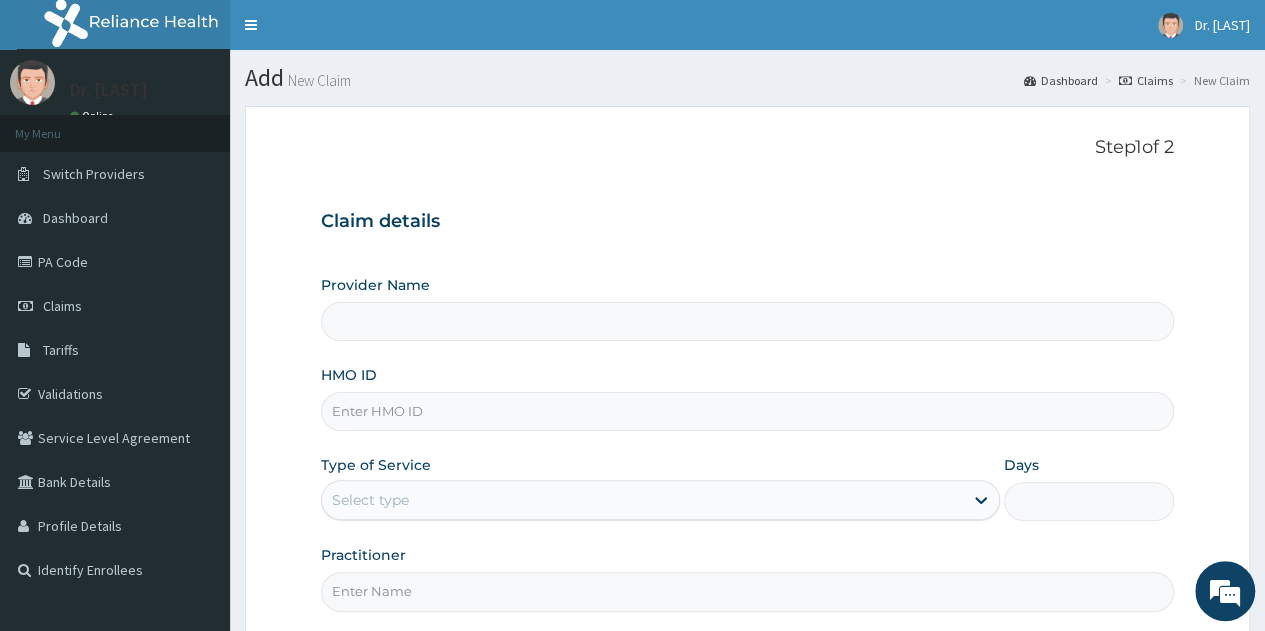 type on "Danitob Eye care" 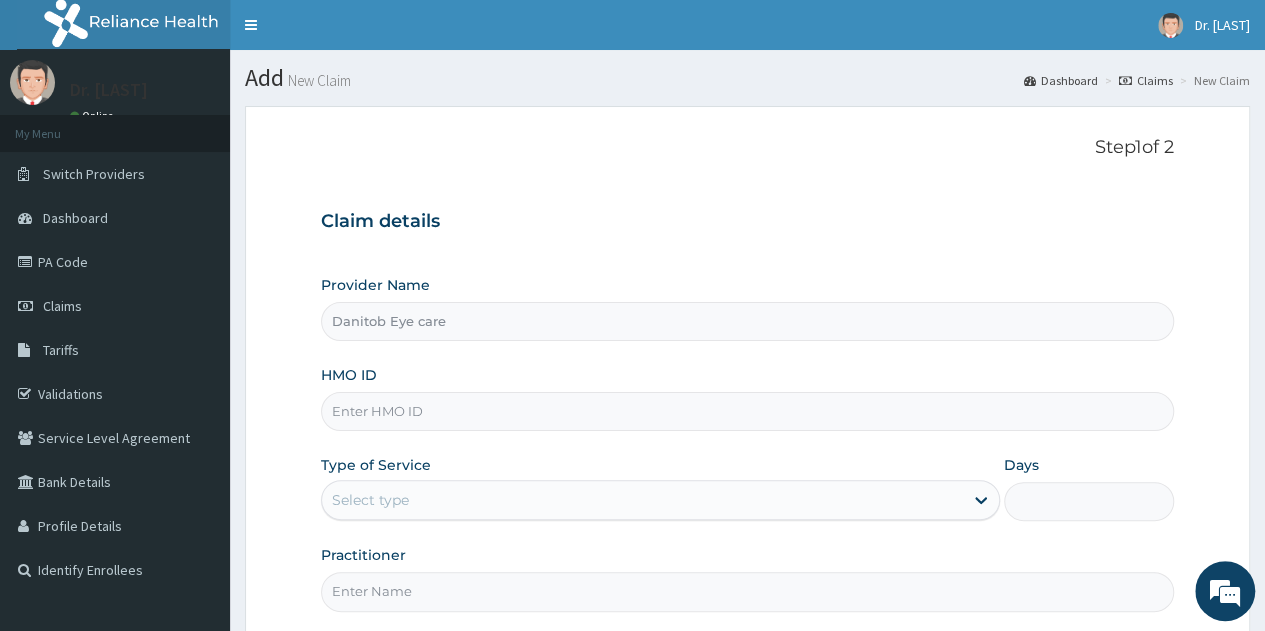 scroll, scrollTop: 0, scrollLeft: 0, axis: both 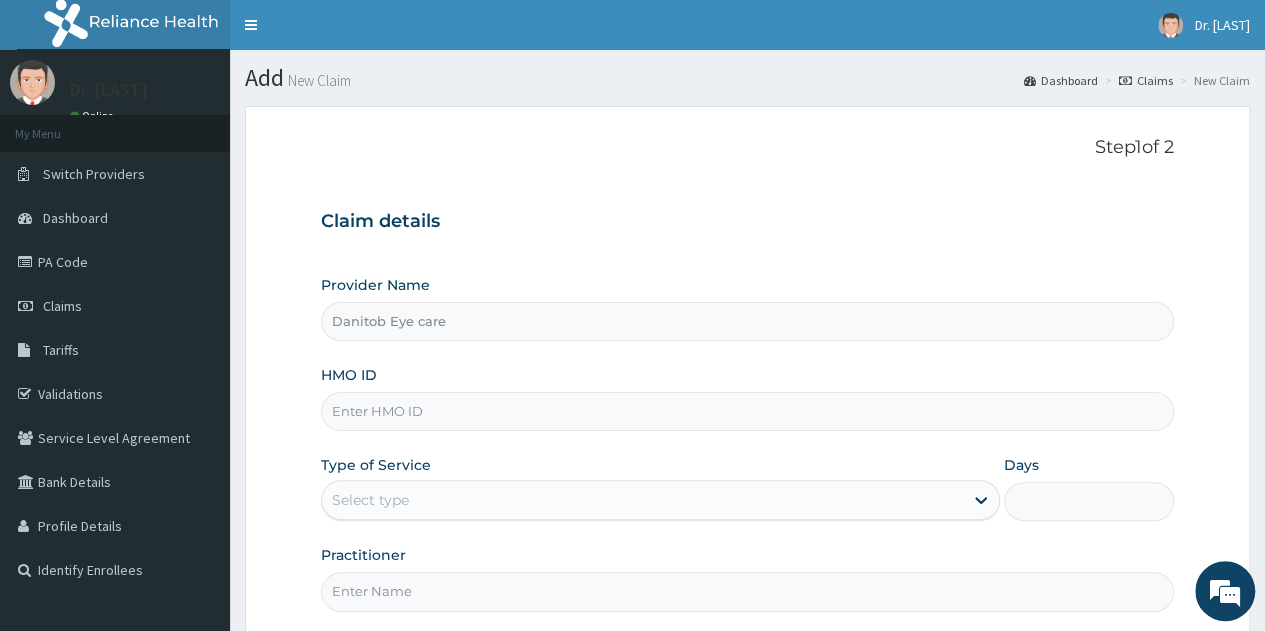 click on "HMO ID" at bounding box center (747, 411) 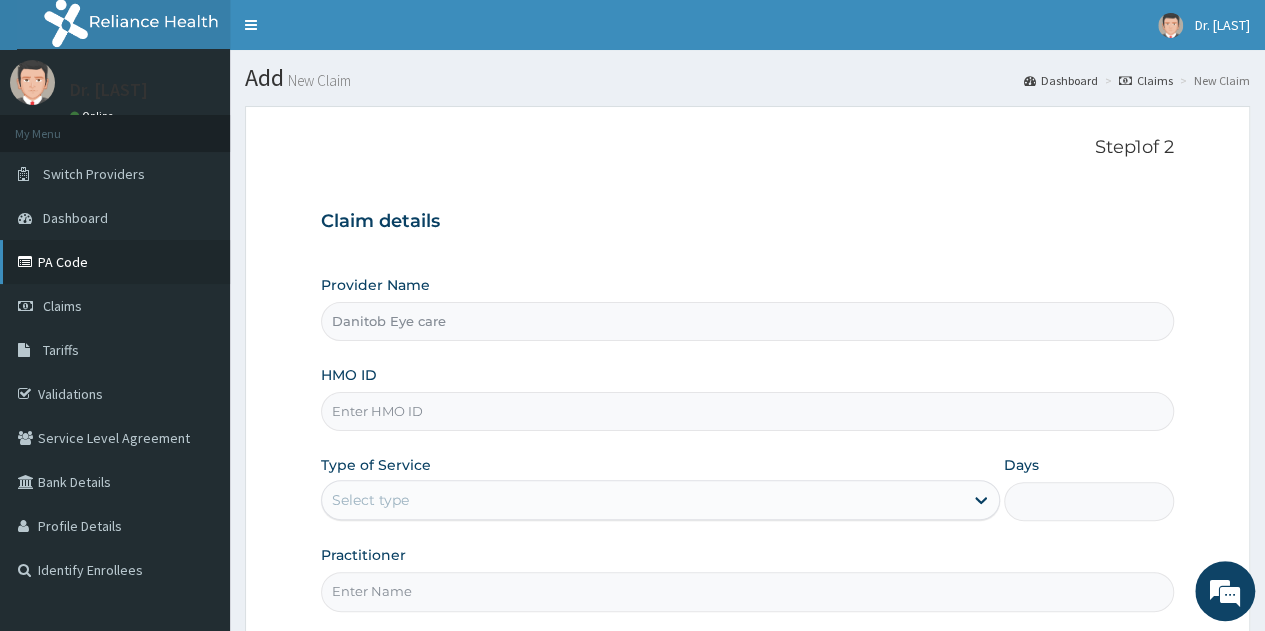 click on "PA Code" at bounding box center (115, 262) 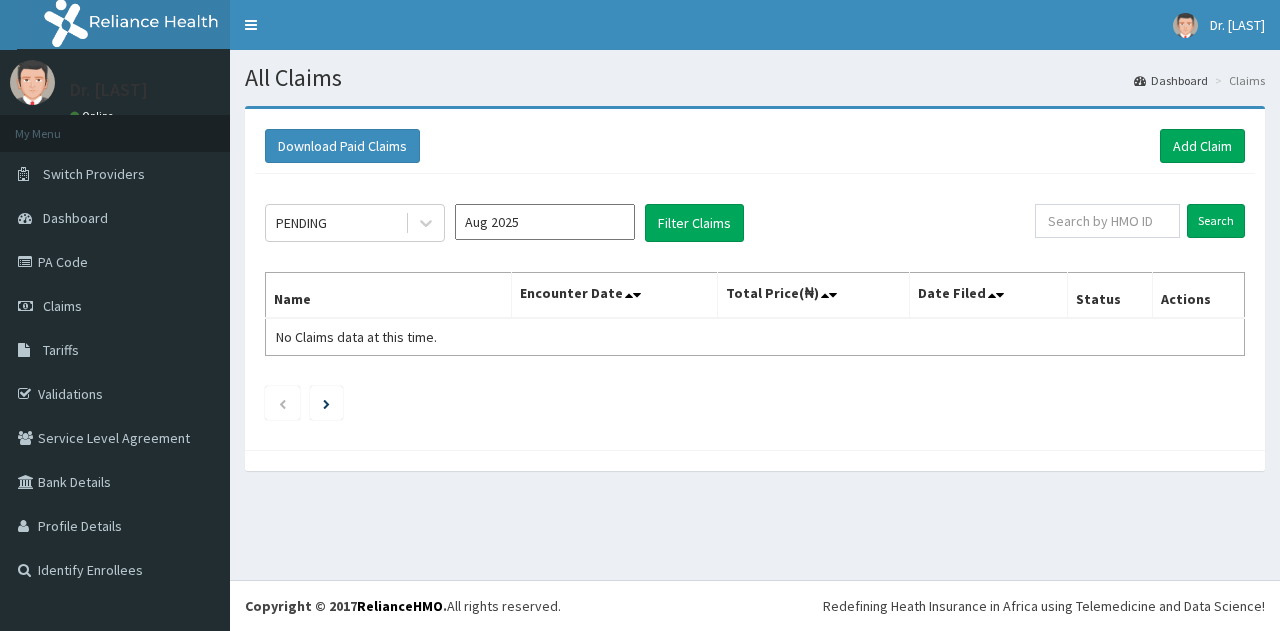 scroll, scrollTop: 0, scrollLeft: 0, axis: both 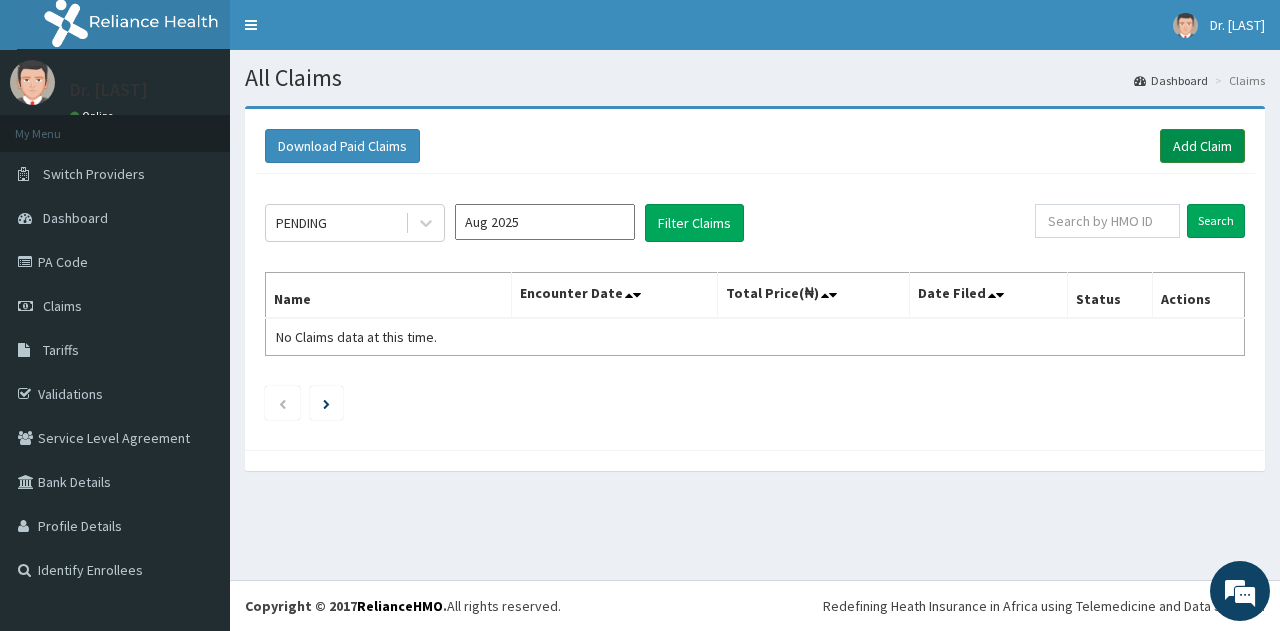 click on "Add Claim" at bounding box center [1202, 146] 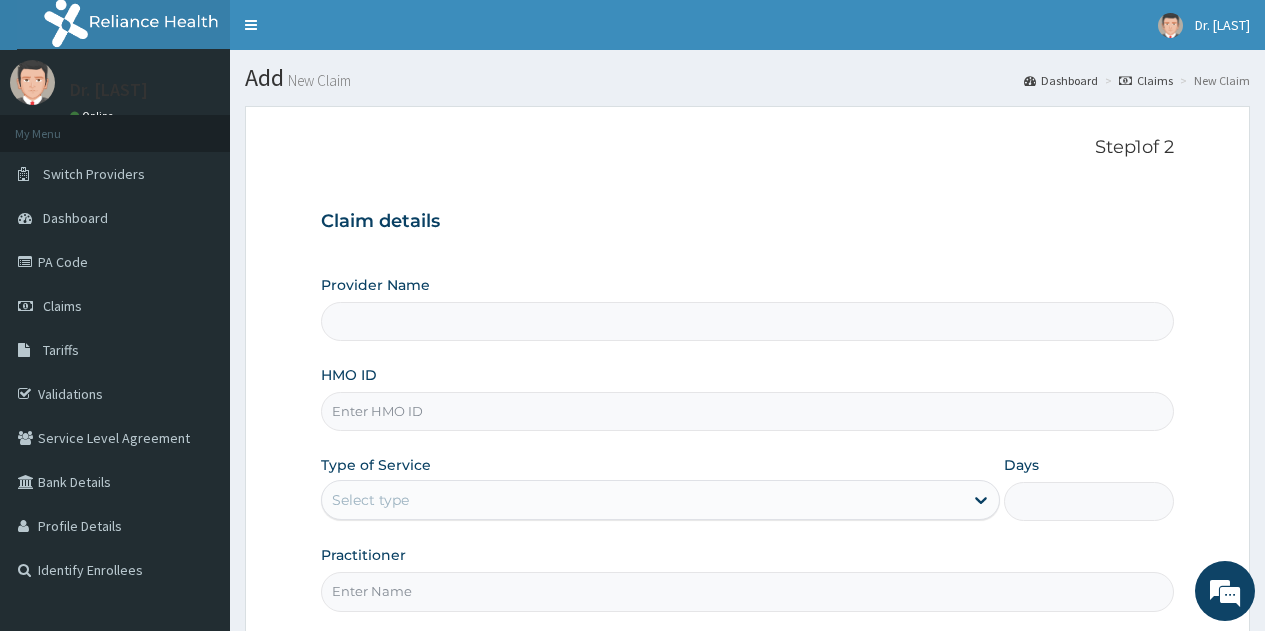 scroll, scrollTop: 0, scrollLeft: 0, axis: both 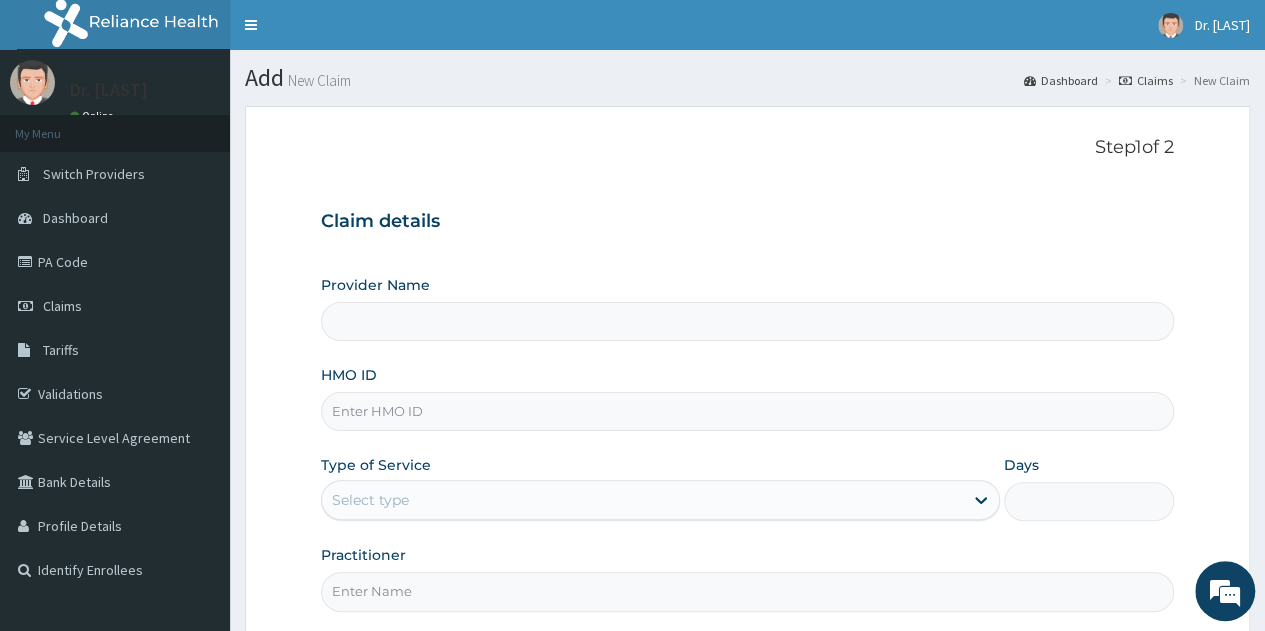 click on "HMO ID" at bounding box center (747, 411) 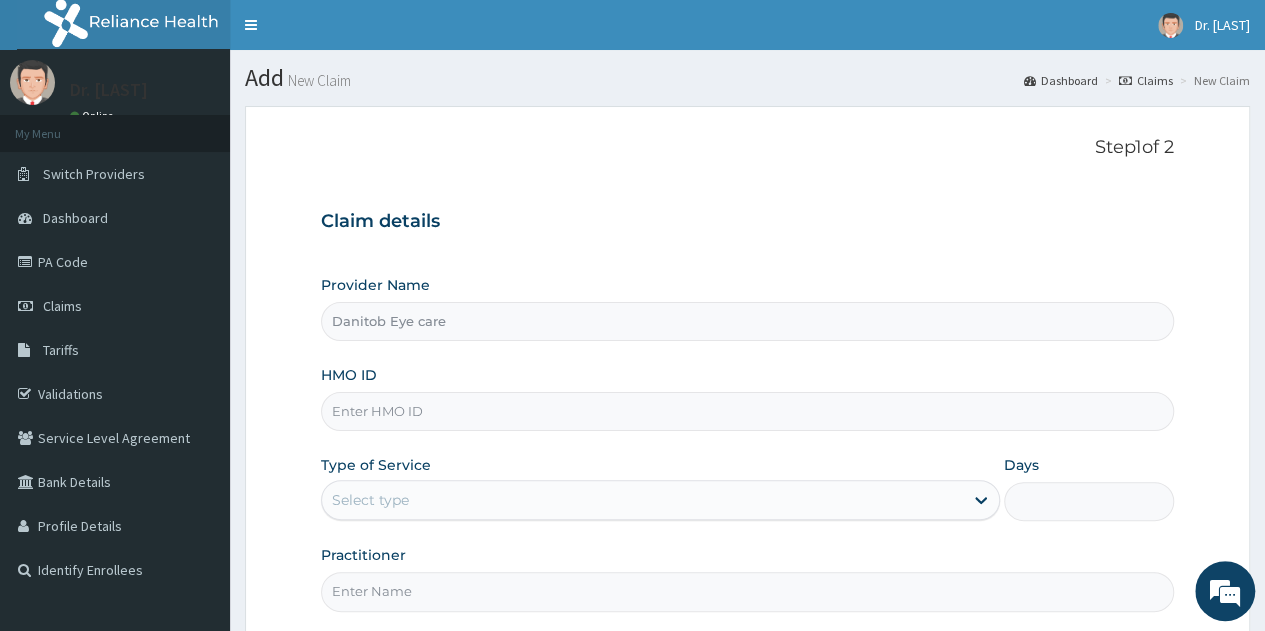 paste on "FCC/11665/A" 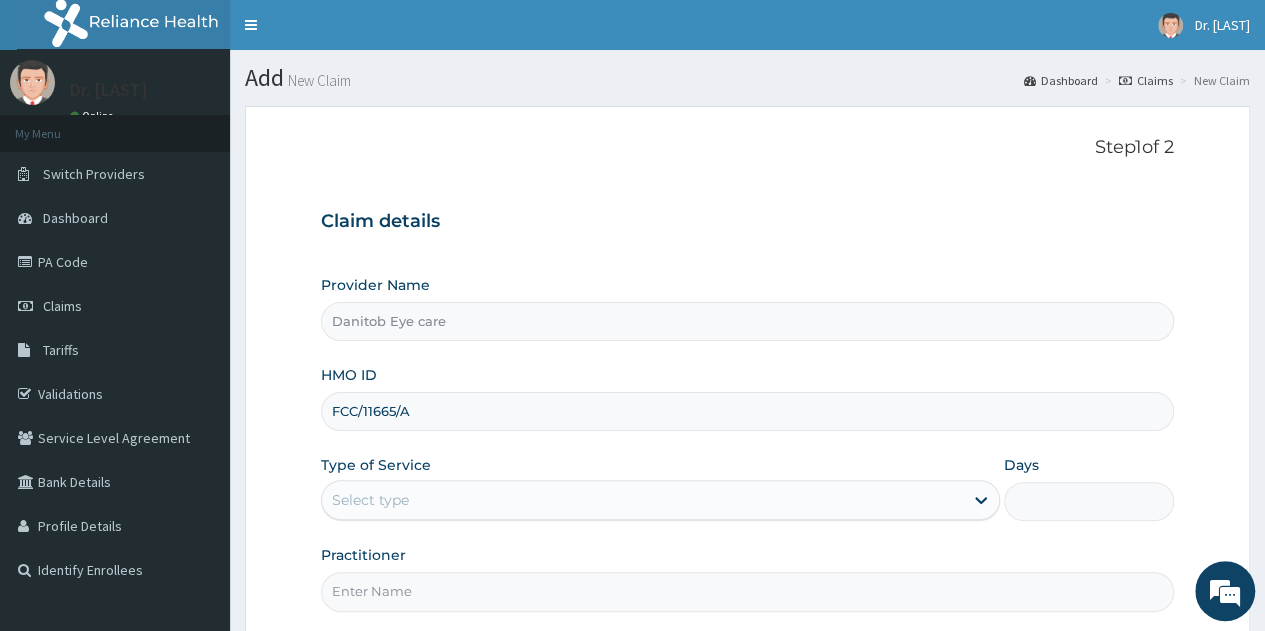 type on "FCC/11665/A" 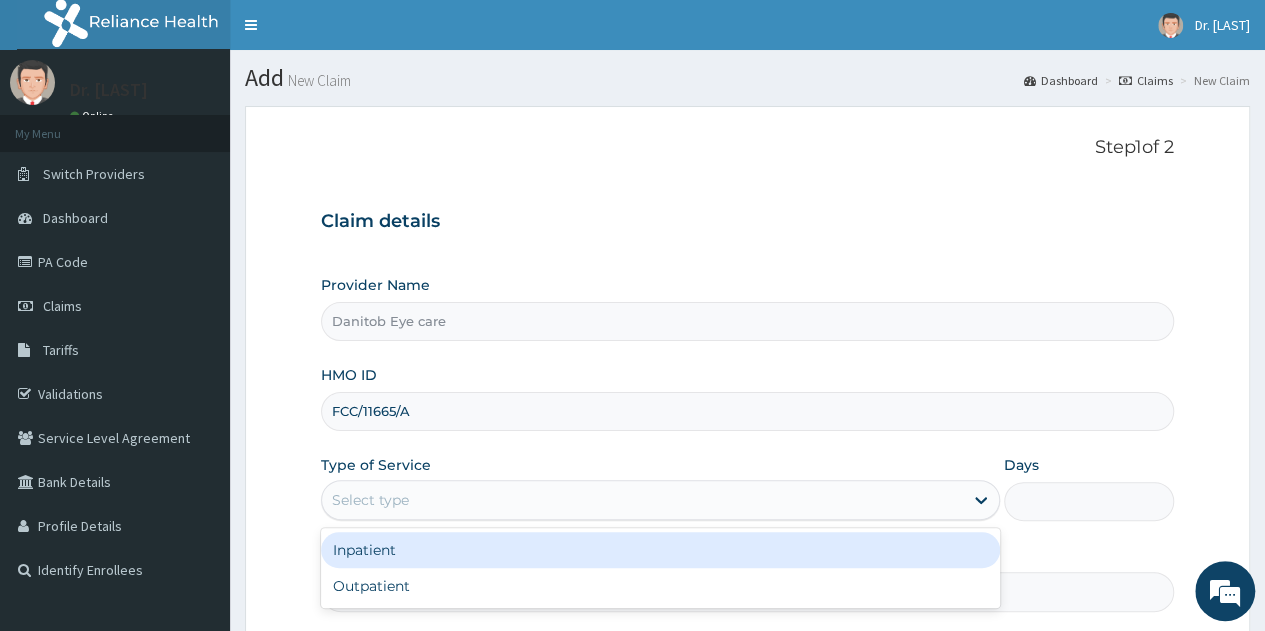 click on "Select type" at bounding box center [370, 500] 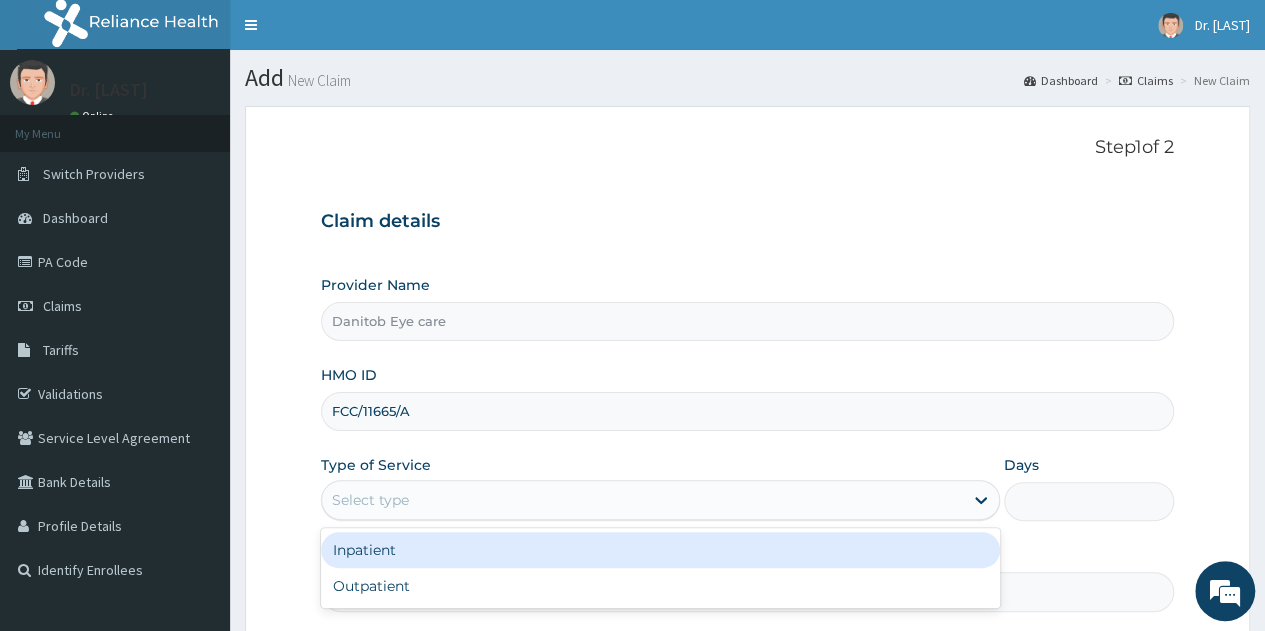 click on "Outpatient" at bounding box center [660, 586] 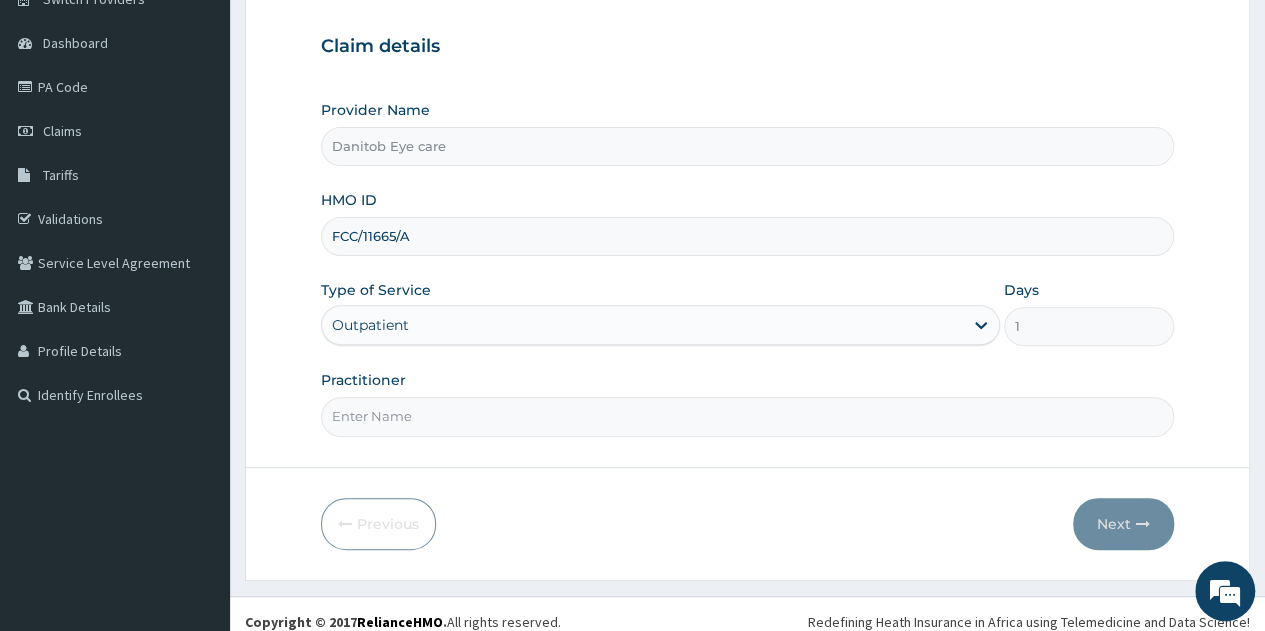 scroll, scrollTop: 188, scrollLeft: 0, axis: vertical 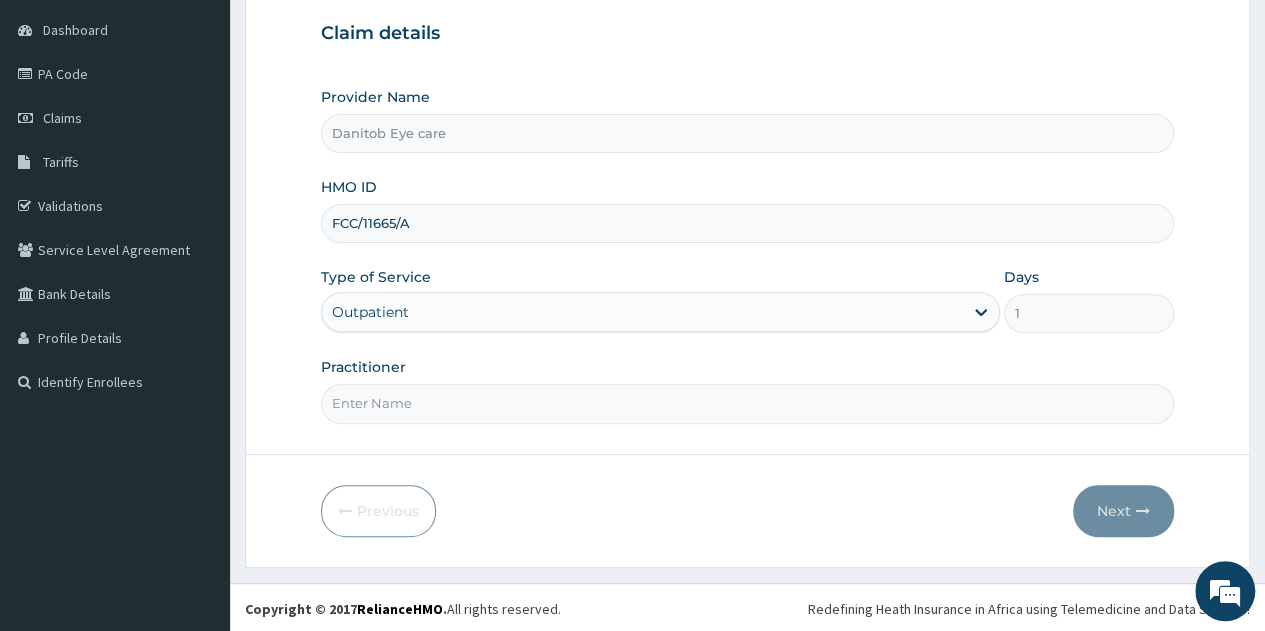 click on "Practitioner" at bounding box center [747, 403] 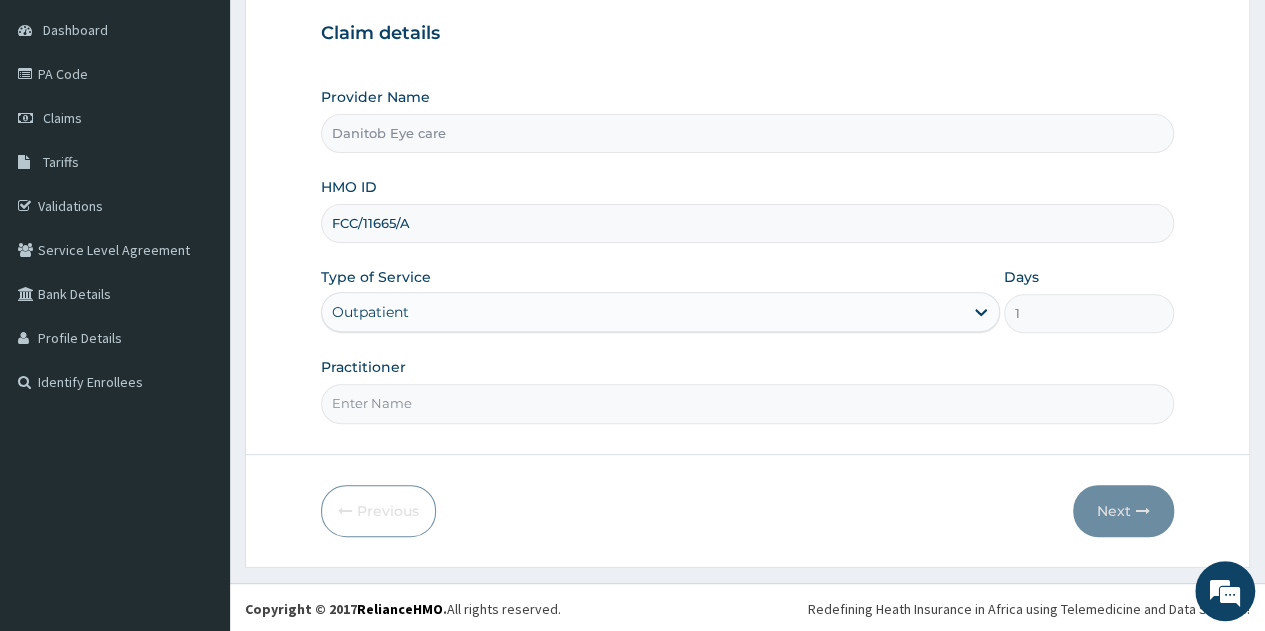 type on "Dr [LAST]" 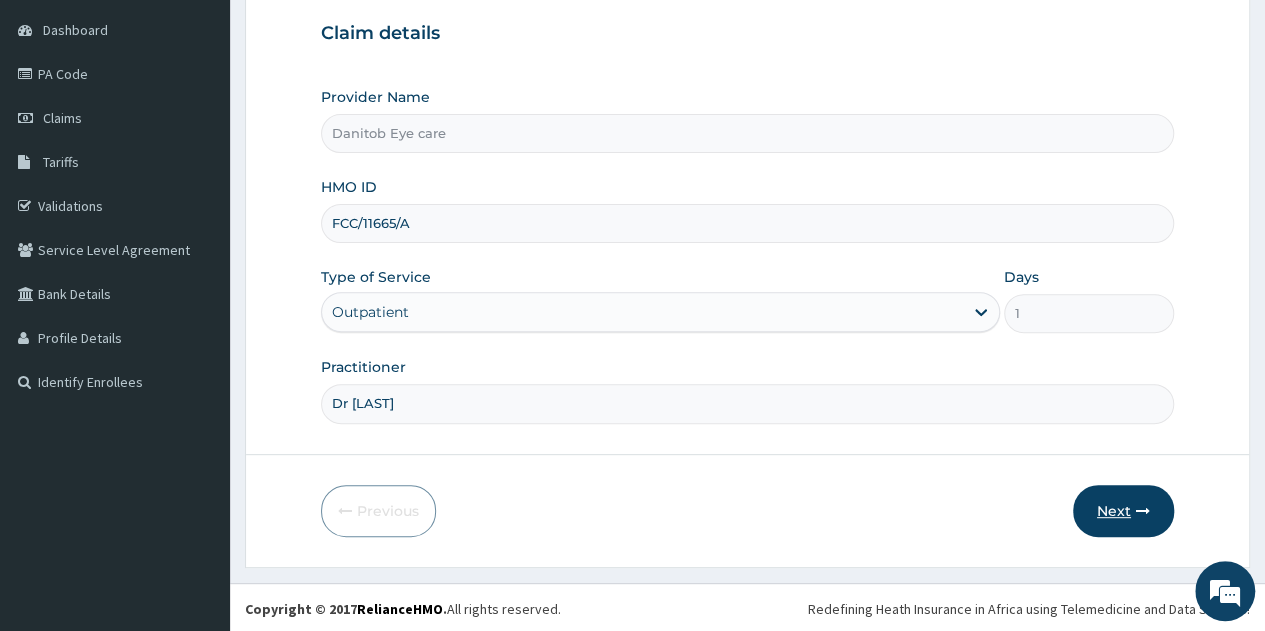 click on "Next" at bounding box center (1123, 511) 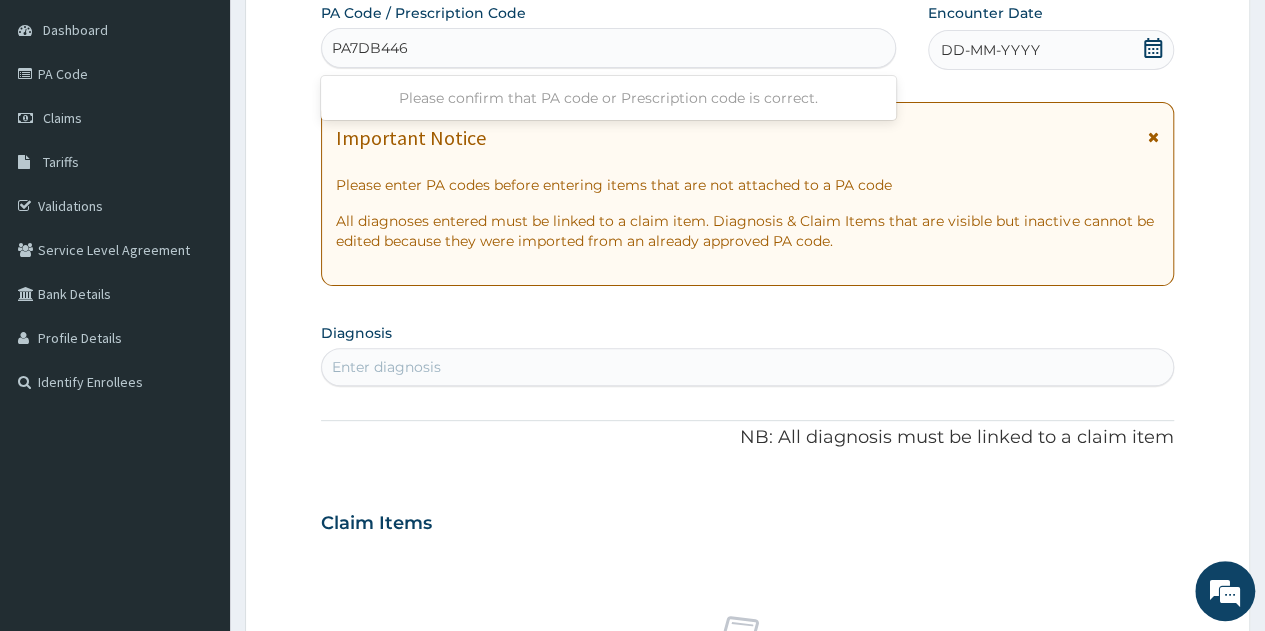 type on "PA/7DB446" 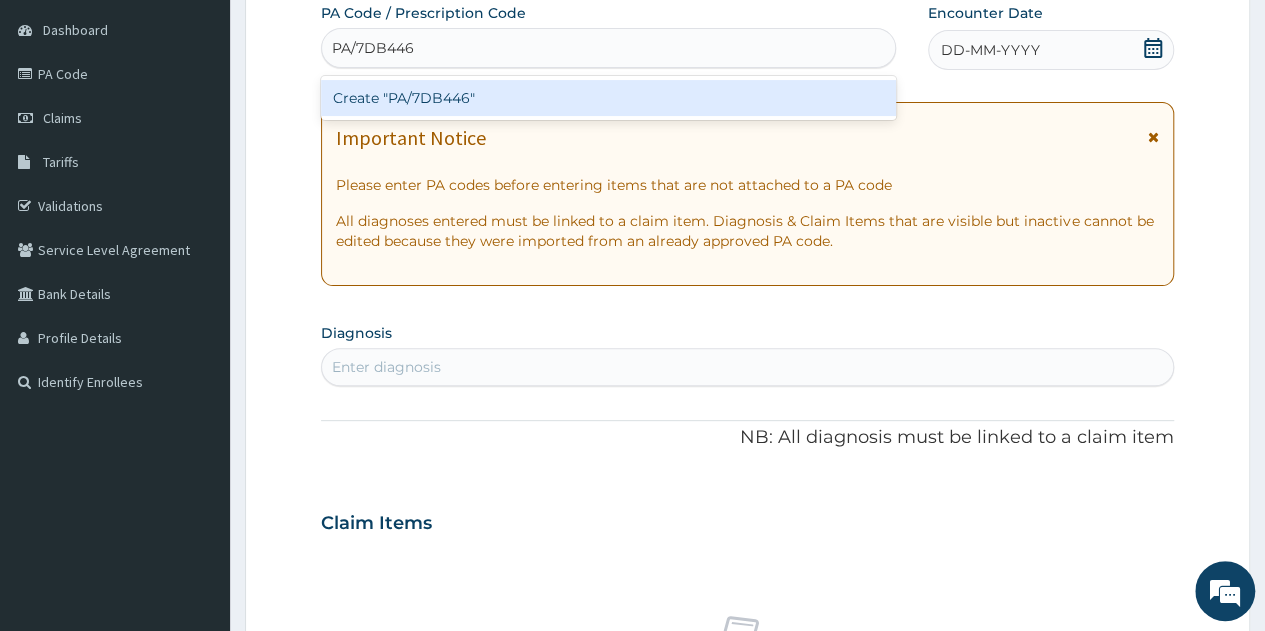 click on "Create "PA/7DB446"" at bounding box center [608, 98] 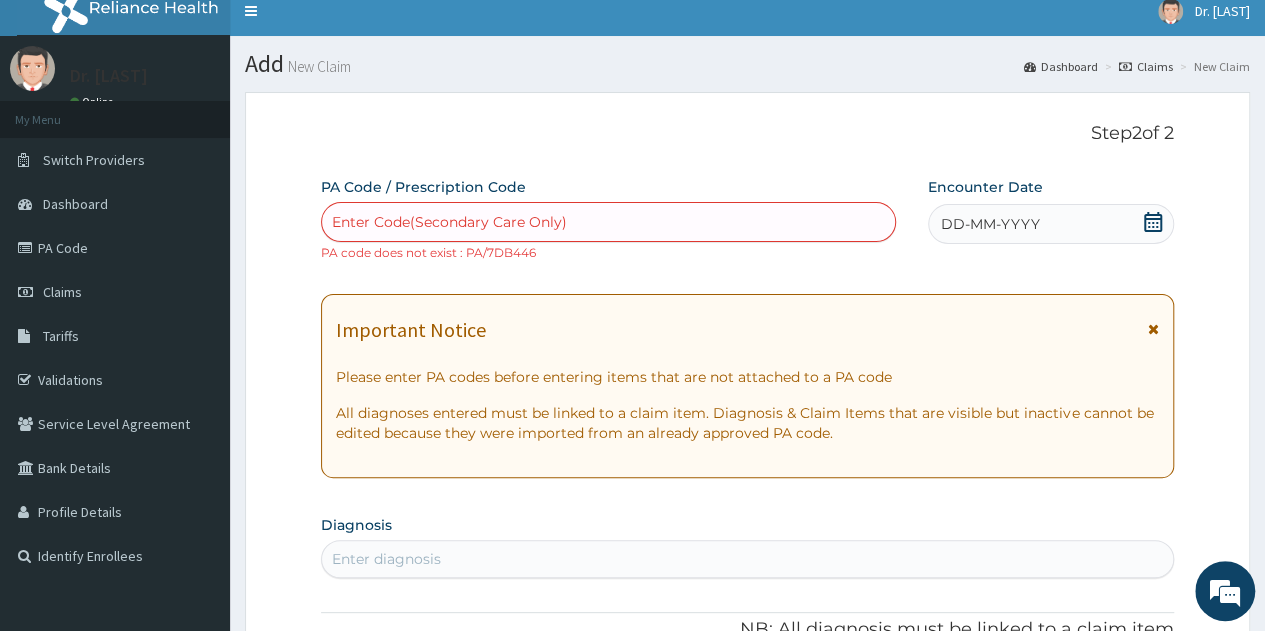 scroll, scrollTop: 0, scrollLeft: 0, axis: both 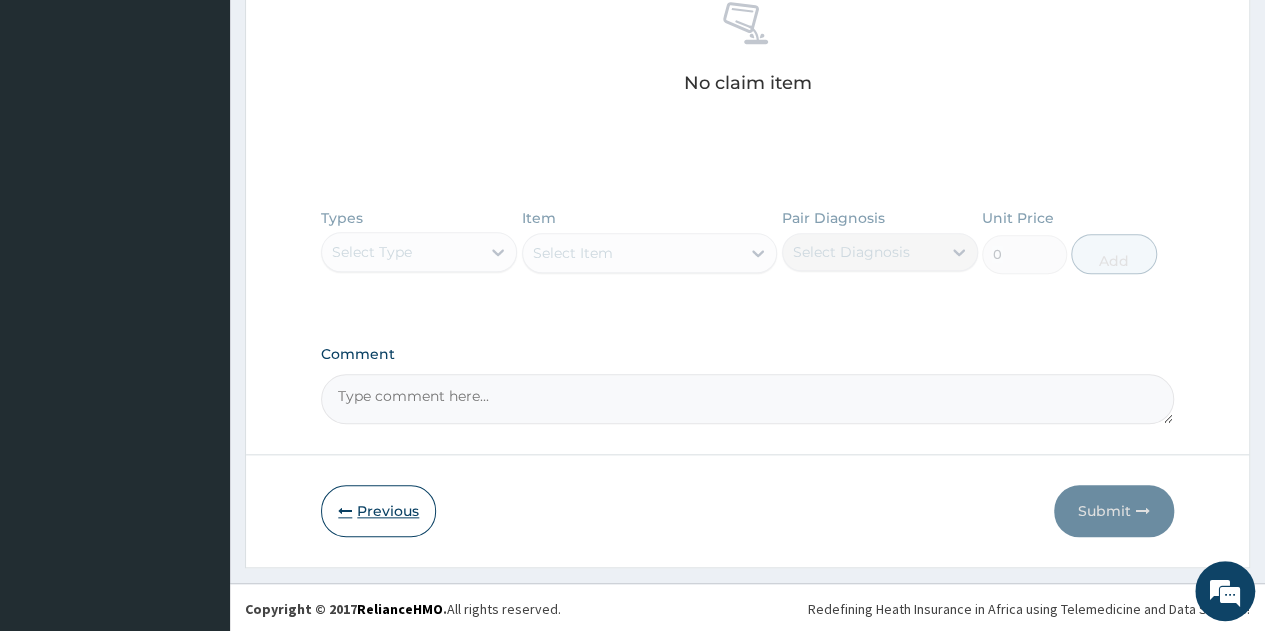 click on "Previous" at bounding box center [378, 511] 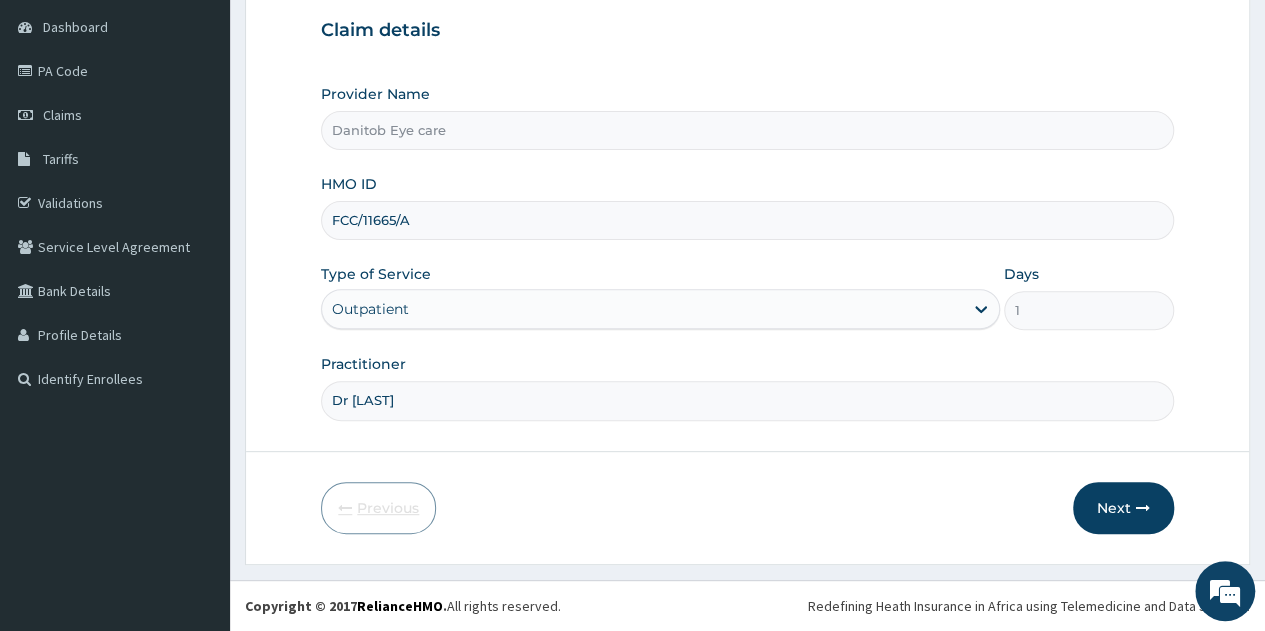 scroll, scrollTop: 188, scrollLeft: 0, axis: vertical 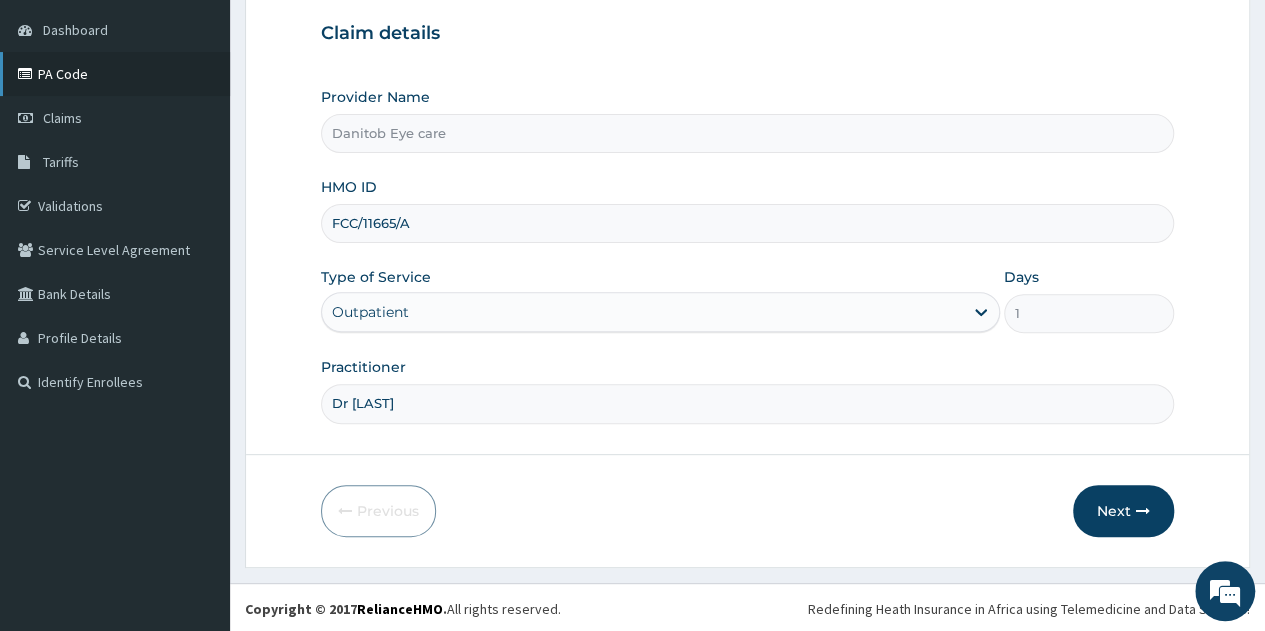 click on "PA Code" at bounding box center [115, 74] 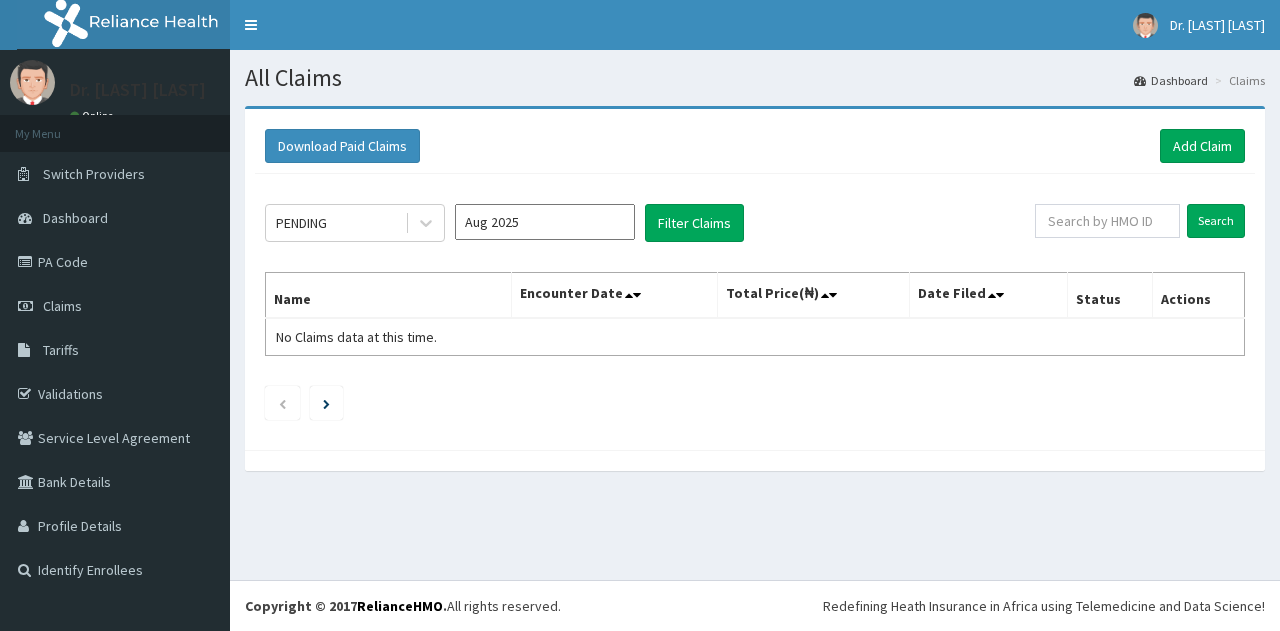 scroll, scrollTop: 0, scrollLeft: 0, axis: both 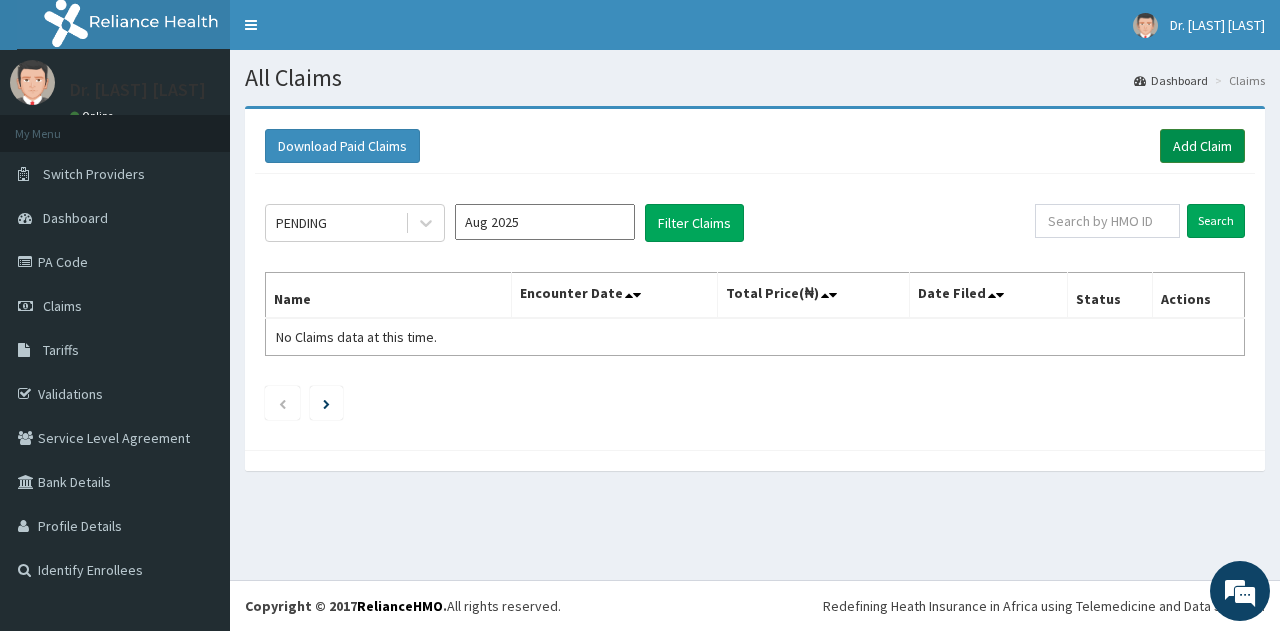 click on "Add Claim" at bounding box center [1202, 146] 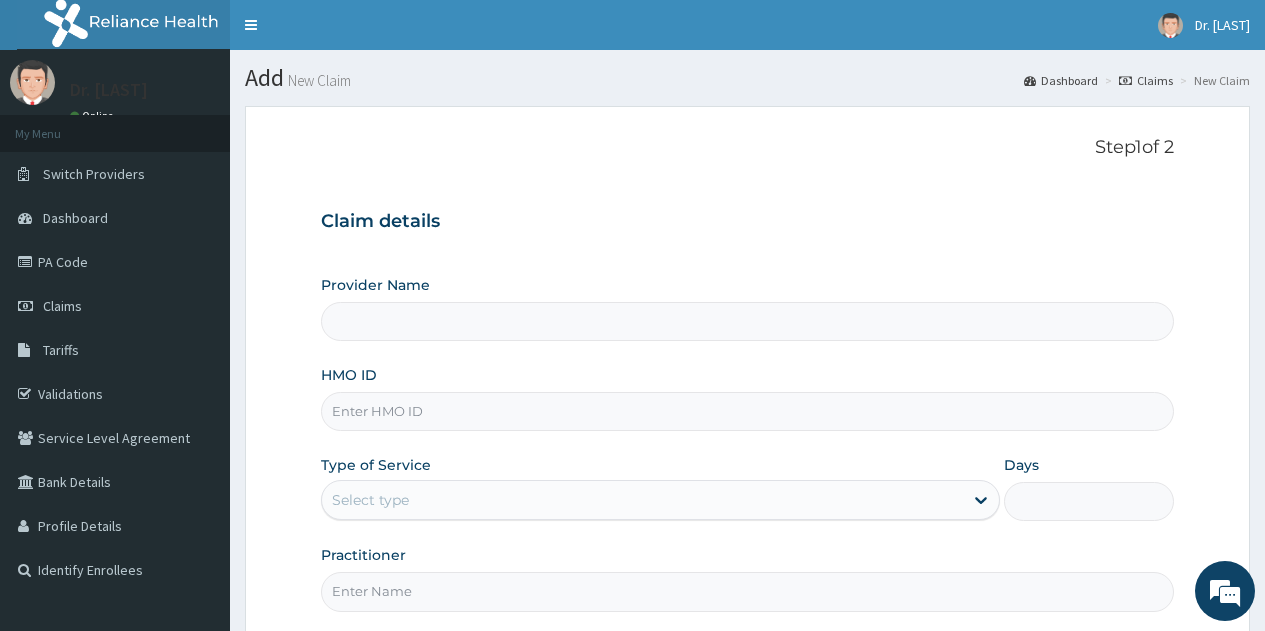 scroll, scrollTop: 0, scrollLeft: 0, axis: both 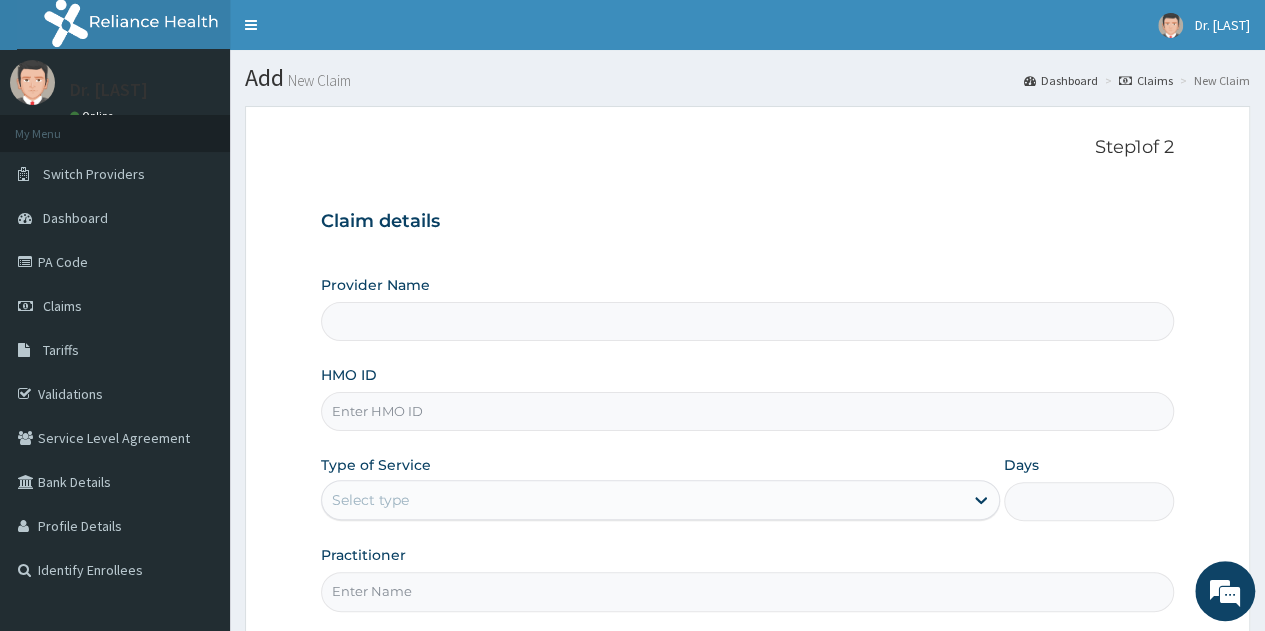 type on "Danitob Eye care" 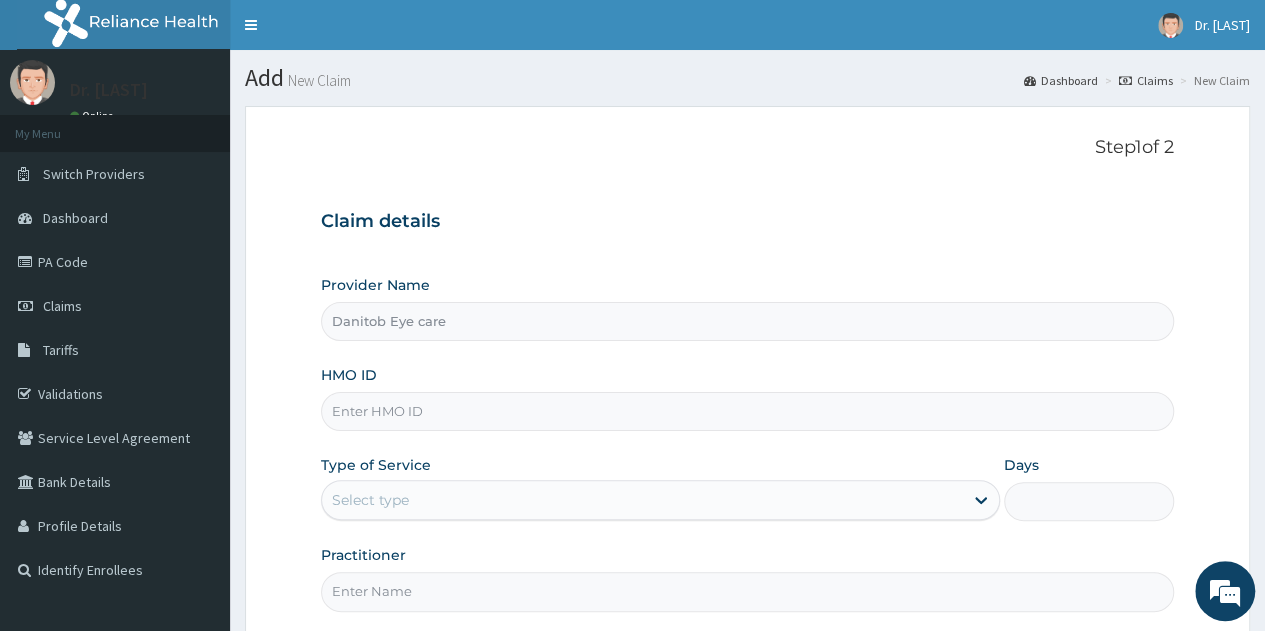 click on "HMO ID" at bounding box center [747, 411] 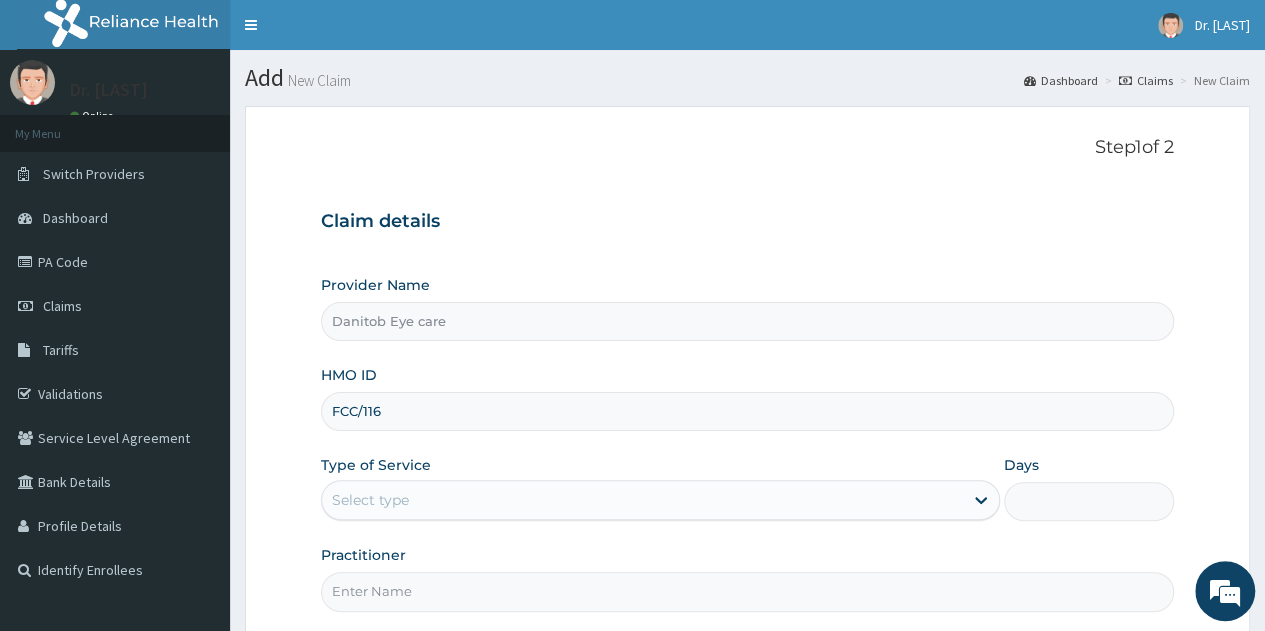 scroll, scrollTop: 0, scrollLeft: 0, axis: both 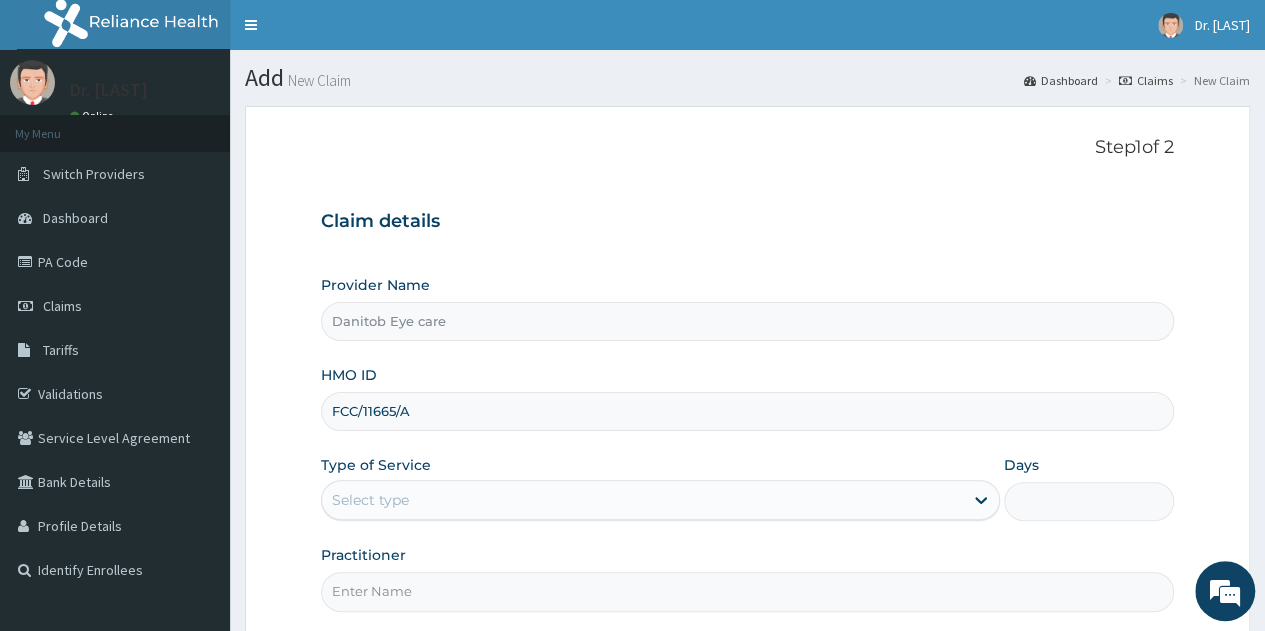 type on "FCC/11665/A" 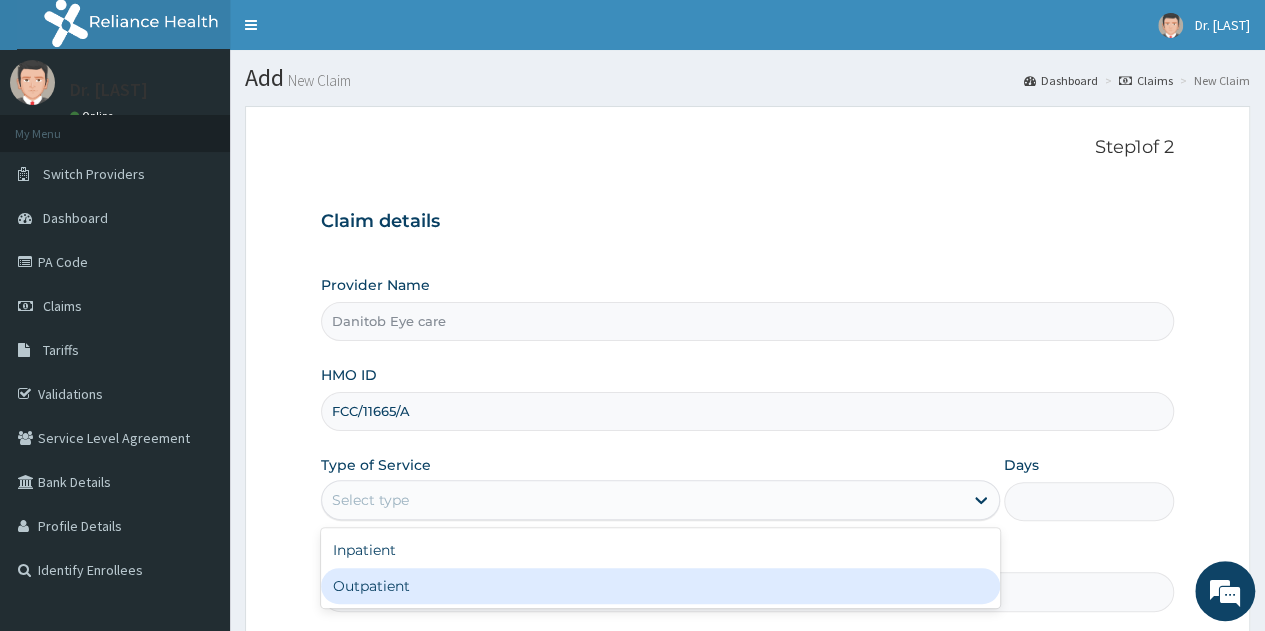 click on "Outpatient" at bounding box center [660, 586] 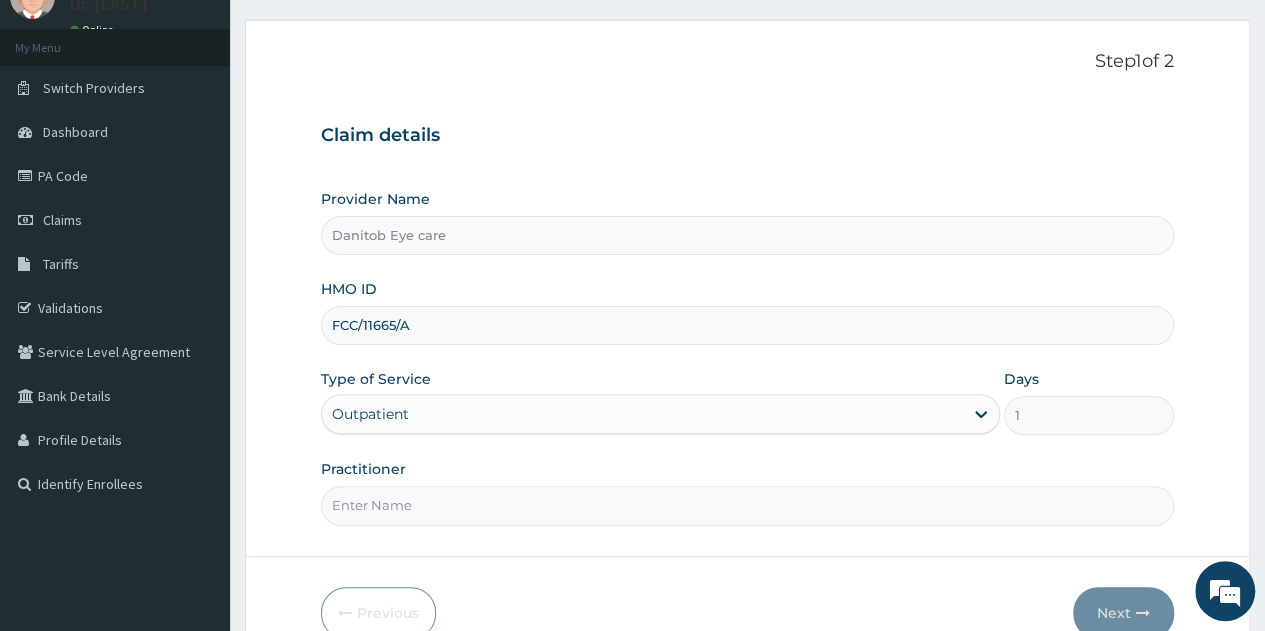 scroll, scrollTop: 133, scrollLeft: 0, axis: vertical 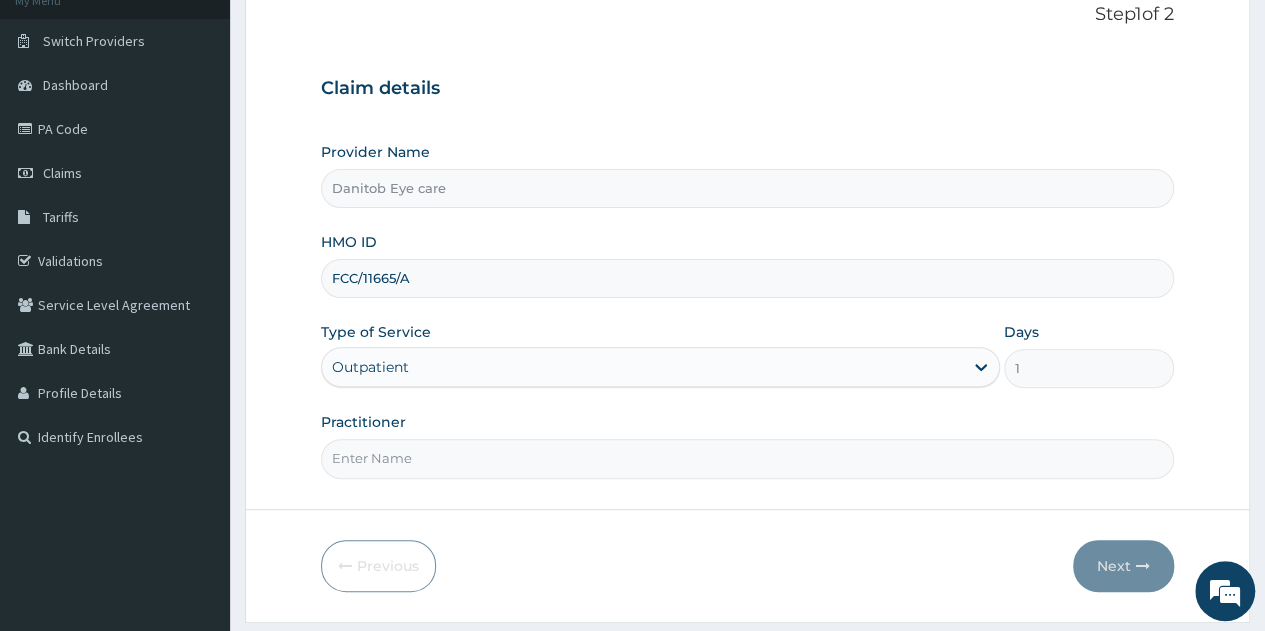 click on "Practitioner" at bounding box center [747, 458] 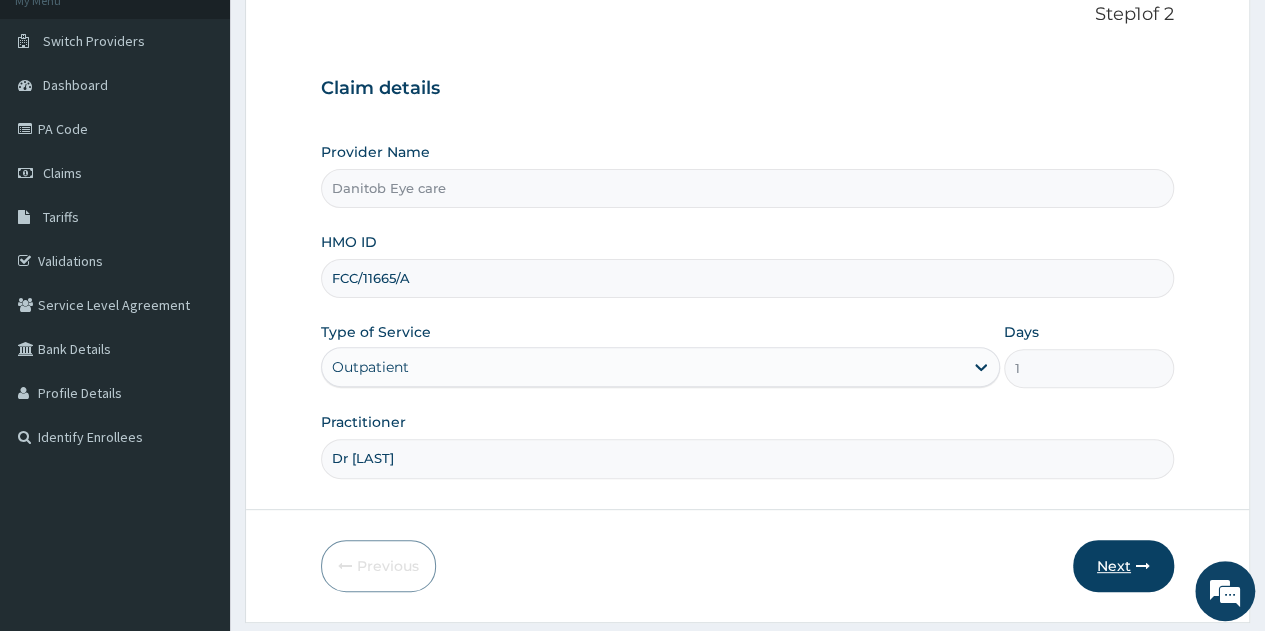 click on "Next" at bounding box center [1123, 566] 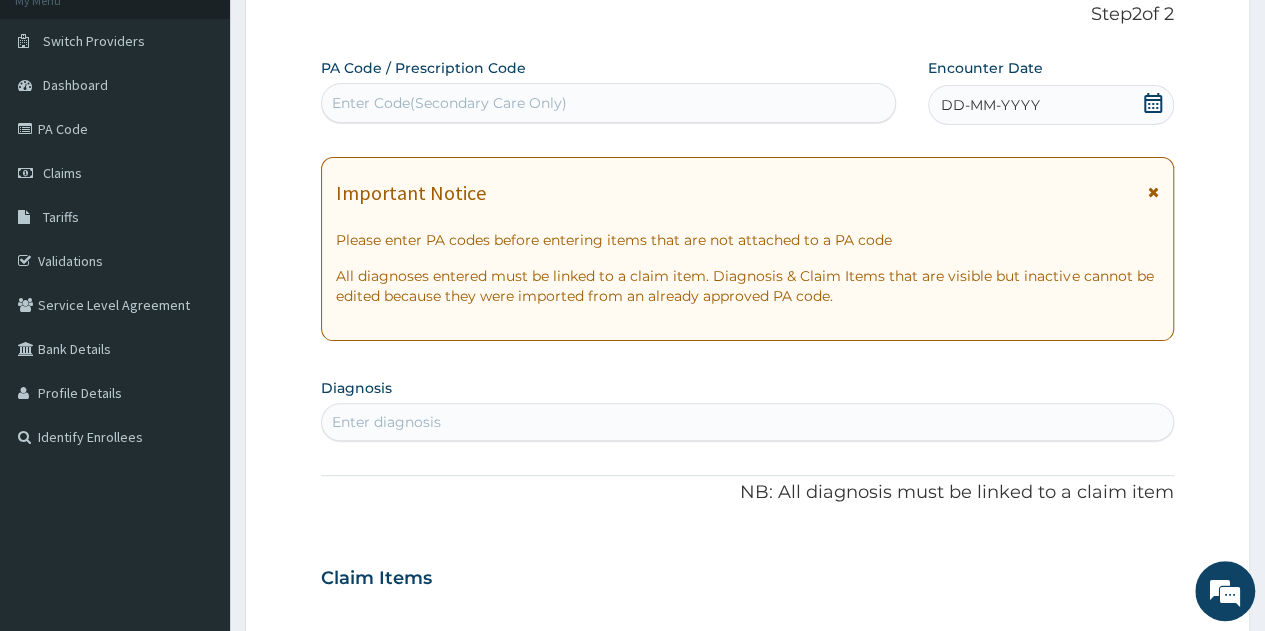 paste on "PA/7DB448" 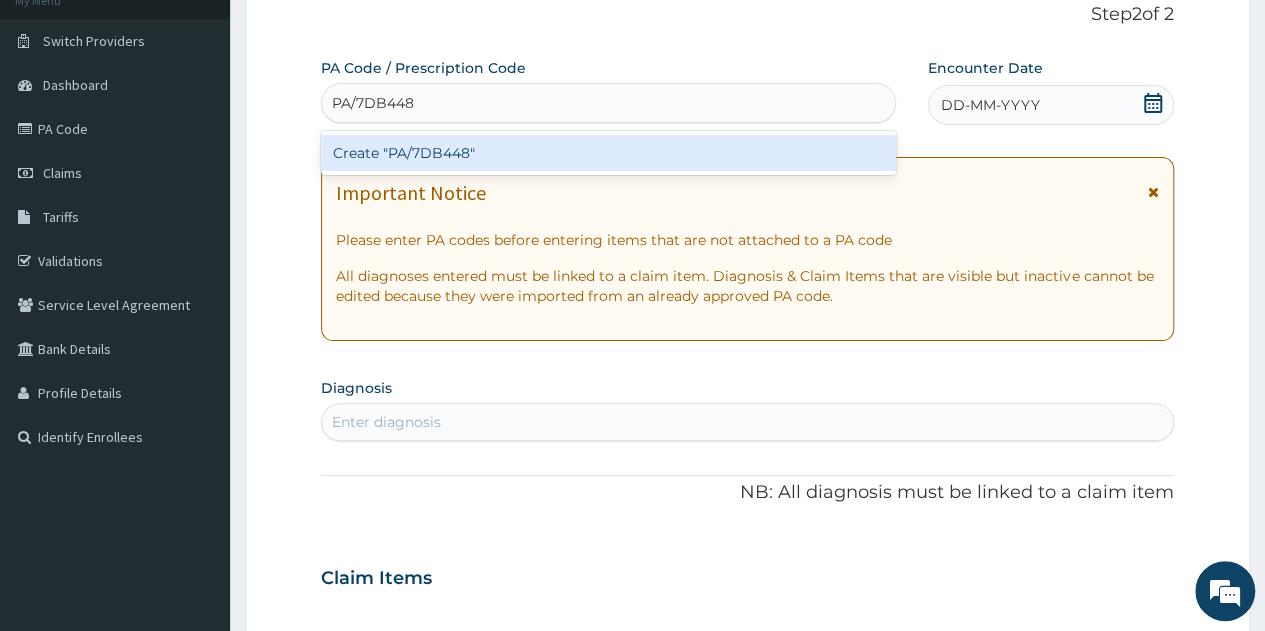 click on "Create "PA/7DB448"" at bounding box center (608, 153) 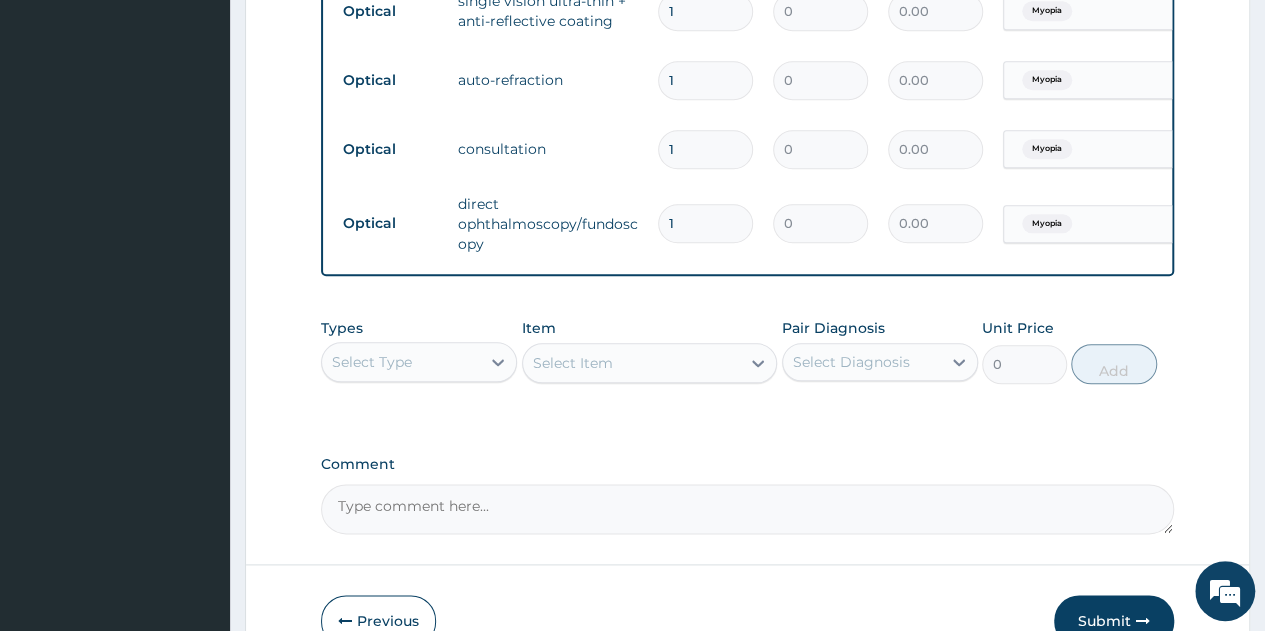 scroll, scrollTop: 980, scrollLeft: 0, axis: vertical 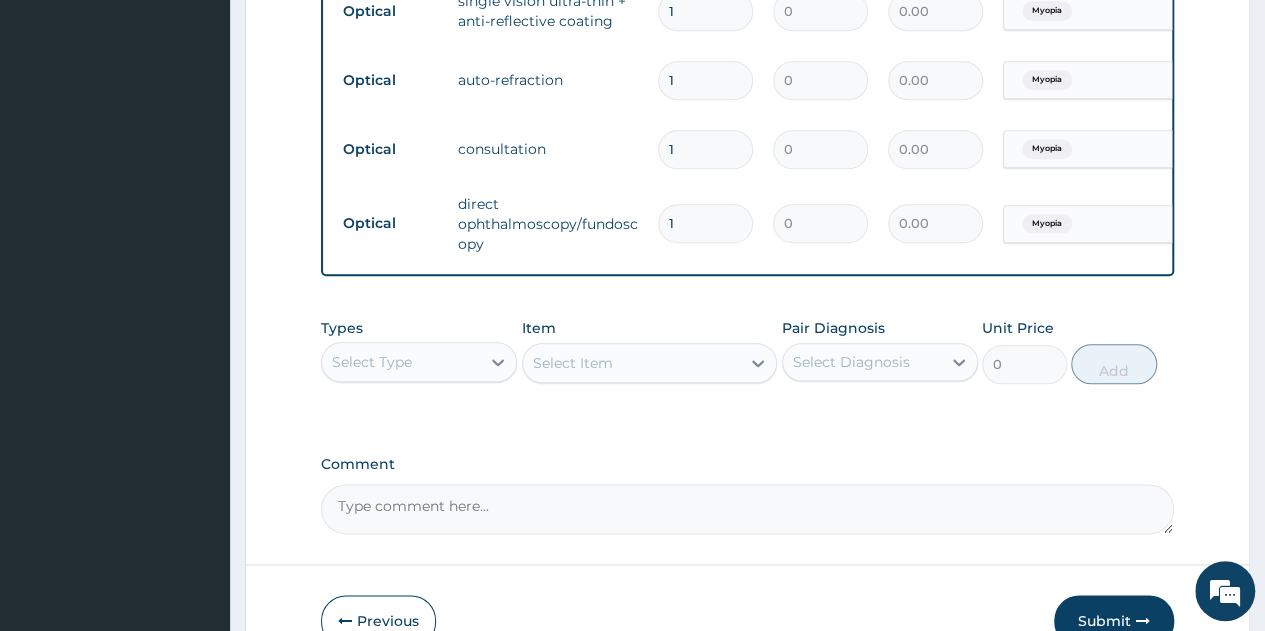 click on "Comment" at bounding box center (747, 509) 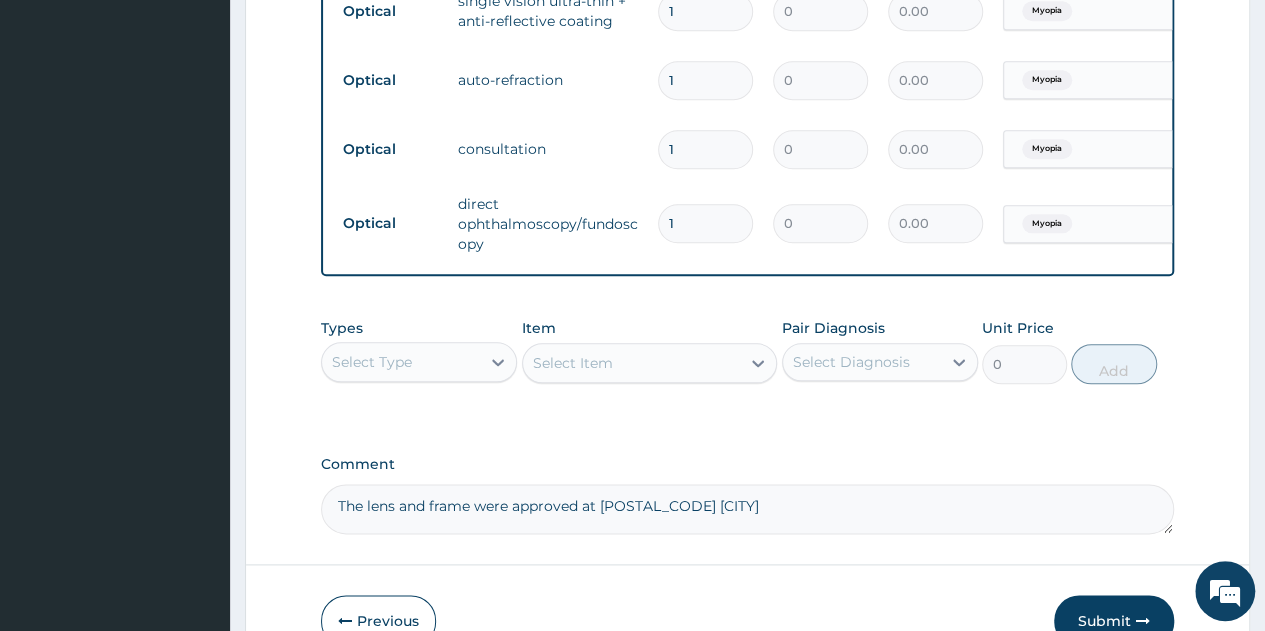 type on "The lens and frame were approved at 7500 Naira" 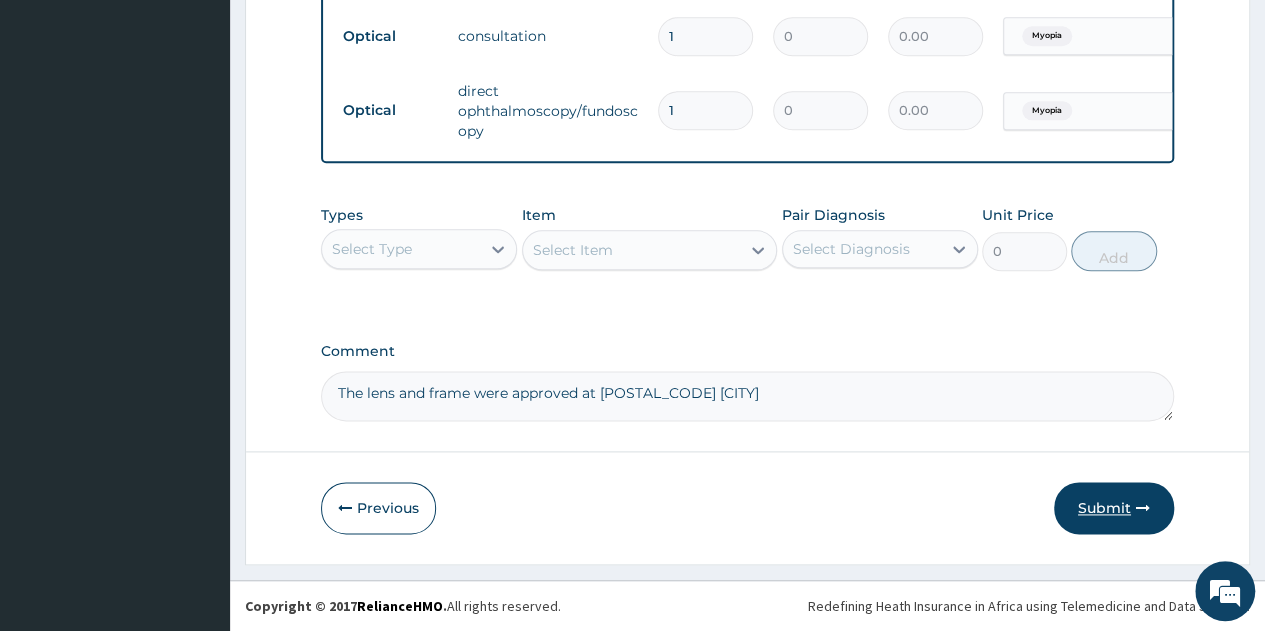 click on "Submit" at bounding box center [1114, 508] 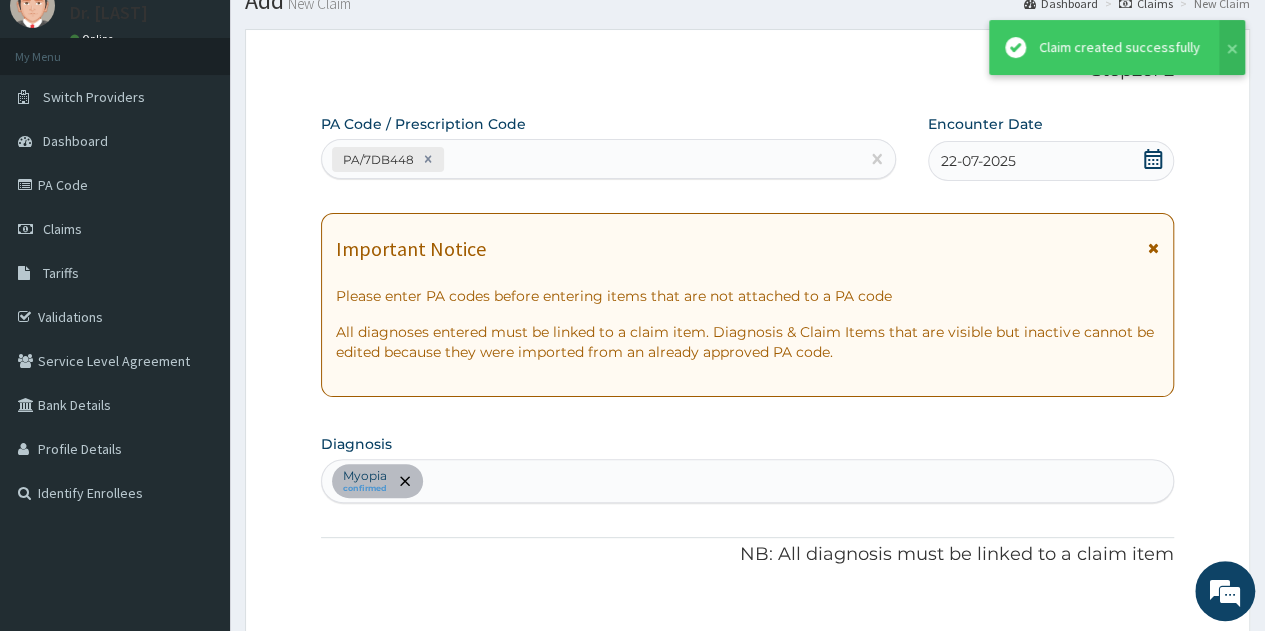 scroll, scrollTop: 1105, scrollLeft: 0, axis: vertical 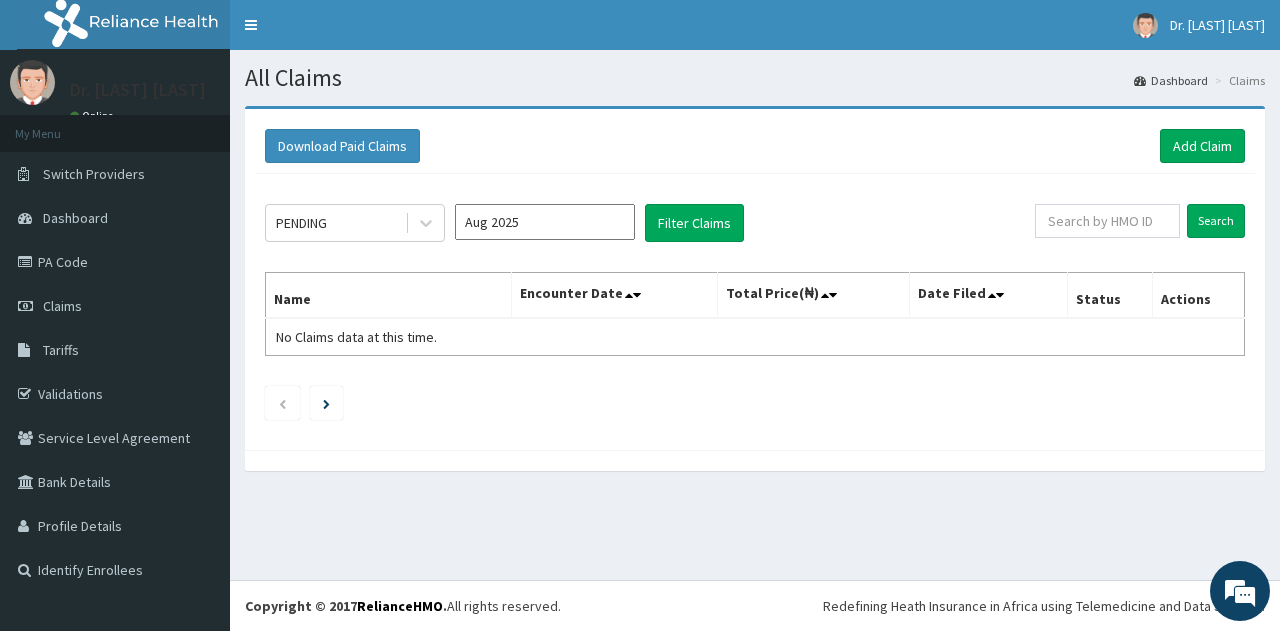 click on "Aug 2025" at bounding box center [545, 222] 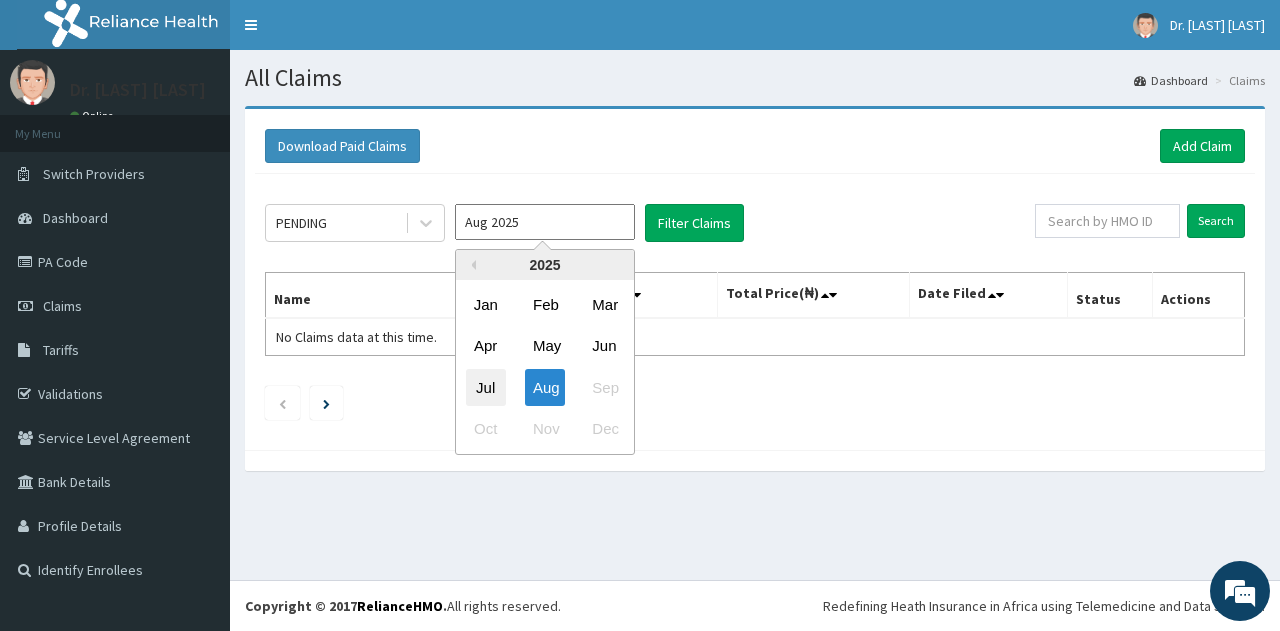 click on "Jul" at bounding box center (486, 387) 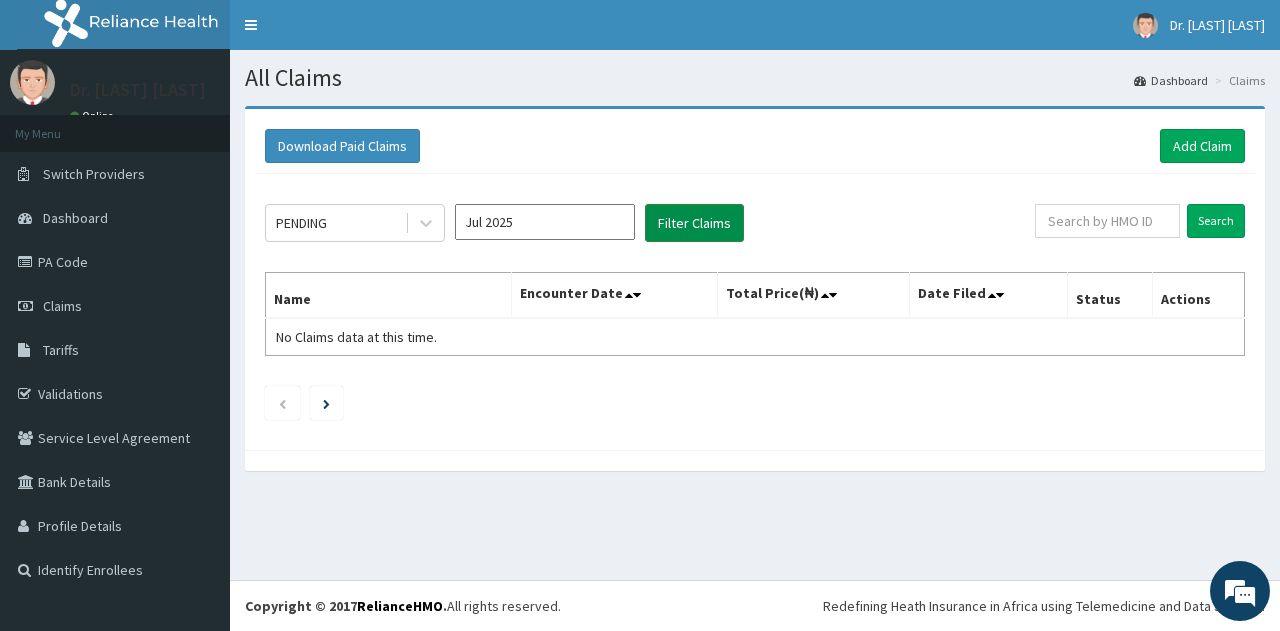 click on "Filter Claims" at bounding box center [694, 223] 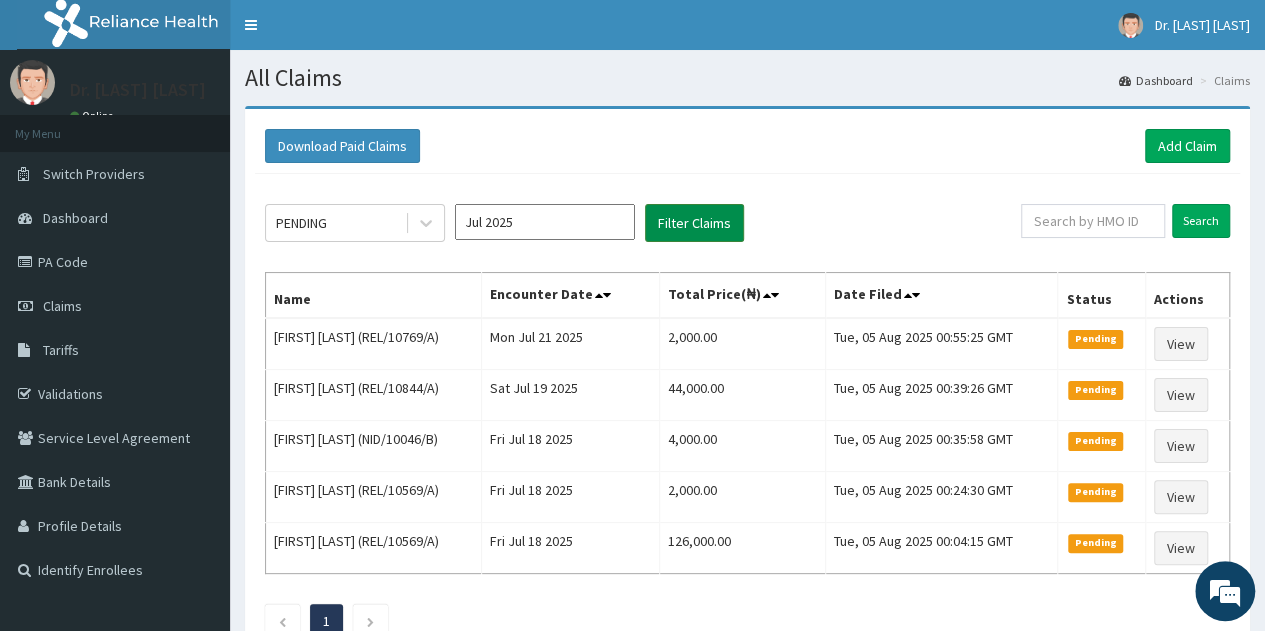 scroll, scrollTop: 0, scrollLeft: 0, axis: both 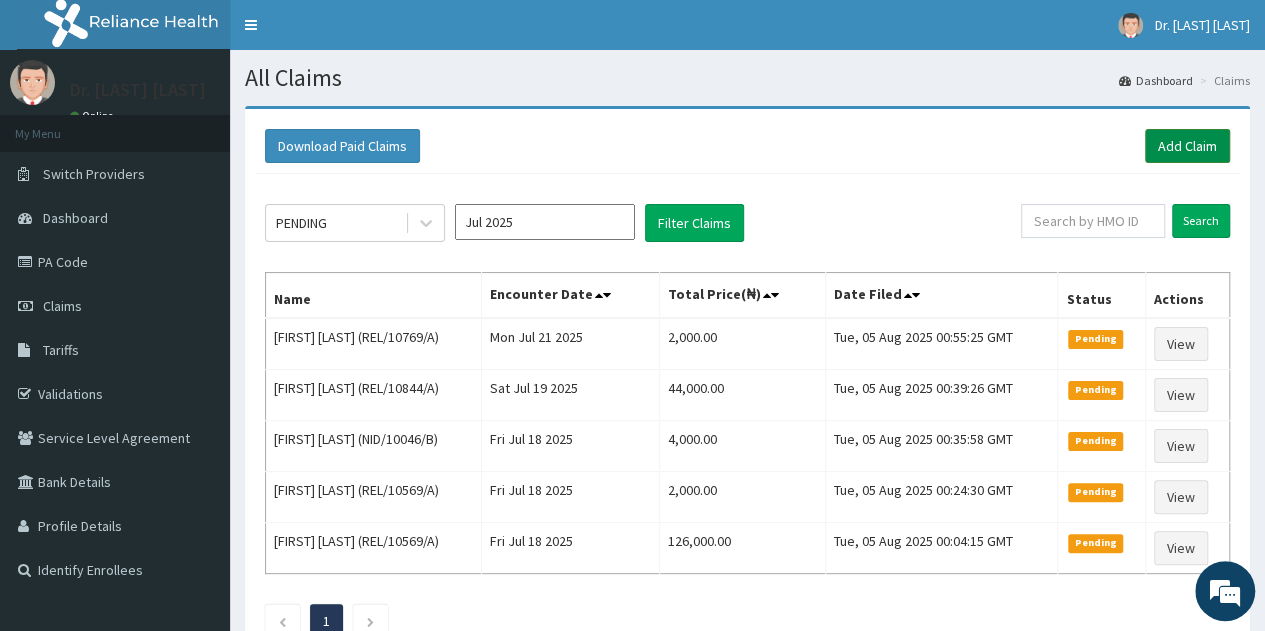 click on "Add Claim" at bounding box center (1187, 146) 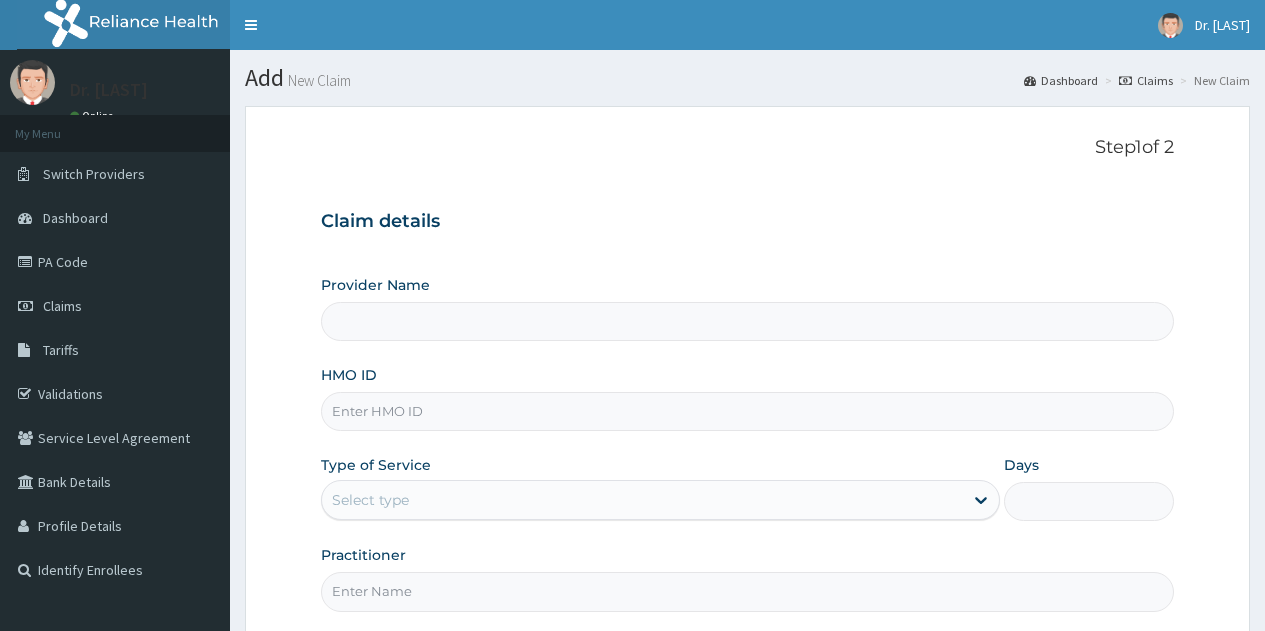 scroll, scrollTop: 0, scrollLeft: 0, axis: both 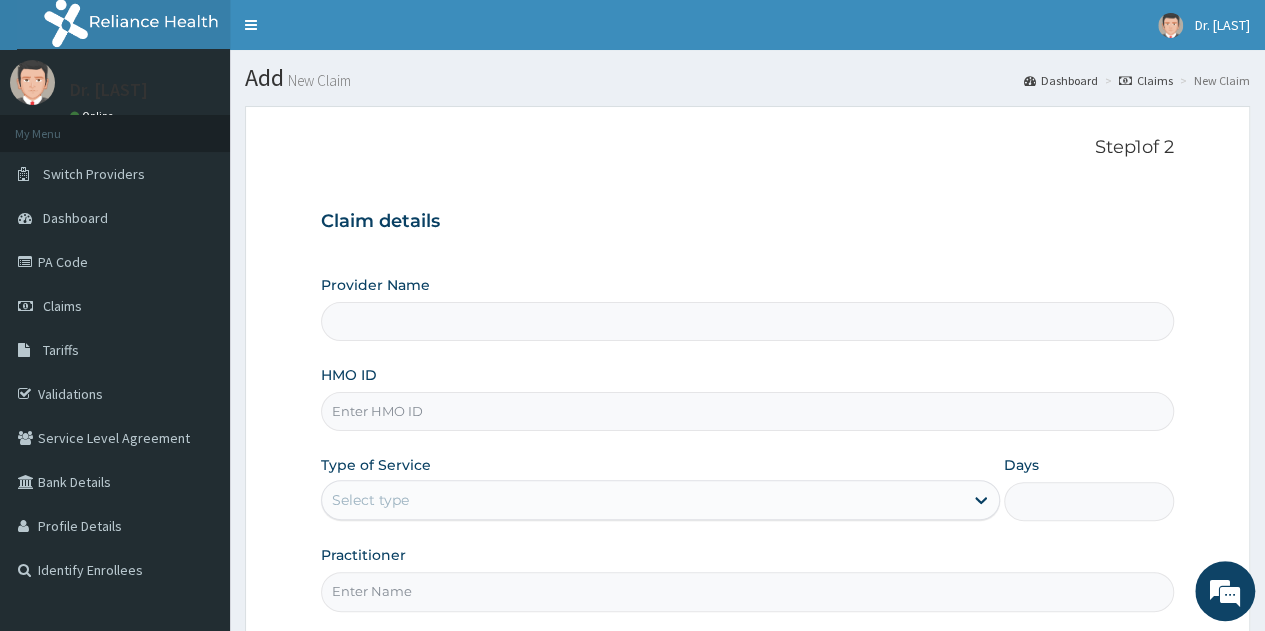 type on "Danitob Eye care" 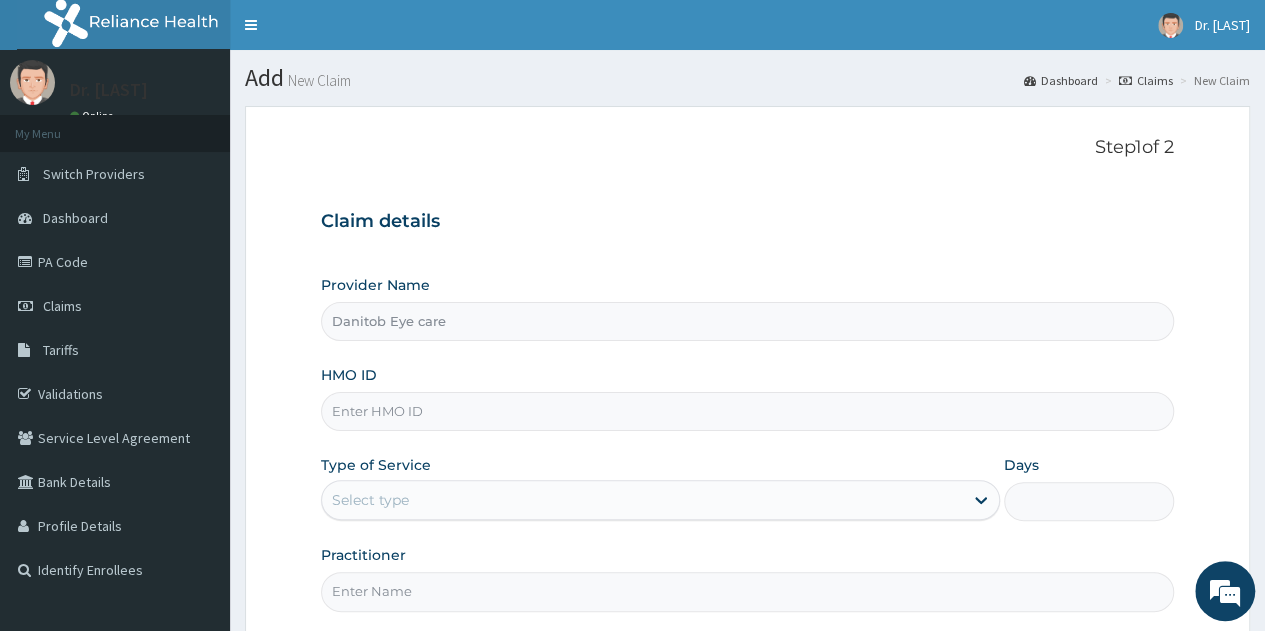 click on "HMO ID" at bounding box center [747, 411] 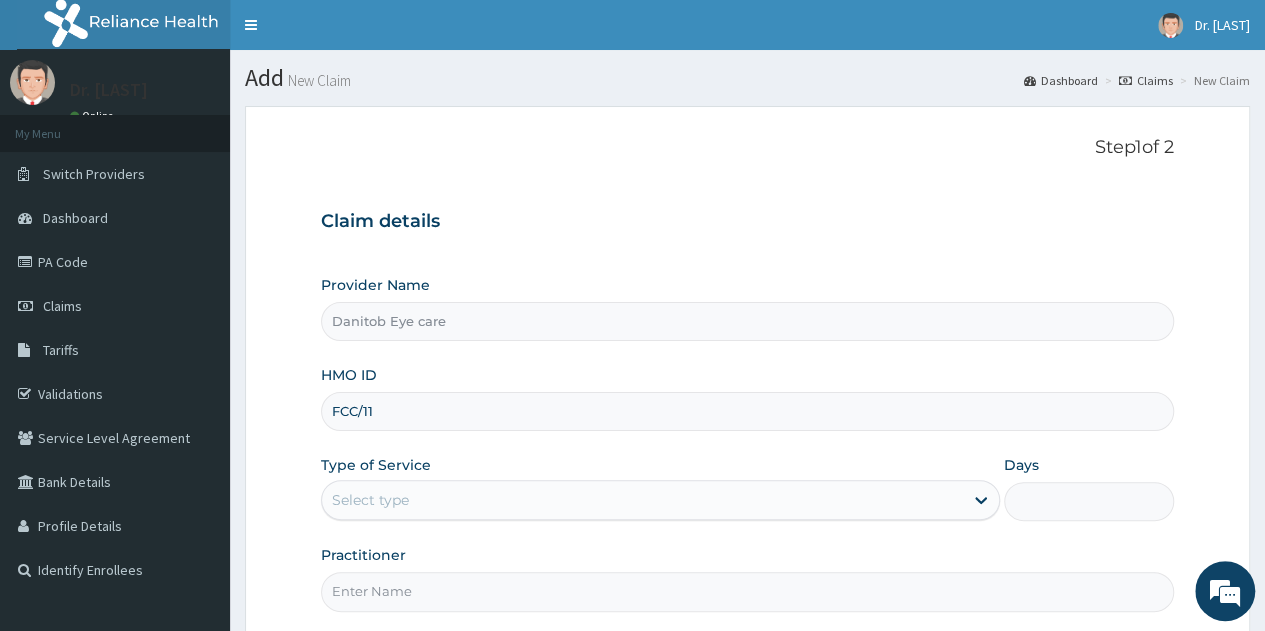 scroll, scrollTop: 0, scrollLeft: 0, axis: both 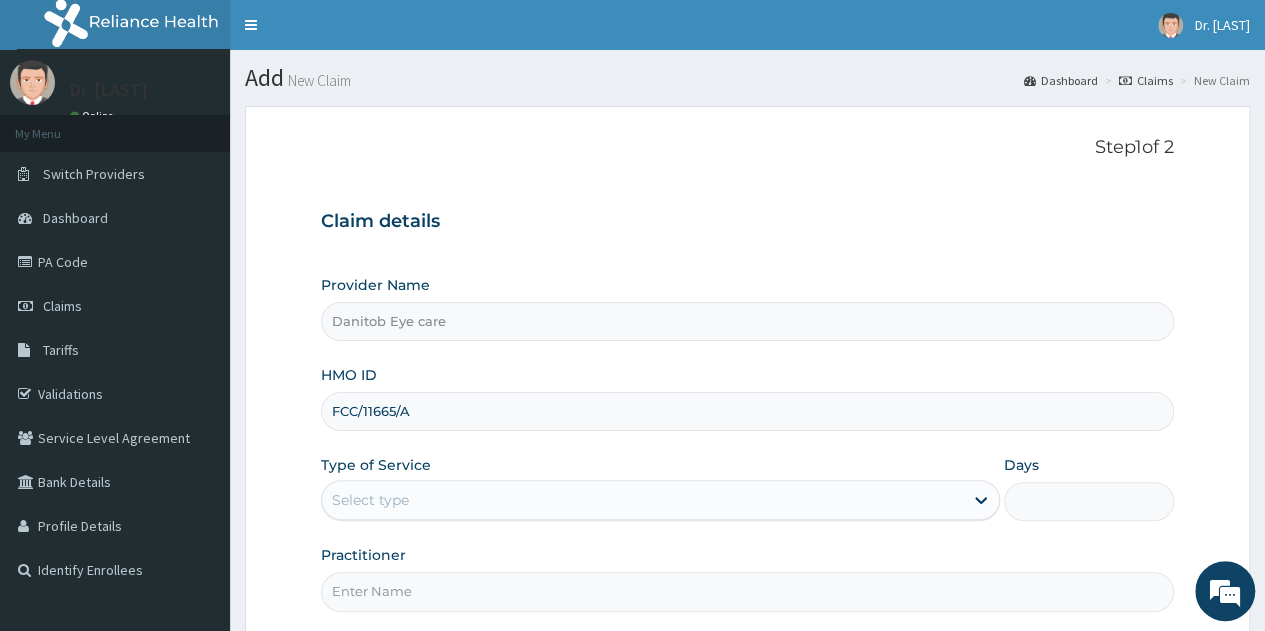 type on "FCC/11665/A" 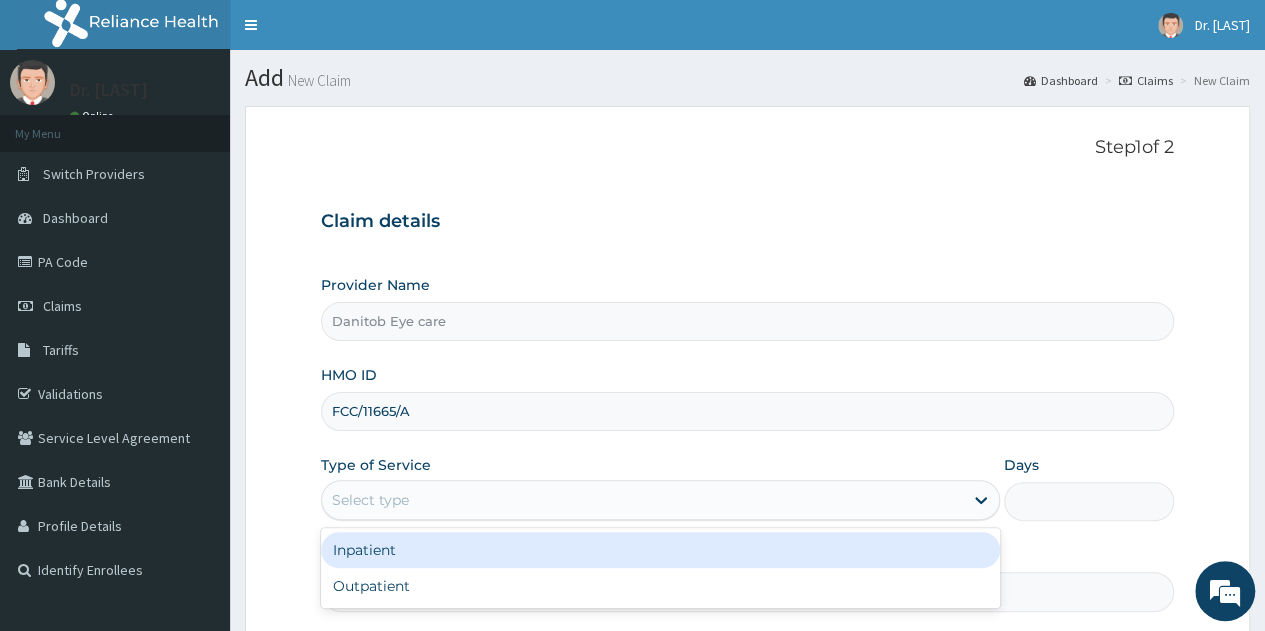 click on "Select type" at bounding box center (370, 500) 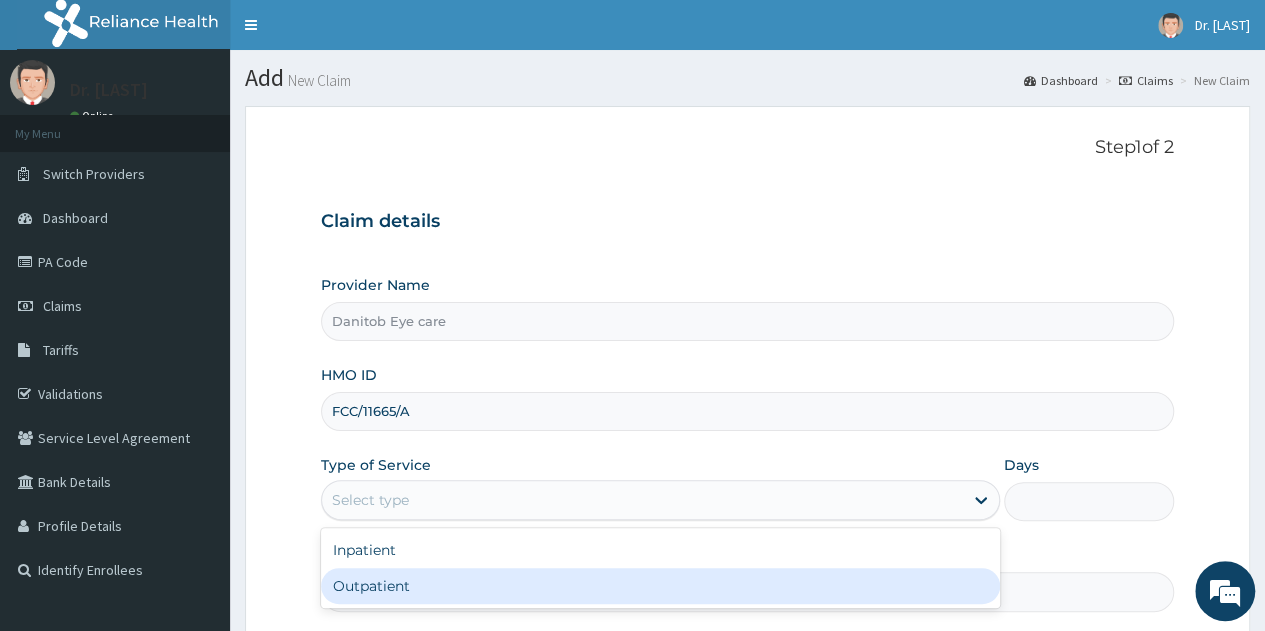 click on "Outpatient" at bounding box center (660, 586) 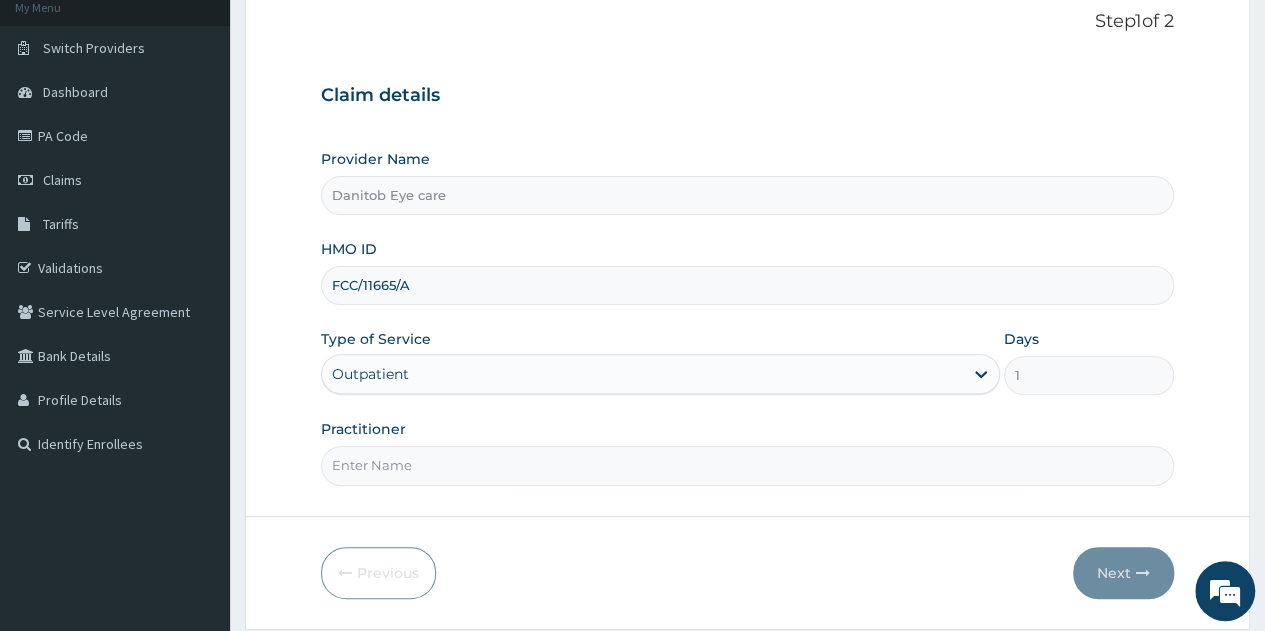 scroll, scrollTop: 128, scrollLeft: 0, axis: vertical 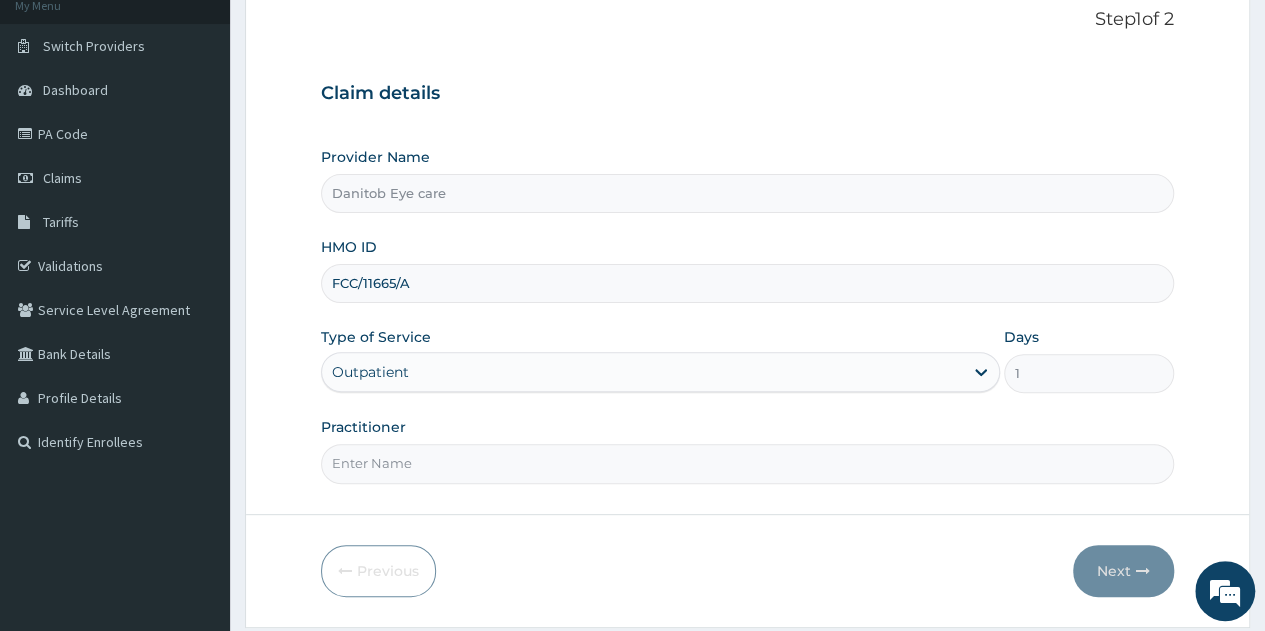 click on "Practitioner" at bounding box center (747, 463) 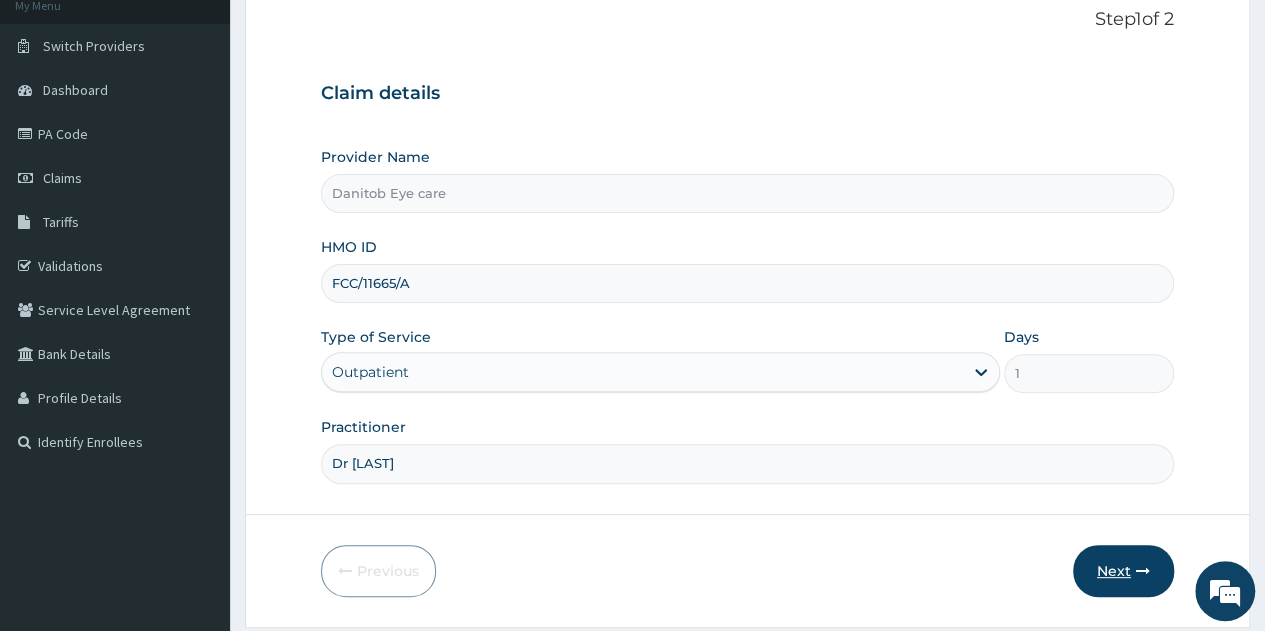 click on "Next" at bounding box center (1123, 571) 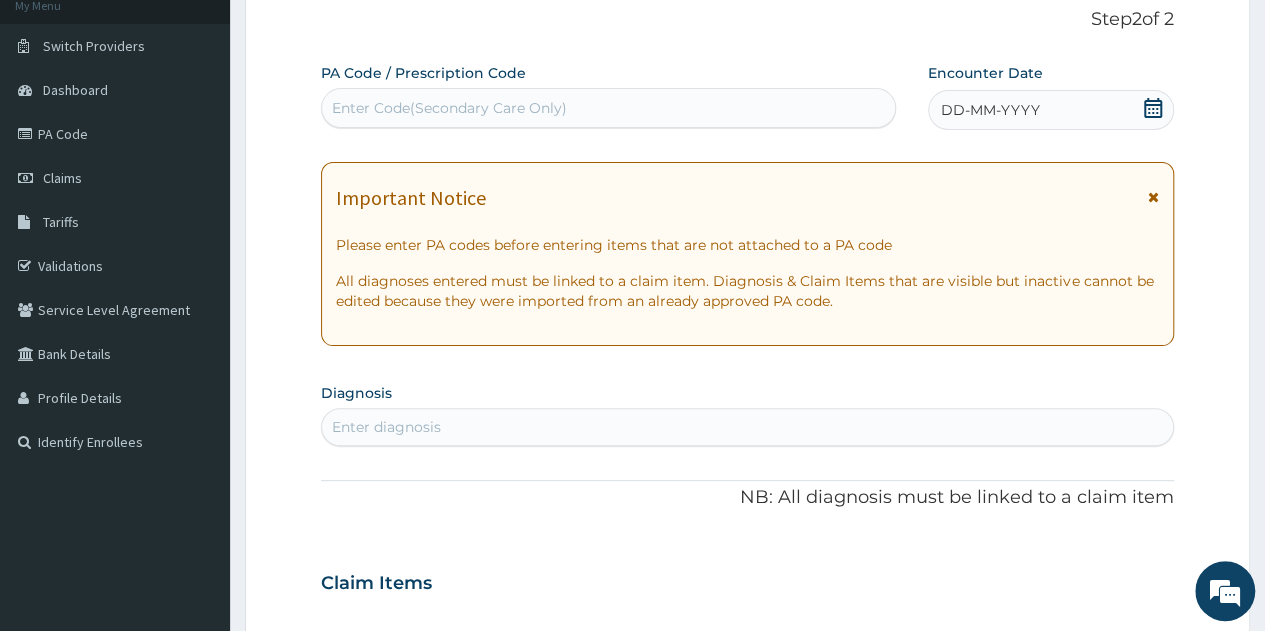 paste on "PA/7DB448" 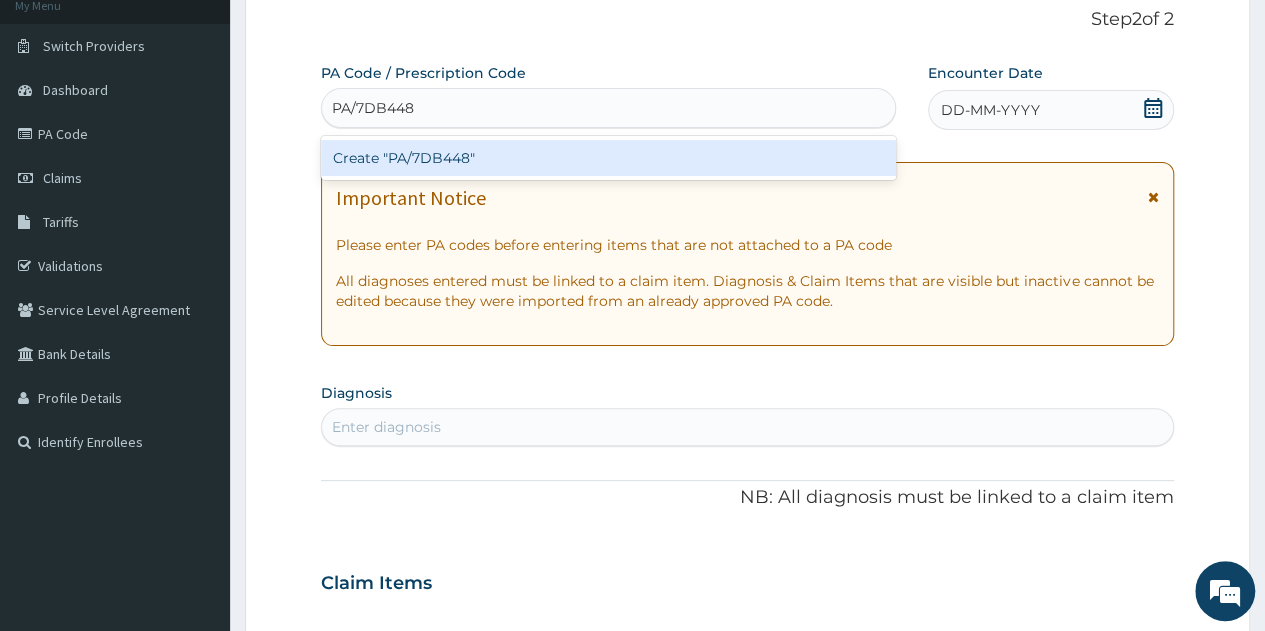 click on "Create "PA/7DB448"" at bounding box center (608, 158) 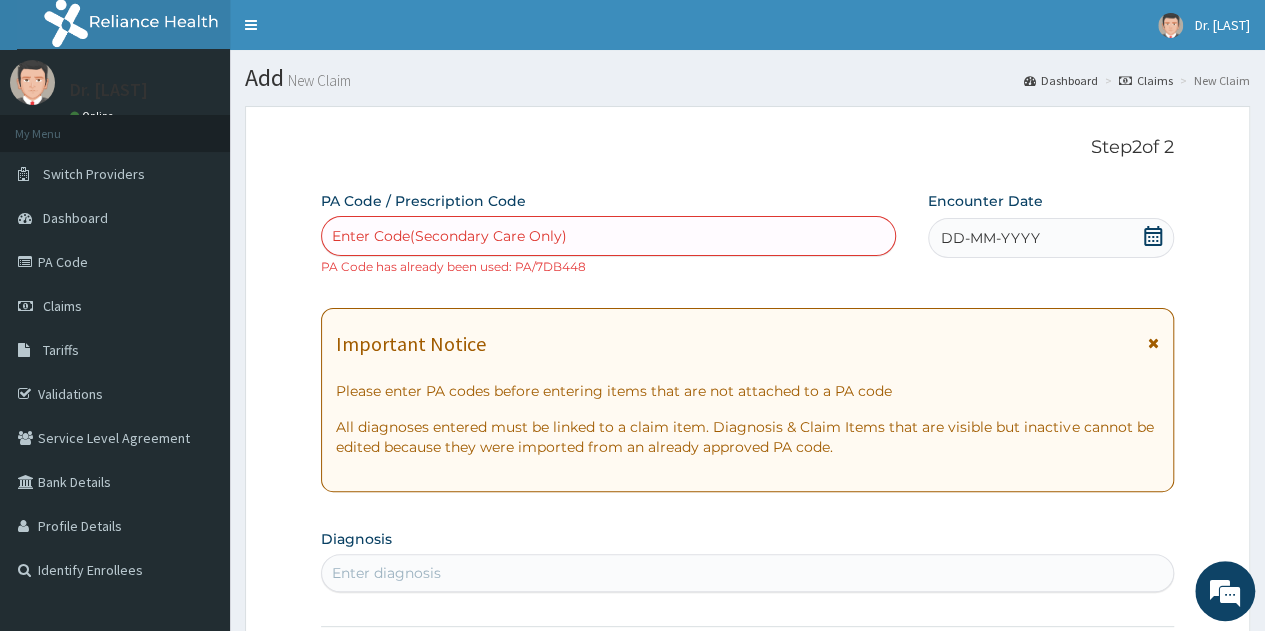 scroll, scrollTop: 0, scrollLeft: 0, axis: both 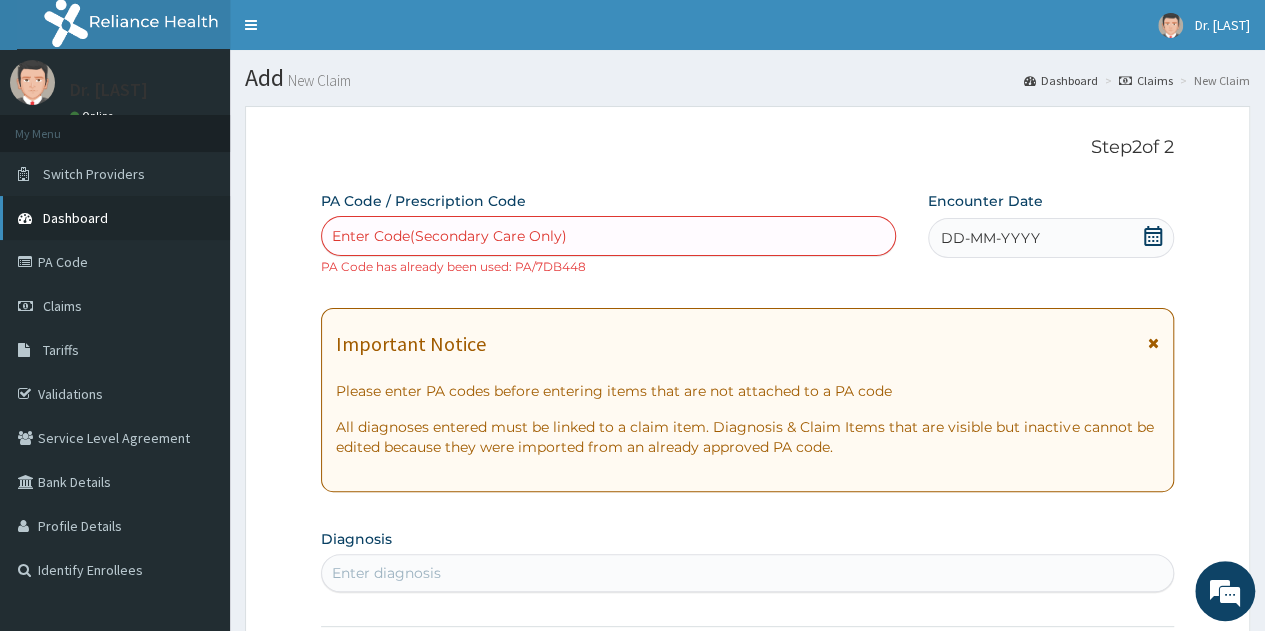 click on "Dashboard" at bounding box center [75, 218] 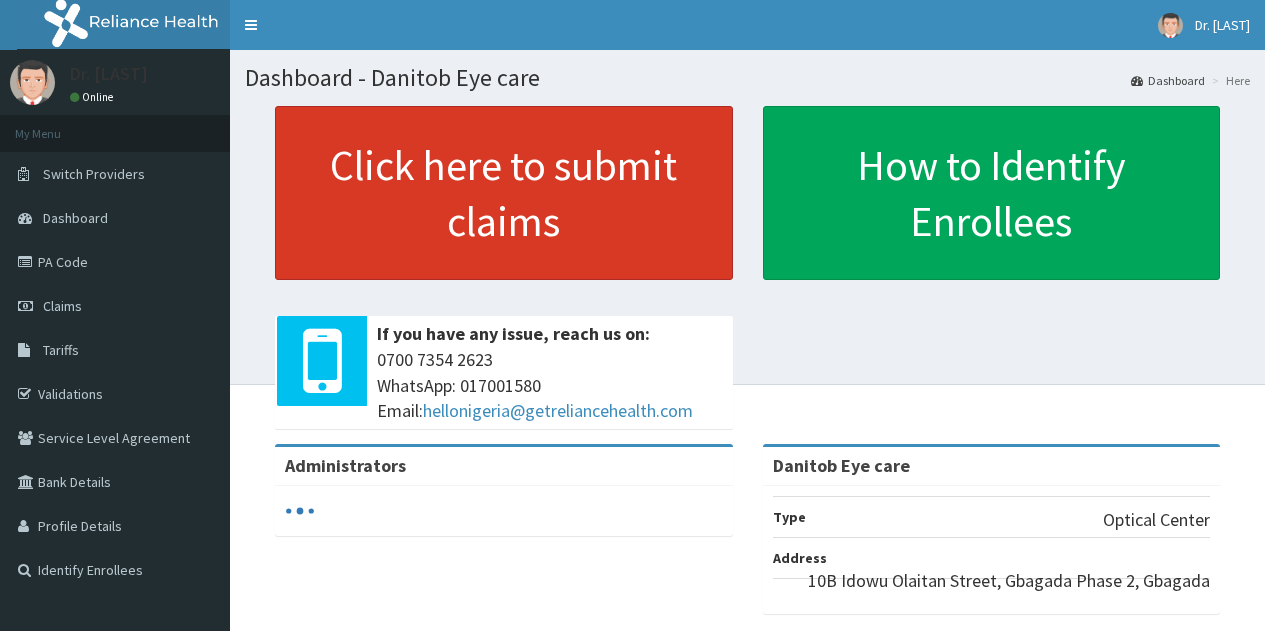 scroll, scrollTop: 0, scrollLeft: 0, axis: both 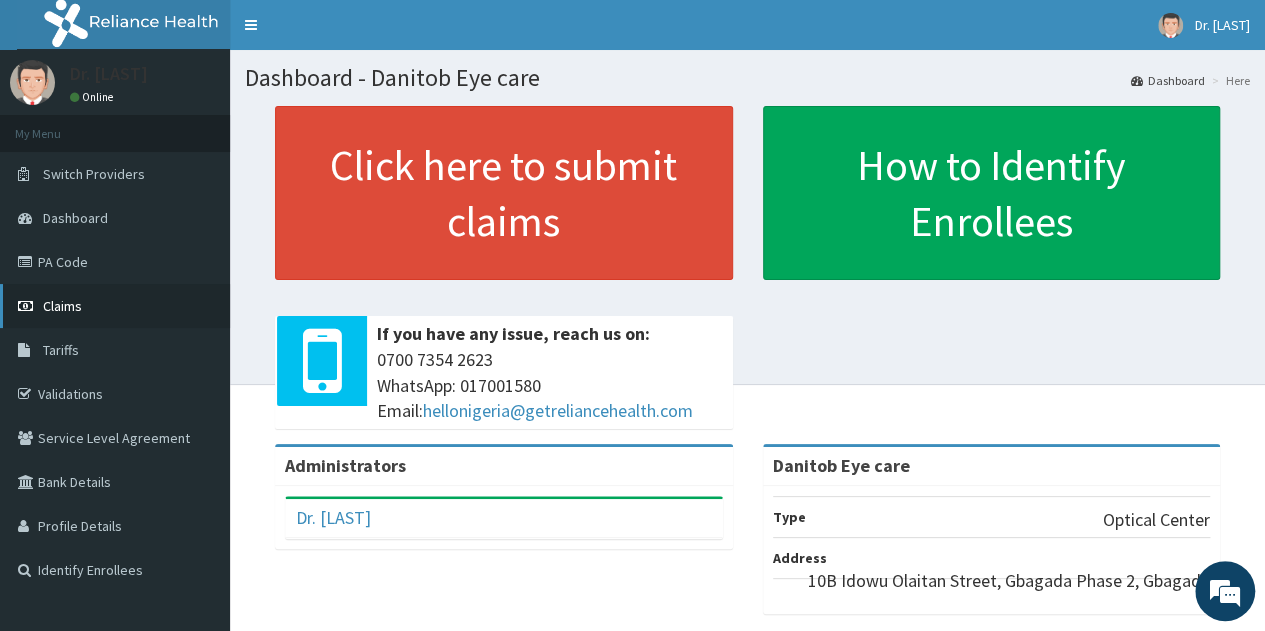 click on "Claims" at bounding box center (62, 306) 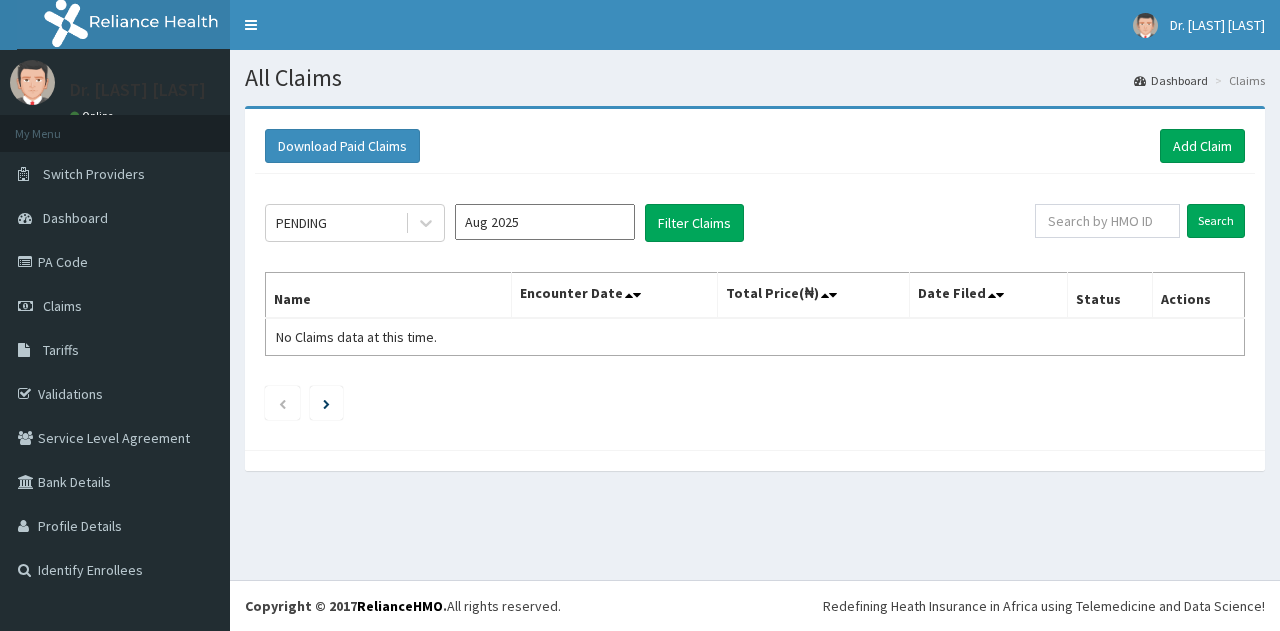scroll, scrollTop: 0, scrollLeft: 0, axis: both 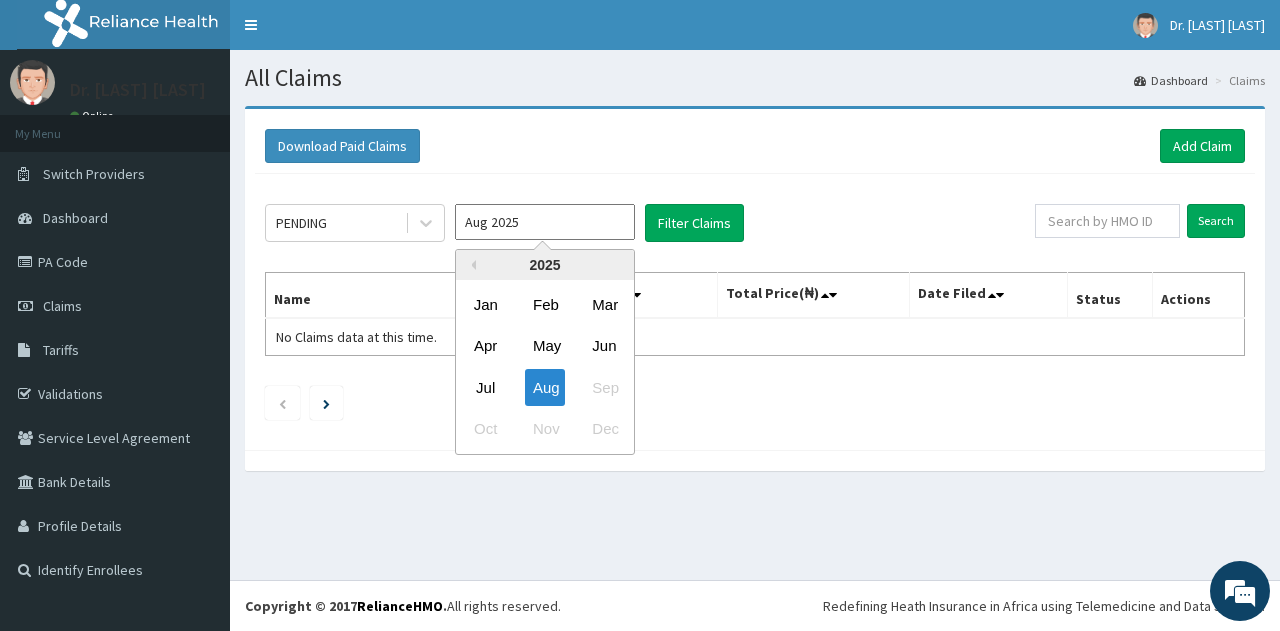click on "Aug 2025" at bounding box center [545, 222] 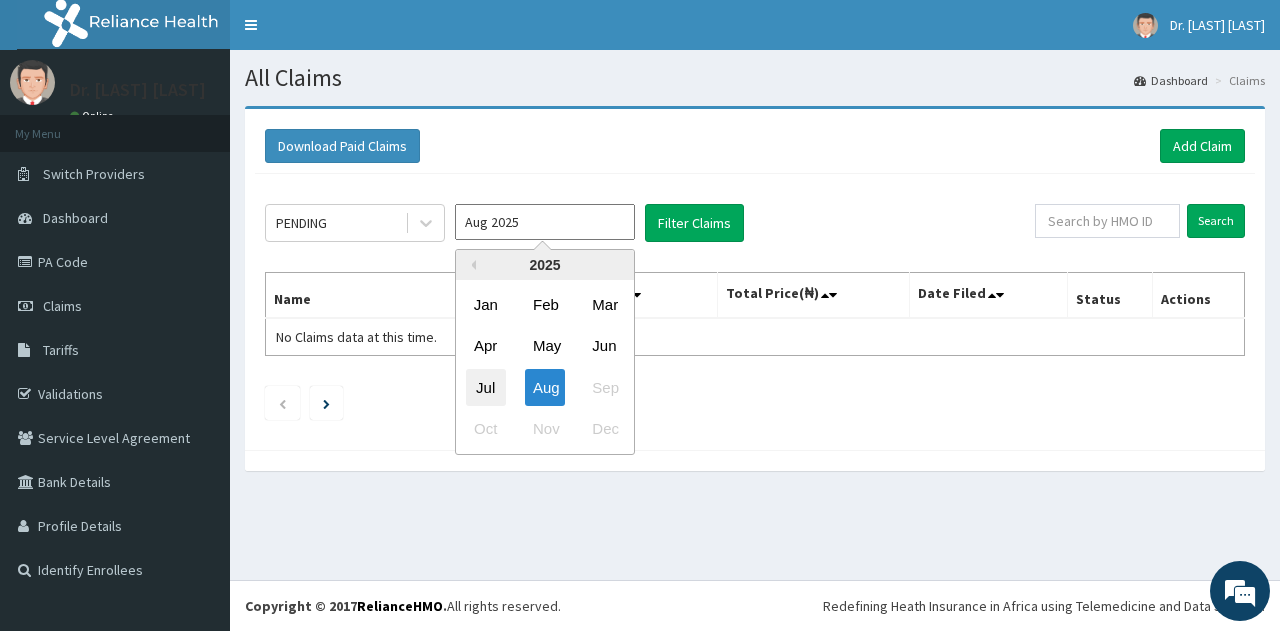 click on "Jul" at bounding box center (486, 387) 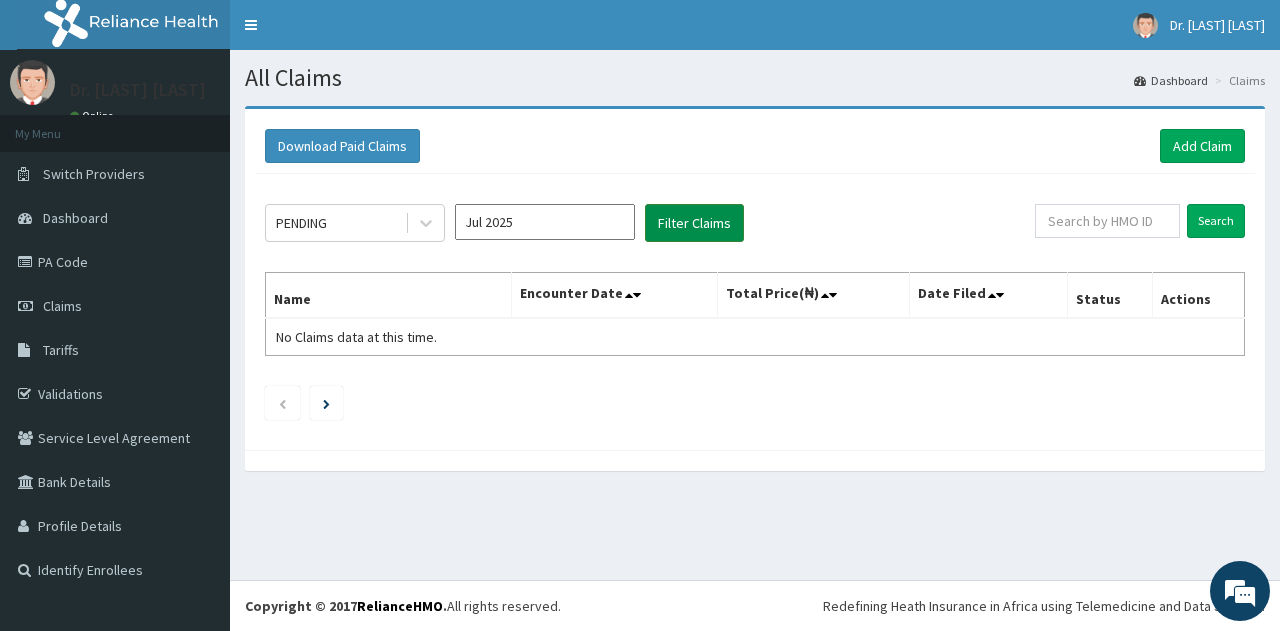 click on "Filter Claims" at bounding box center [694, 223] 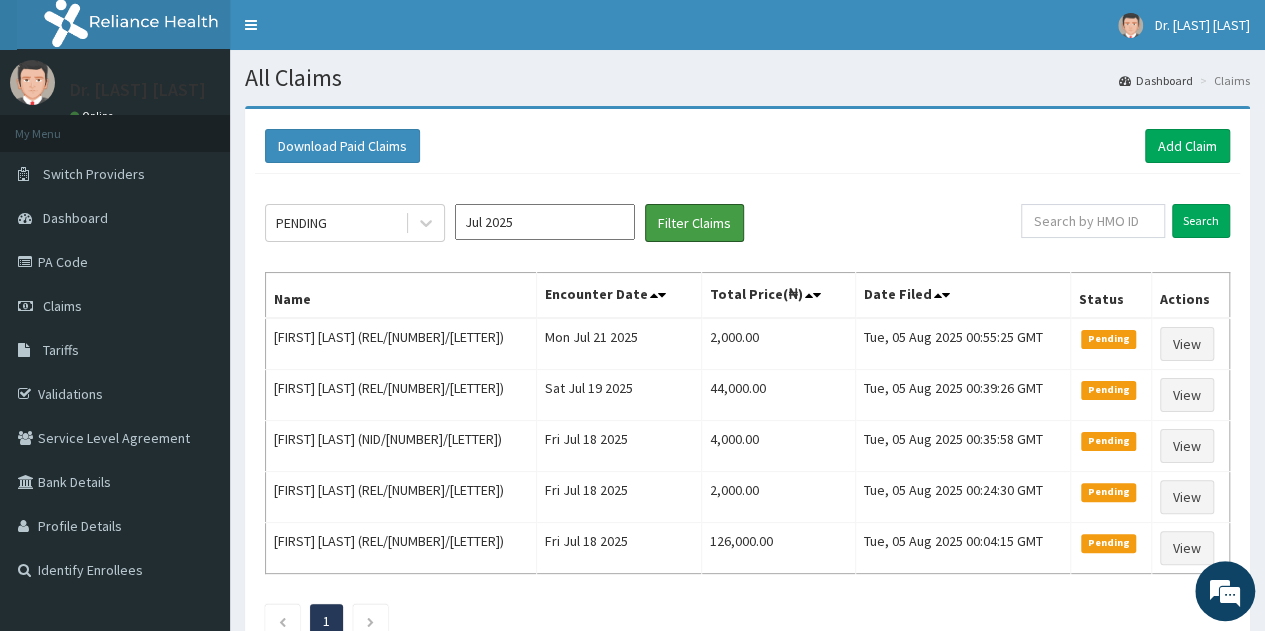 scroll, scrollTop: 0, scrollLeft: 0, axis: both 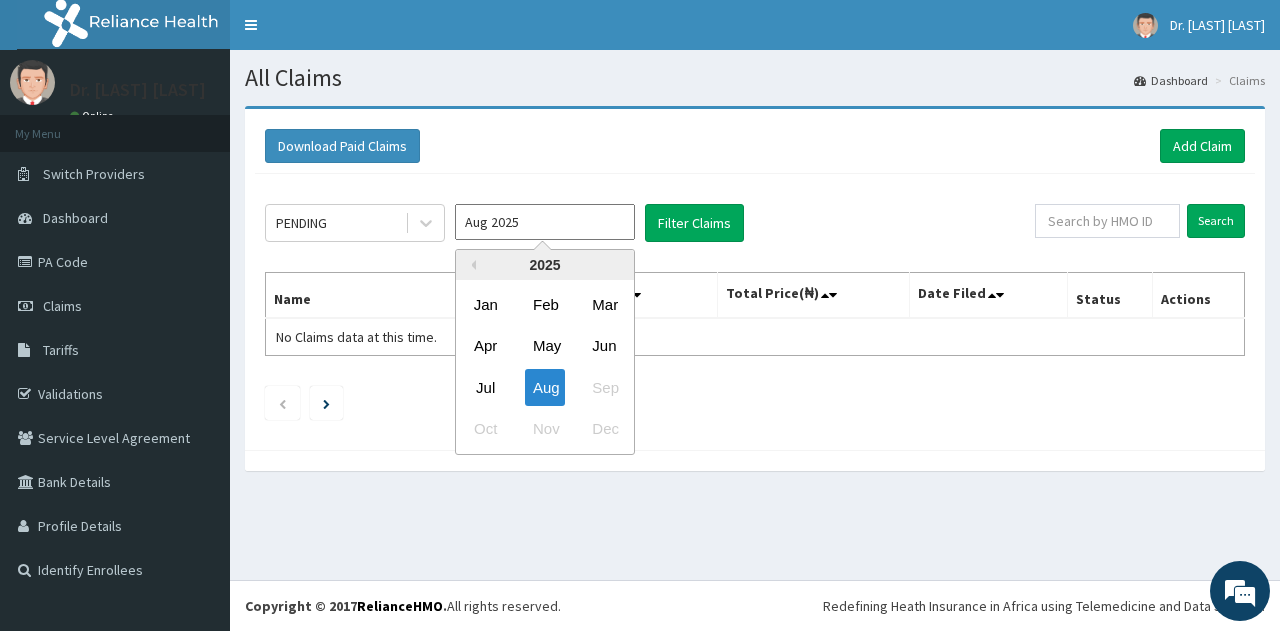 click on "Aug 2025" at bounding box center (545, 222) 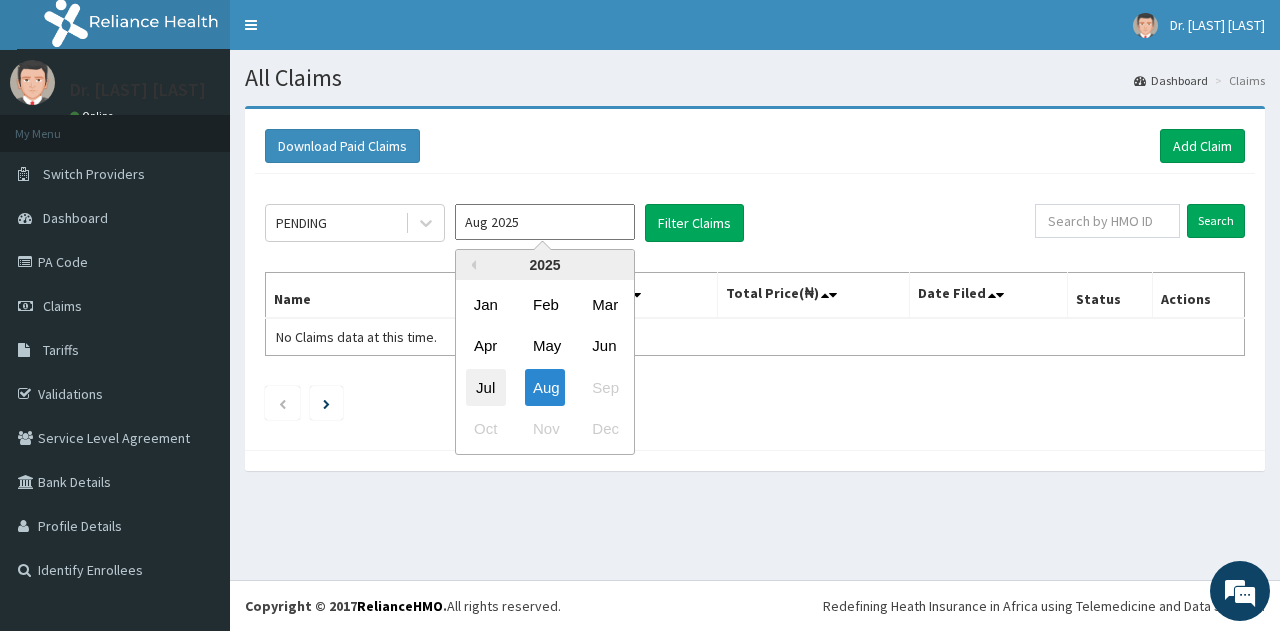 click on "Jul" at bounding box center (486, 387) 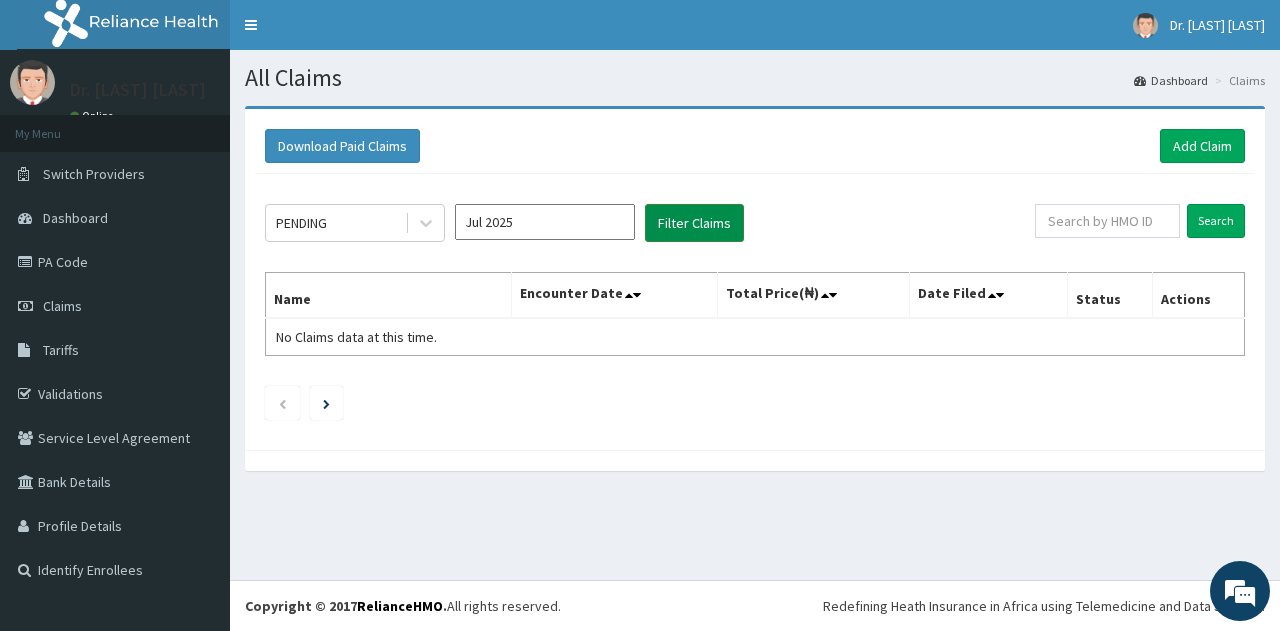 click on "Filter Claims" at bounding box center [694, 223] 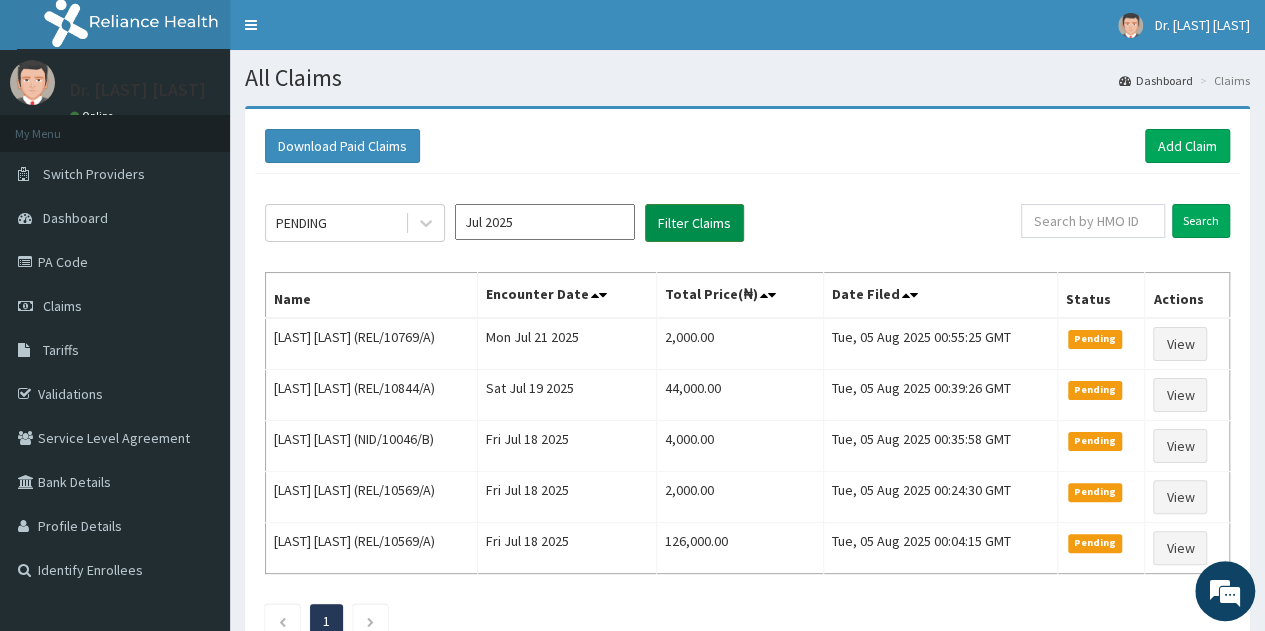 scroll, scrollTop: 0, scrollLeft: 0, axis: both 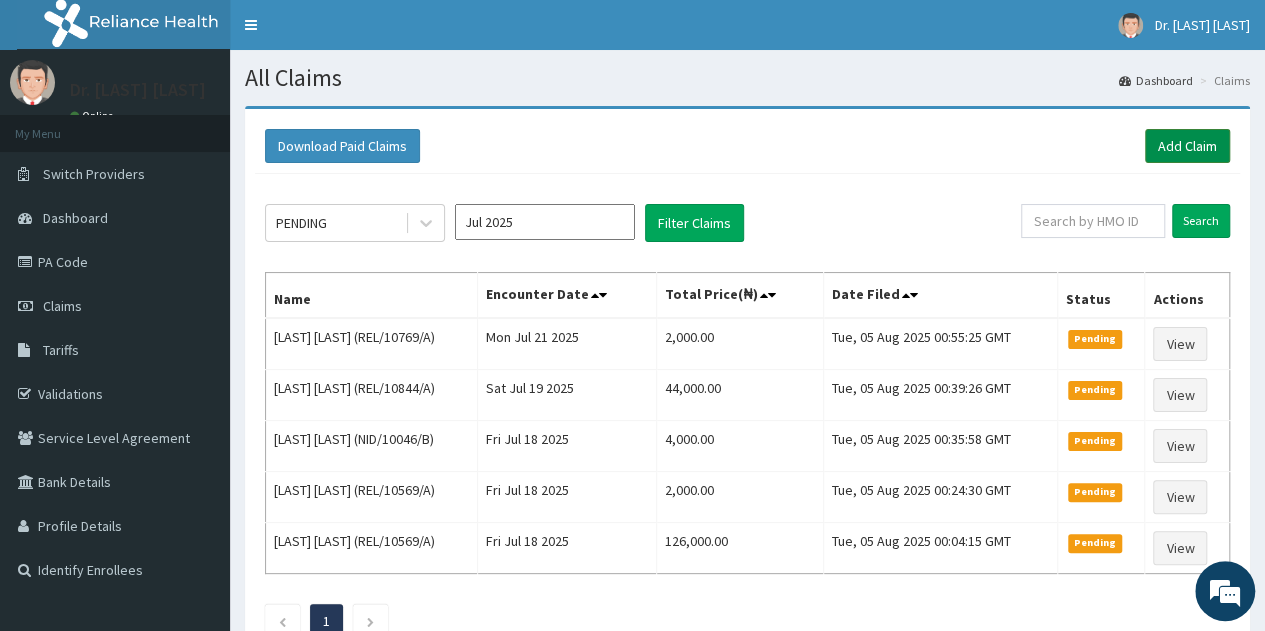 click on "Add Claim" at bounding box center (1187, 146) 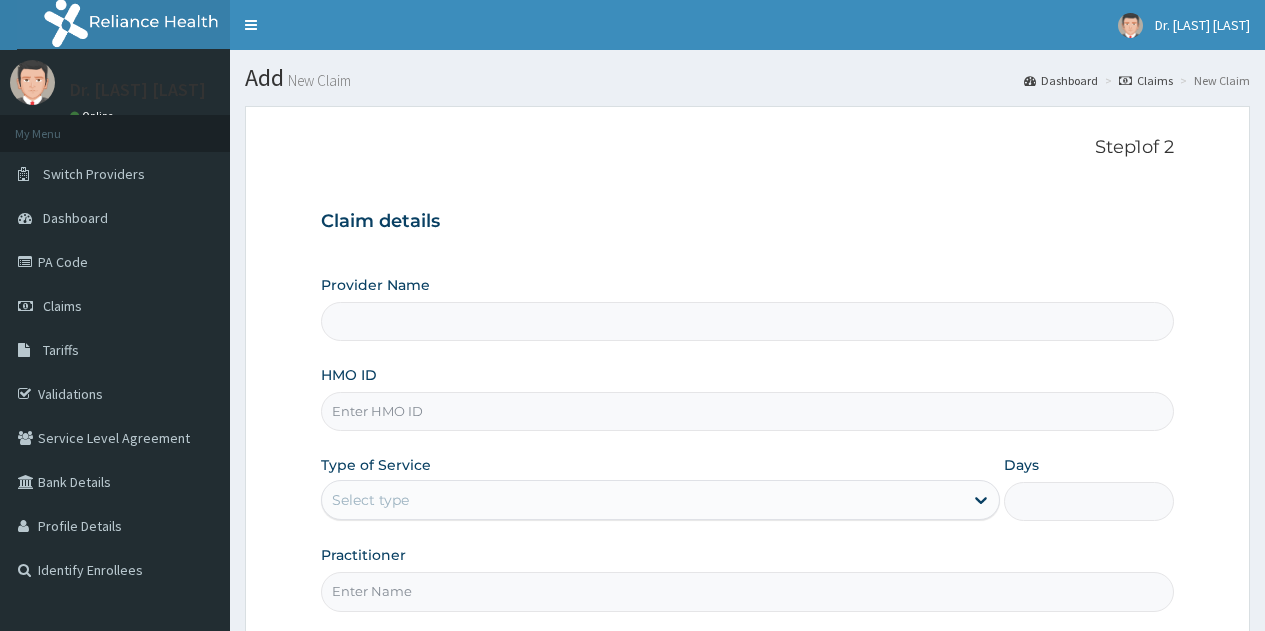 scroll, scrollTop: 0, scrollLeft: 0, axis: both 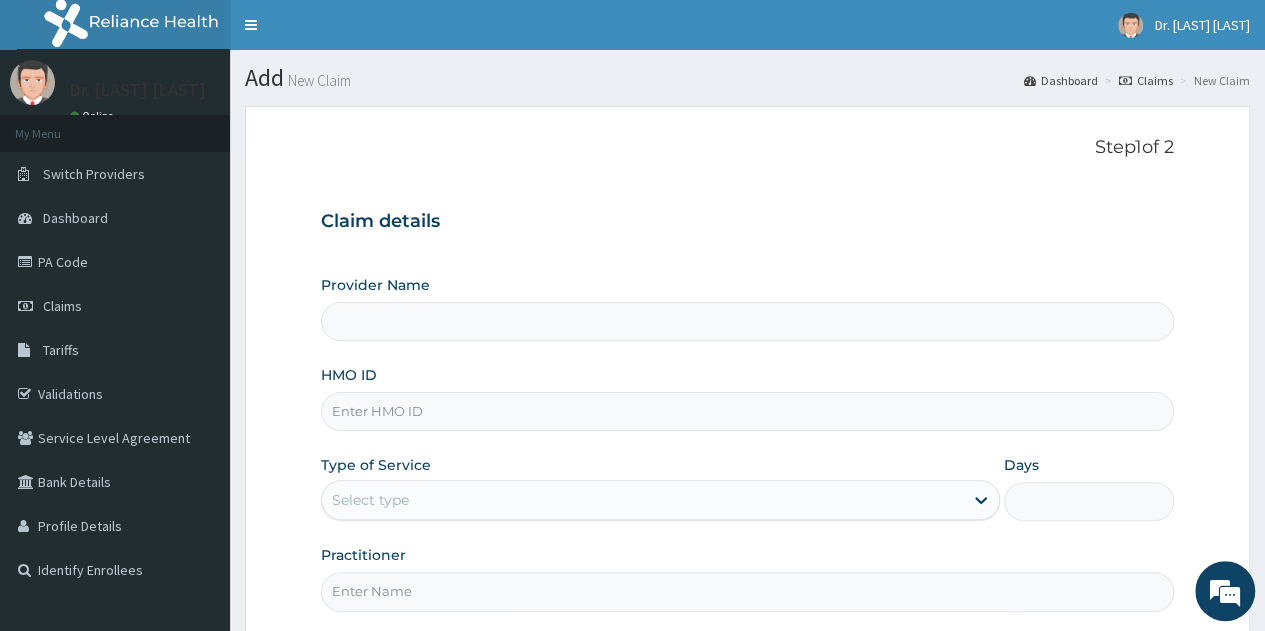type on "Danitob Eye care" 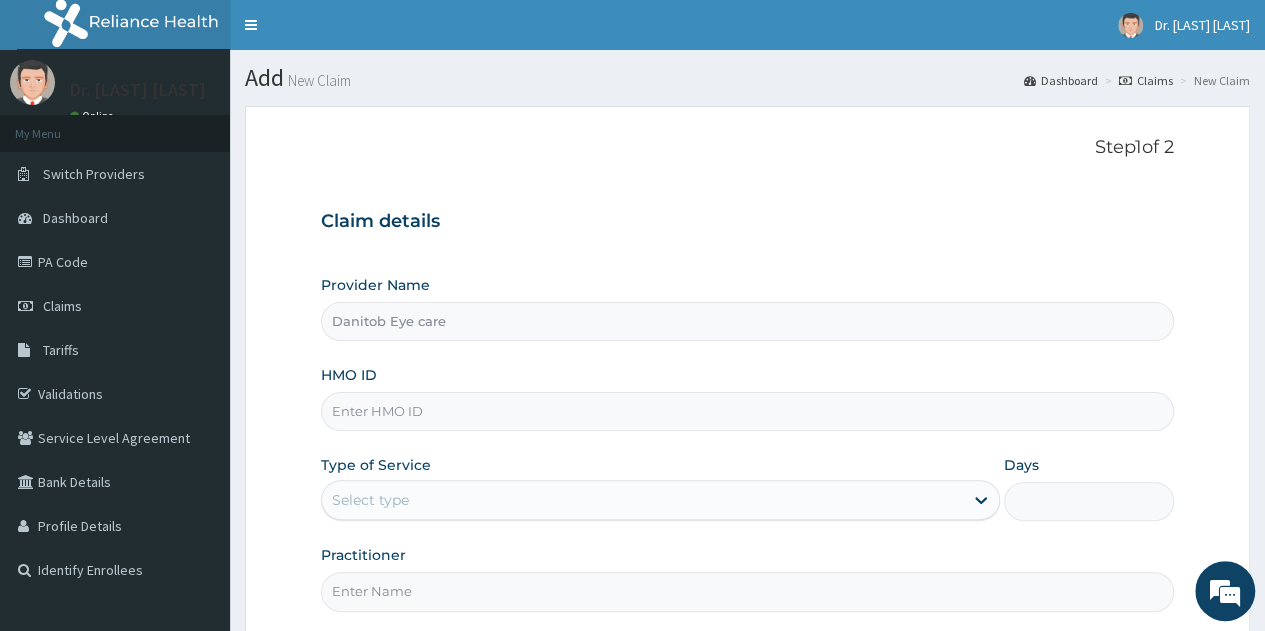 click on "HMO ID" at bounding box center (747, 411) 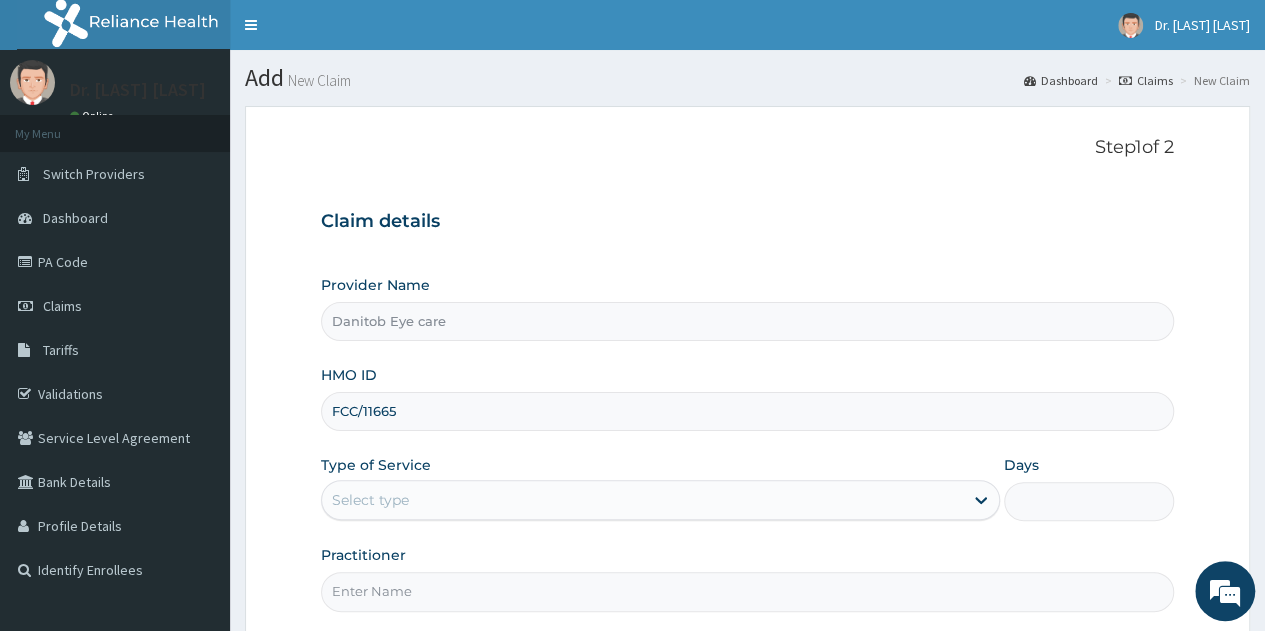 scroll, scrollTop: 0, scrollLeft: 0, axis: both 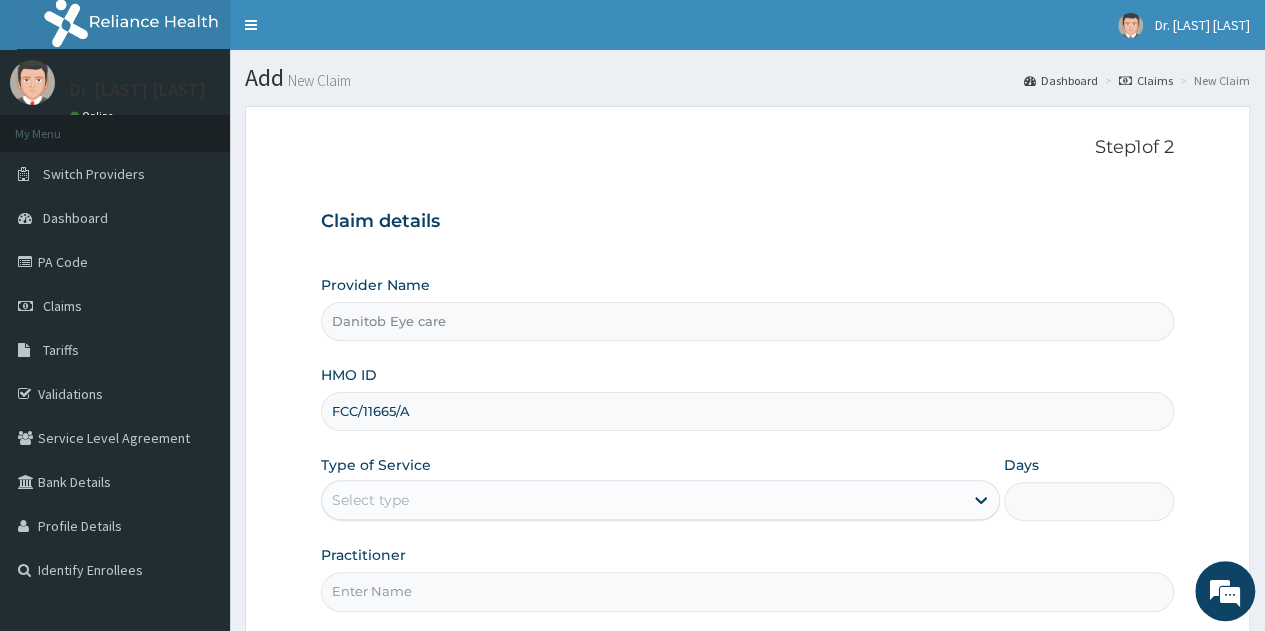 type on "FCC/11665/A" 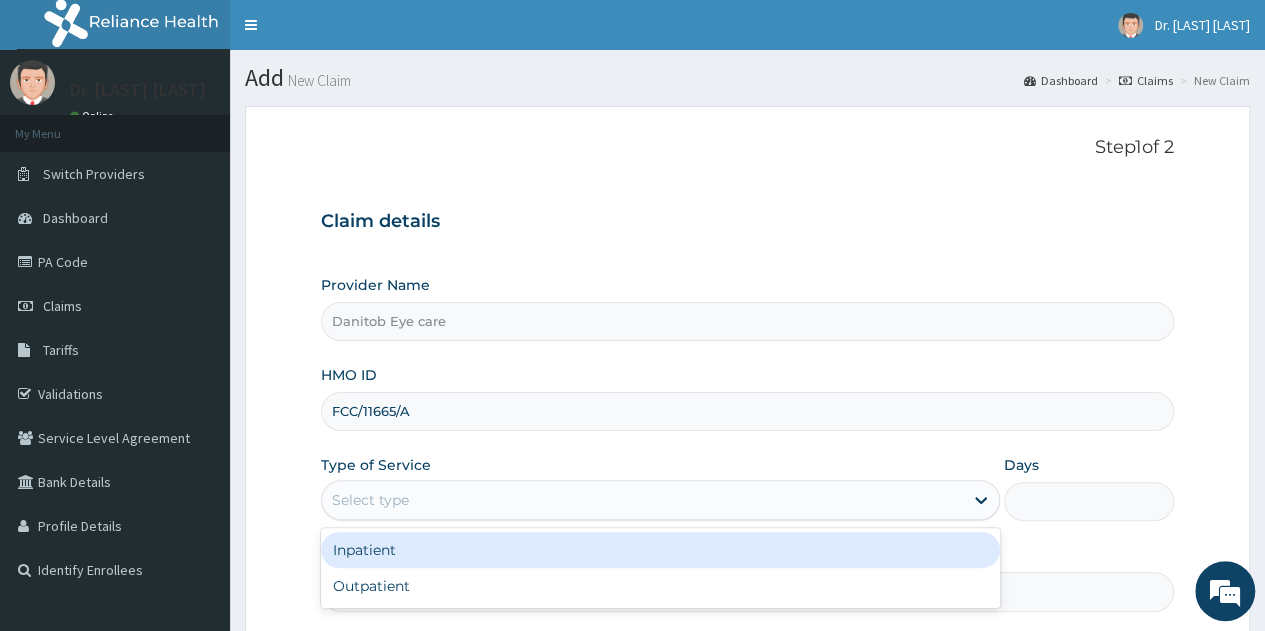 click on "Select type" at bounding box center [370, 500] 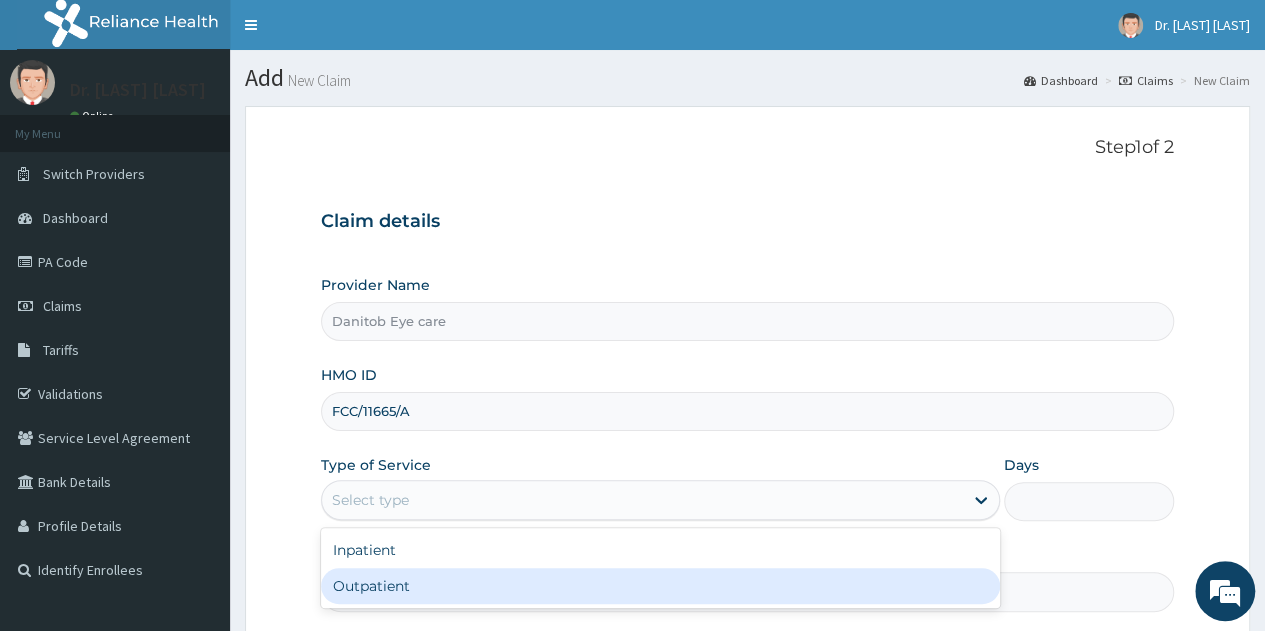 click on "Outpatient" at bounding box center [660, 586] 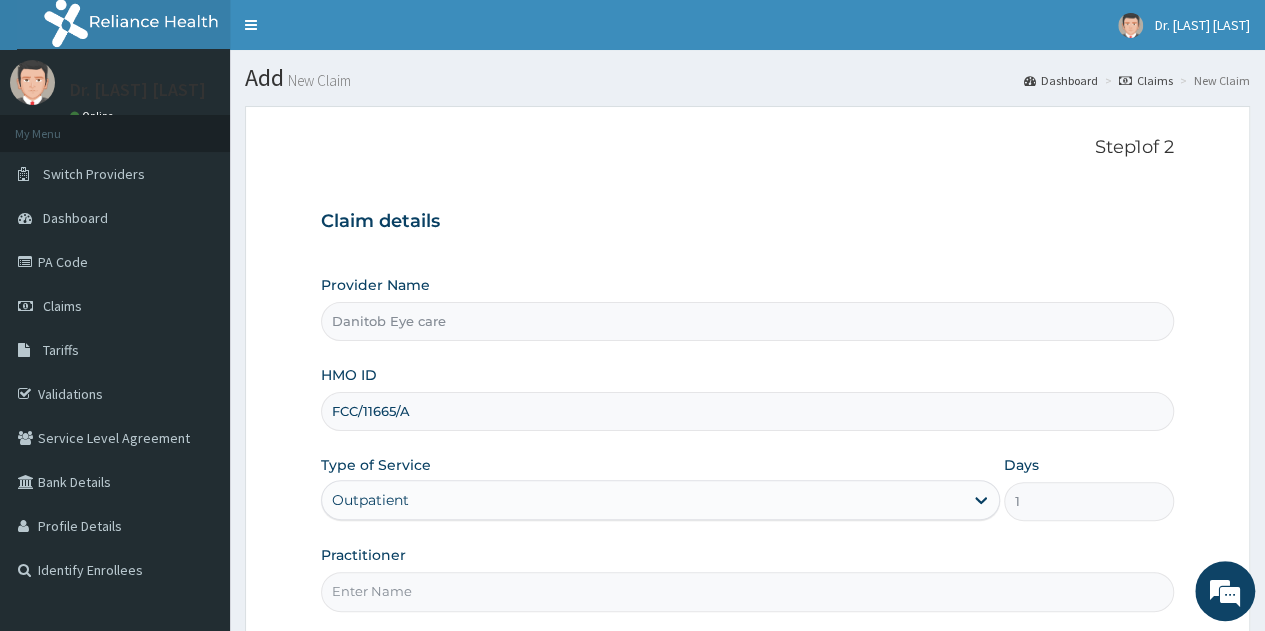click on "Practitioner" at bounding box center [747, 591] 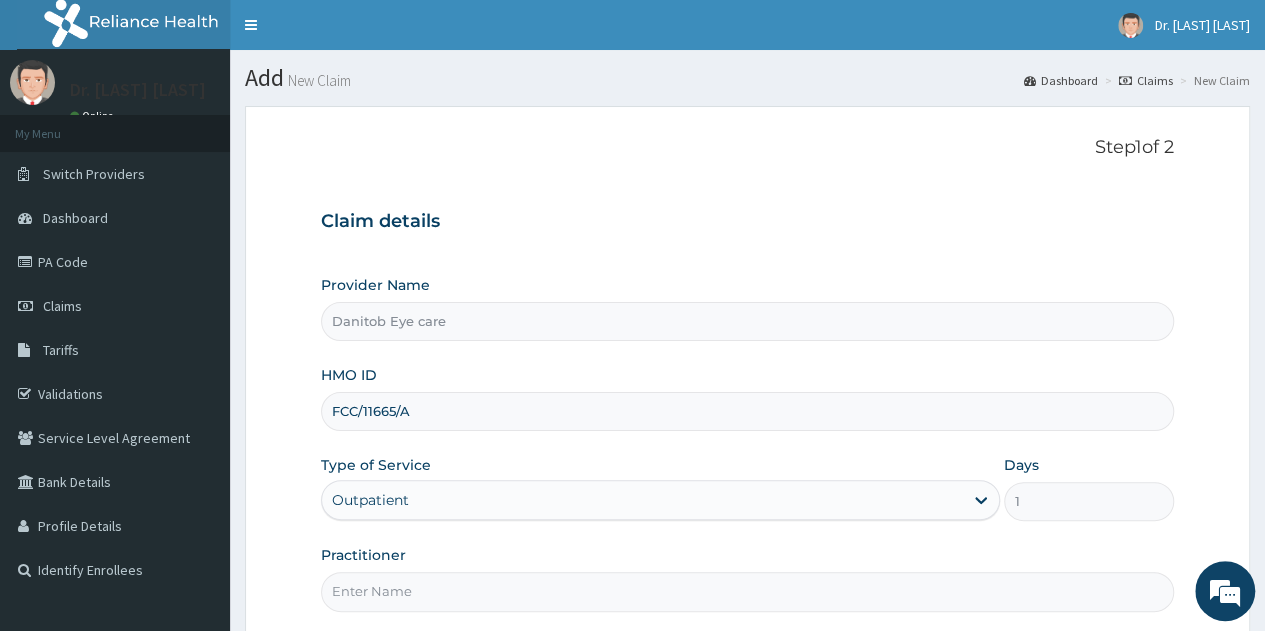type on "Dr [LAST]" 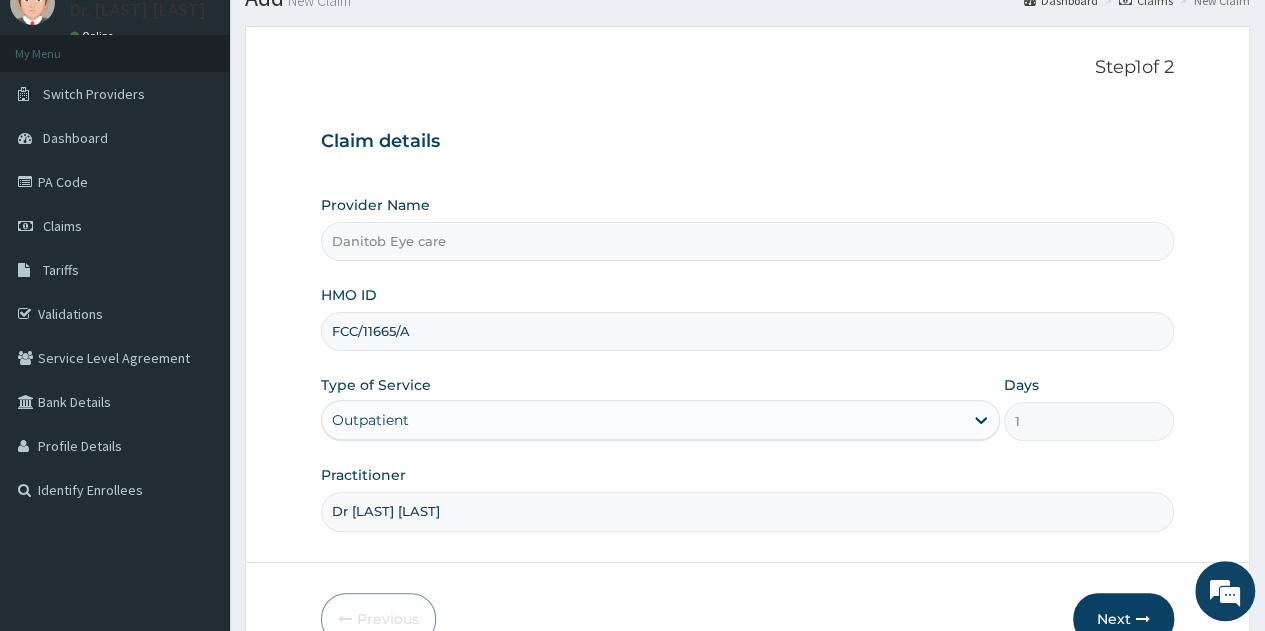 scroll, scrollTop: 188, scrollLeft: 0, axis: vertical 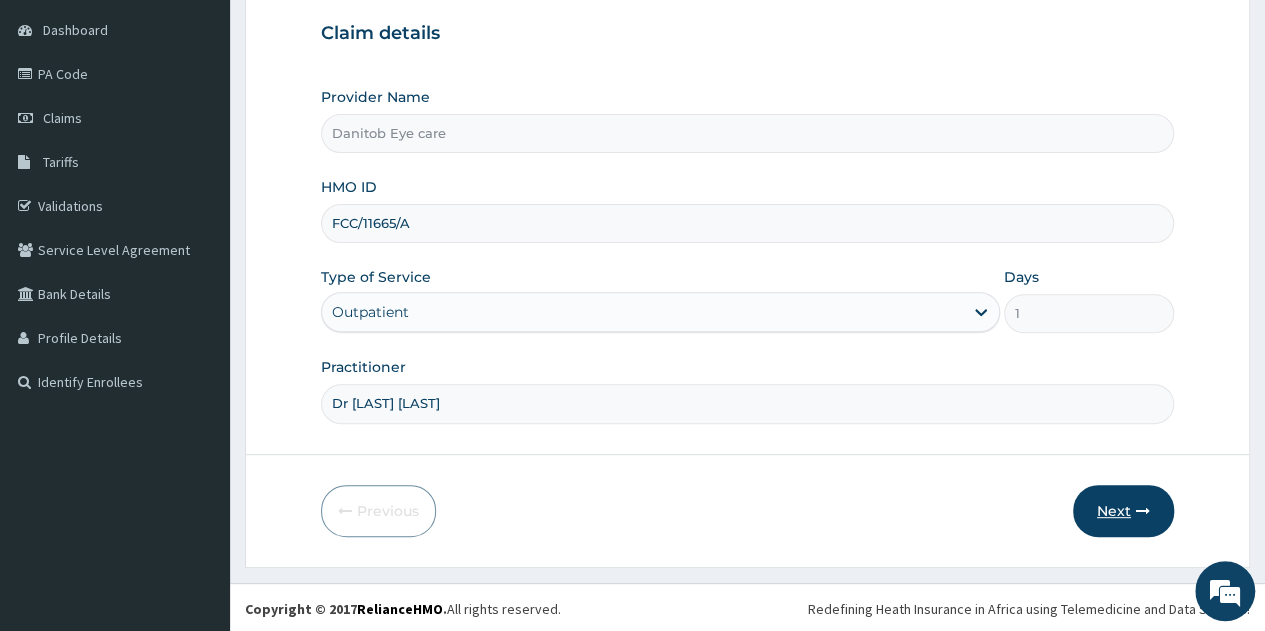 click on "Next" at bounding box center (1123, 511) 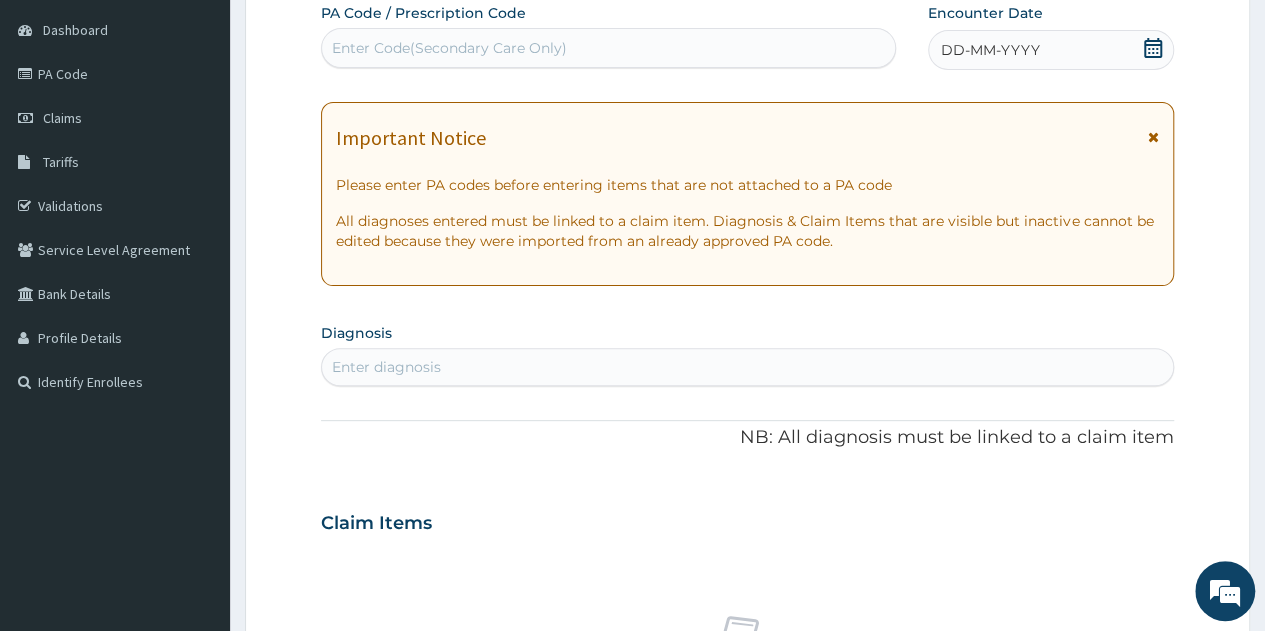 paste on "PA/7DB448" 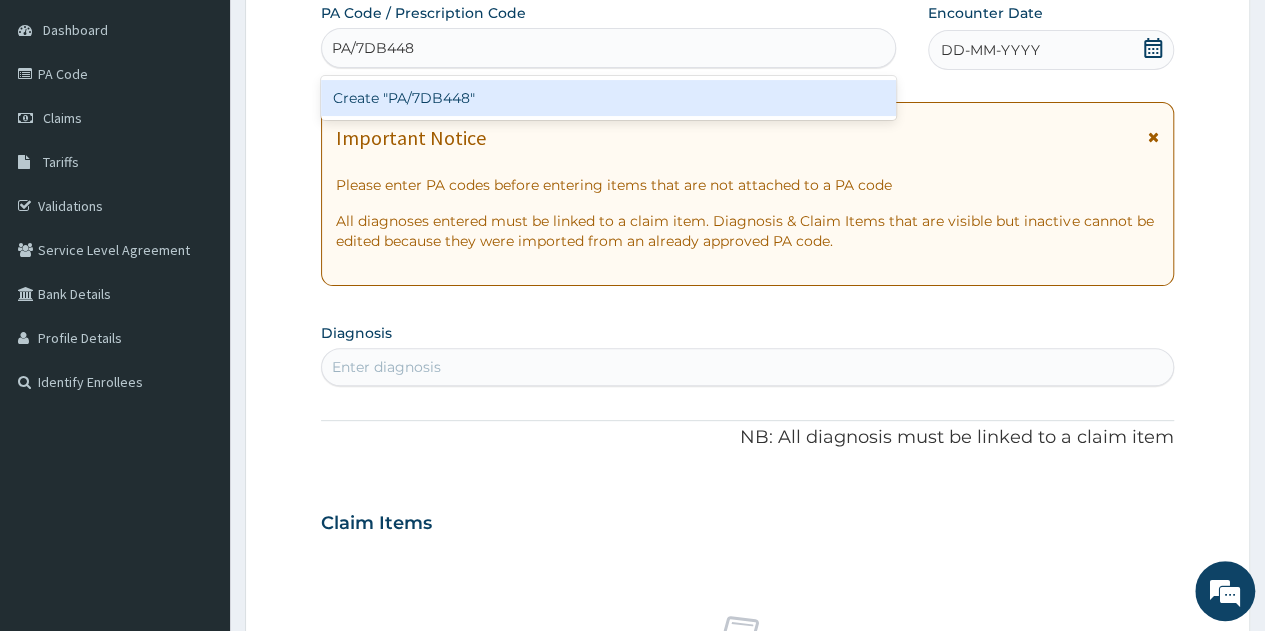 click on "Create "PA/7DB448"" at bounding box center [608, 98] 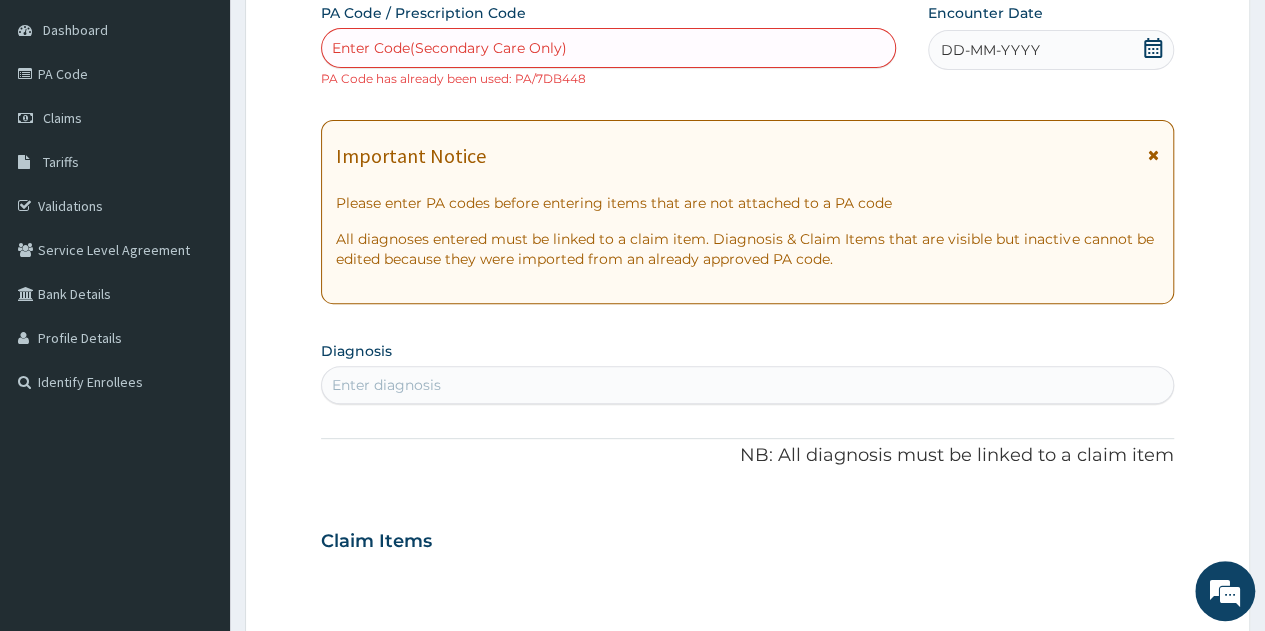 type on "7" 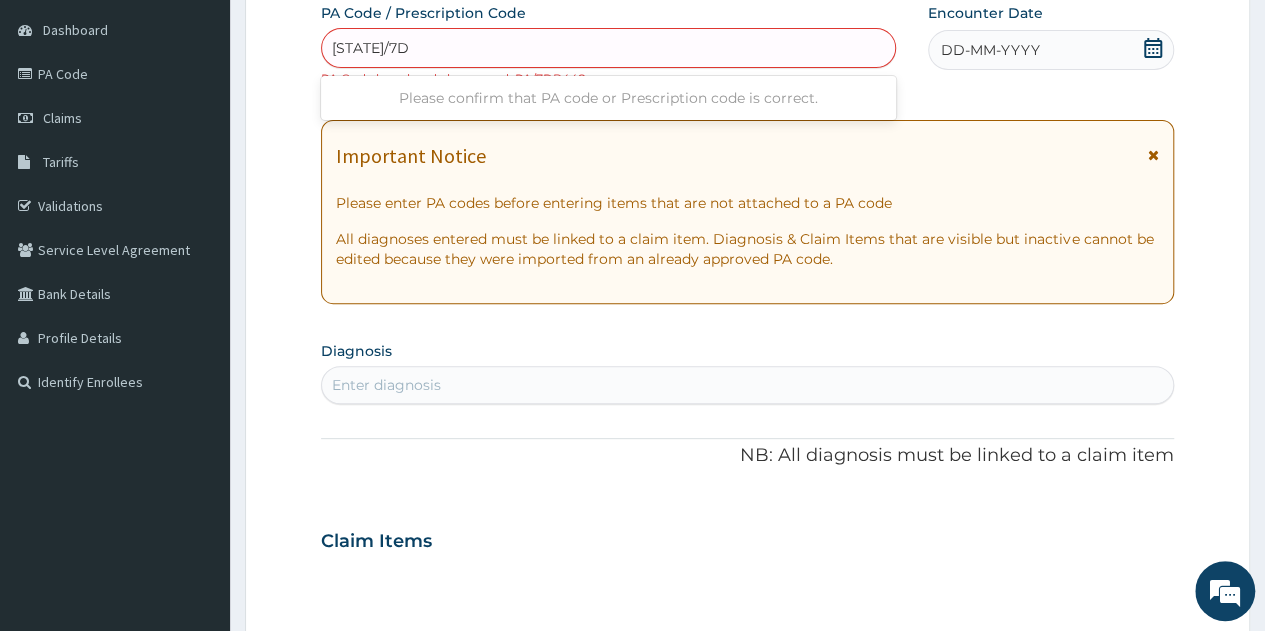 type on "PA/7DB446" 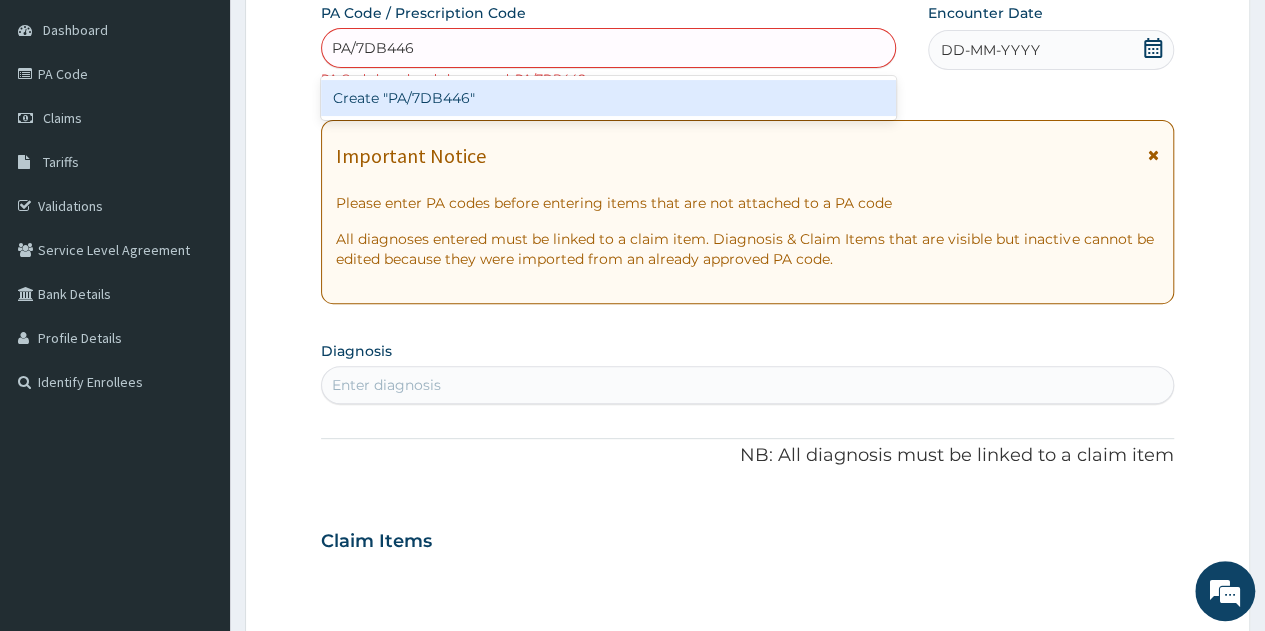 click on "Create "PA/7DB446"" at bounding box center [608, 98] 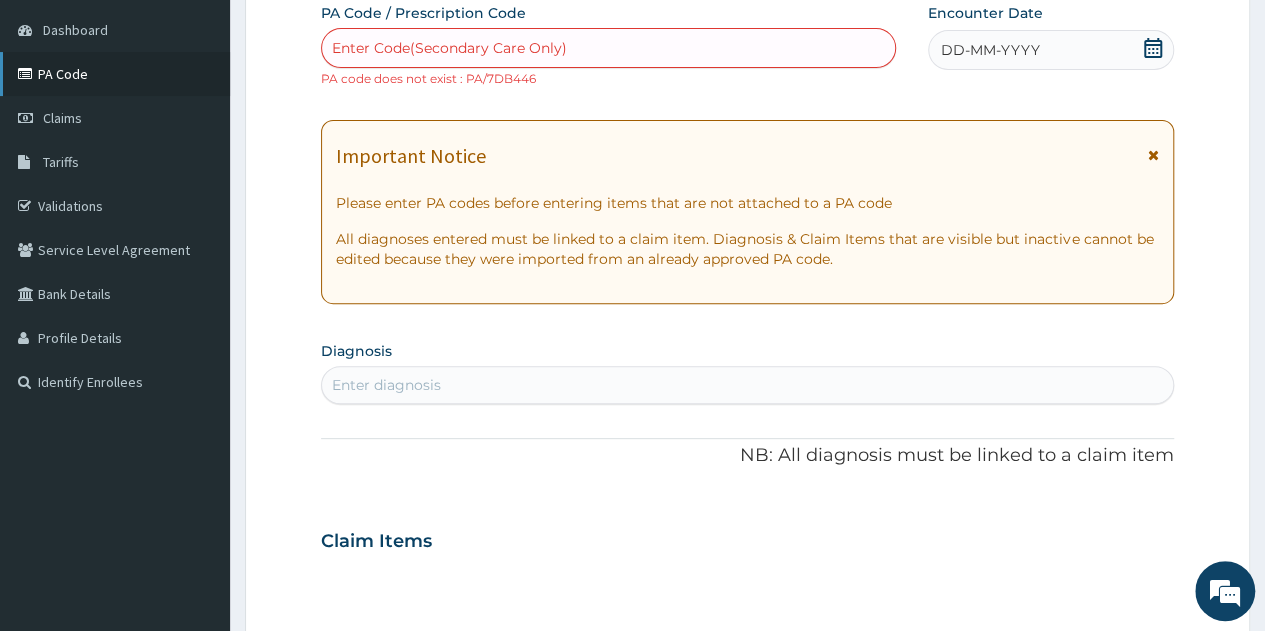 click on "PA Code" at bounding box center (115, 74) 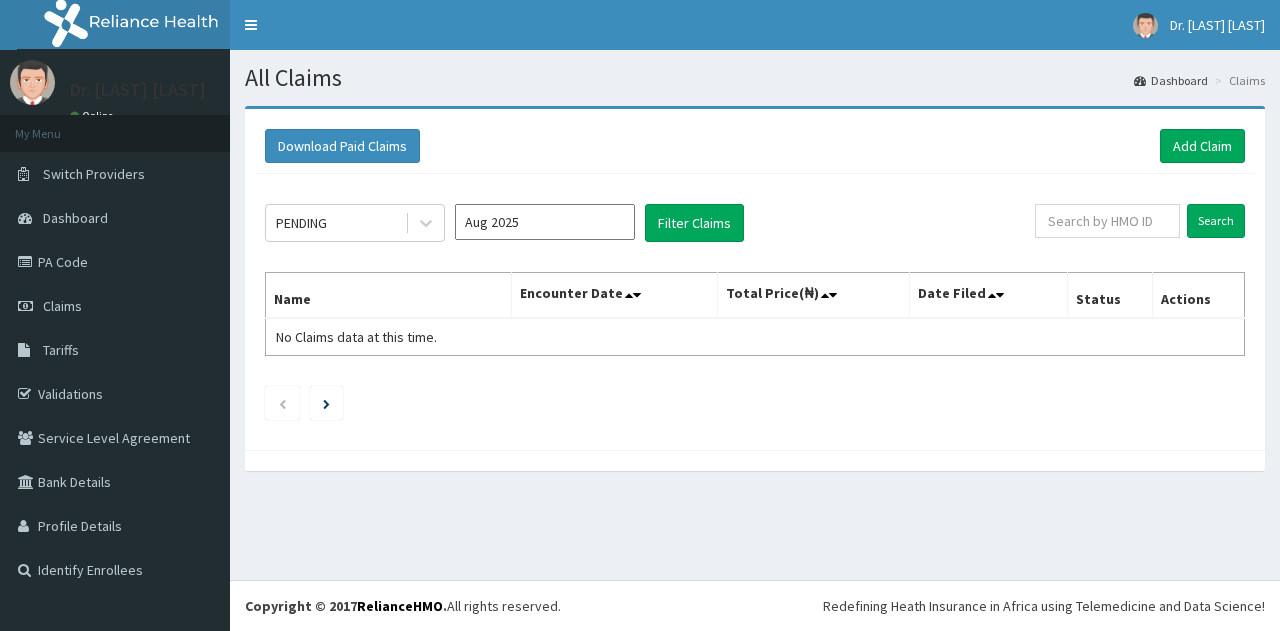 scroll, scrollTop: 0, scrollLeft: 0, axis: both 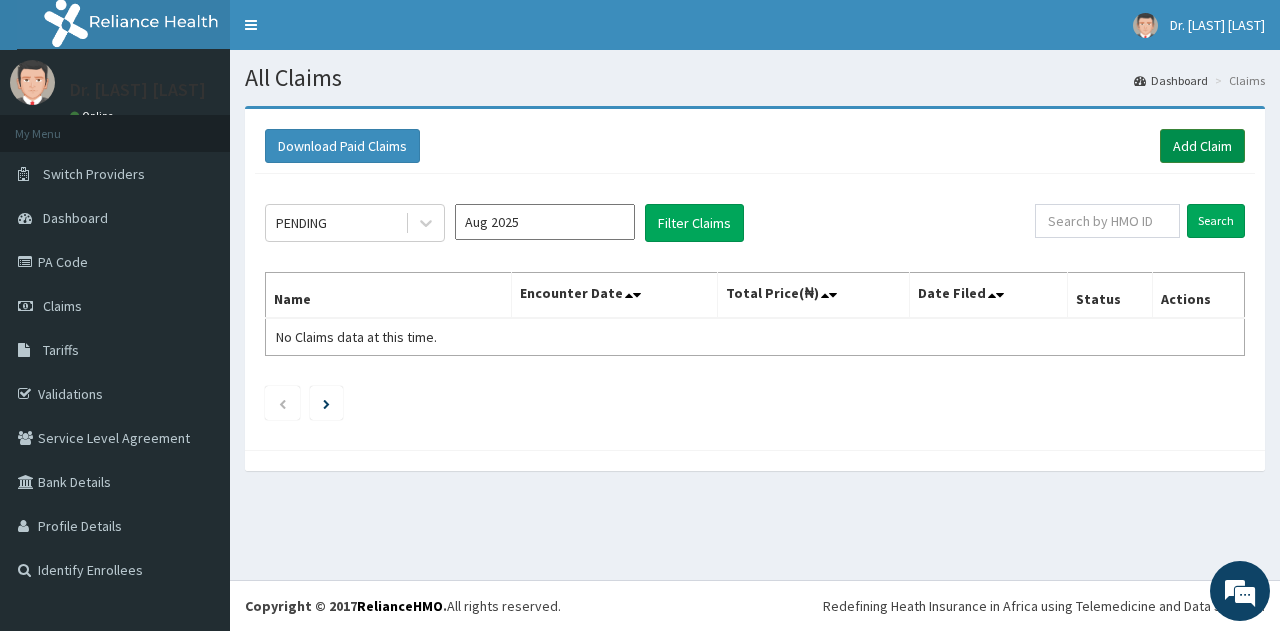 click on "Add Claim" at bounding box center (1202, 146) 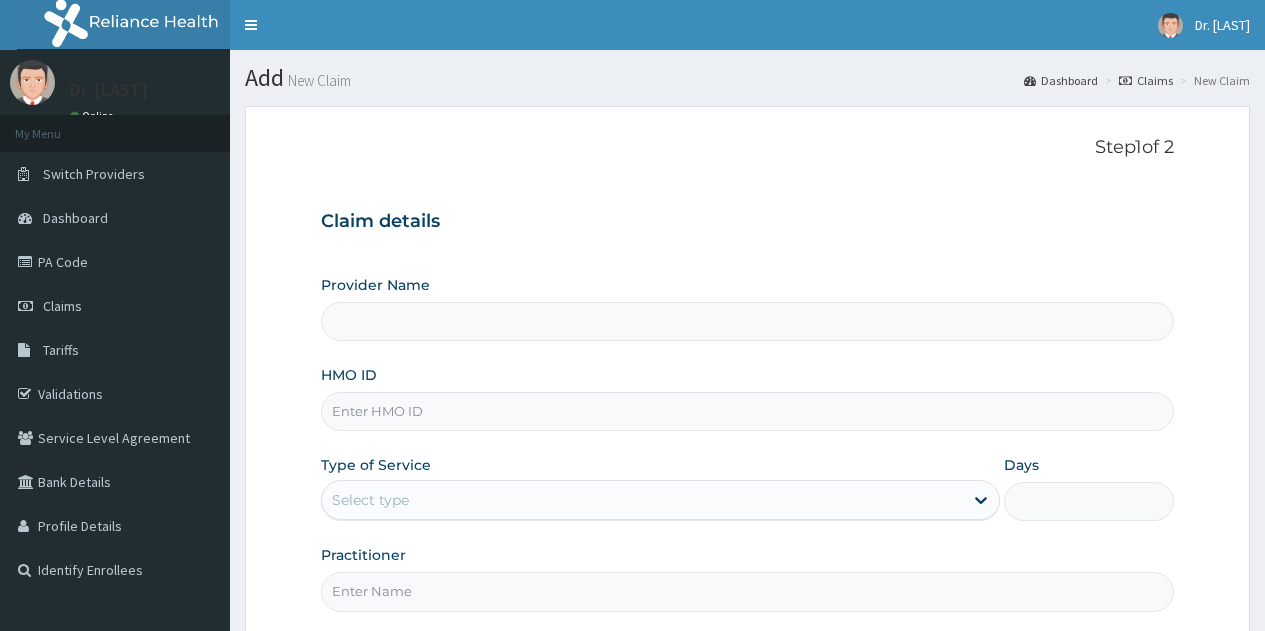 scroll, scrollTop: 0, scrollLeft: 0, axis: both 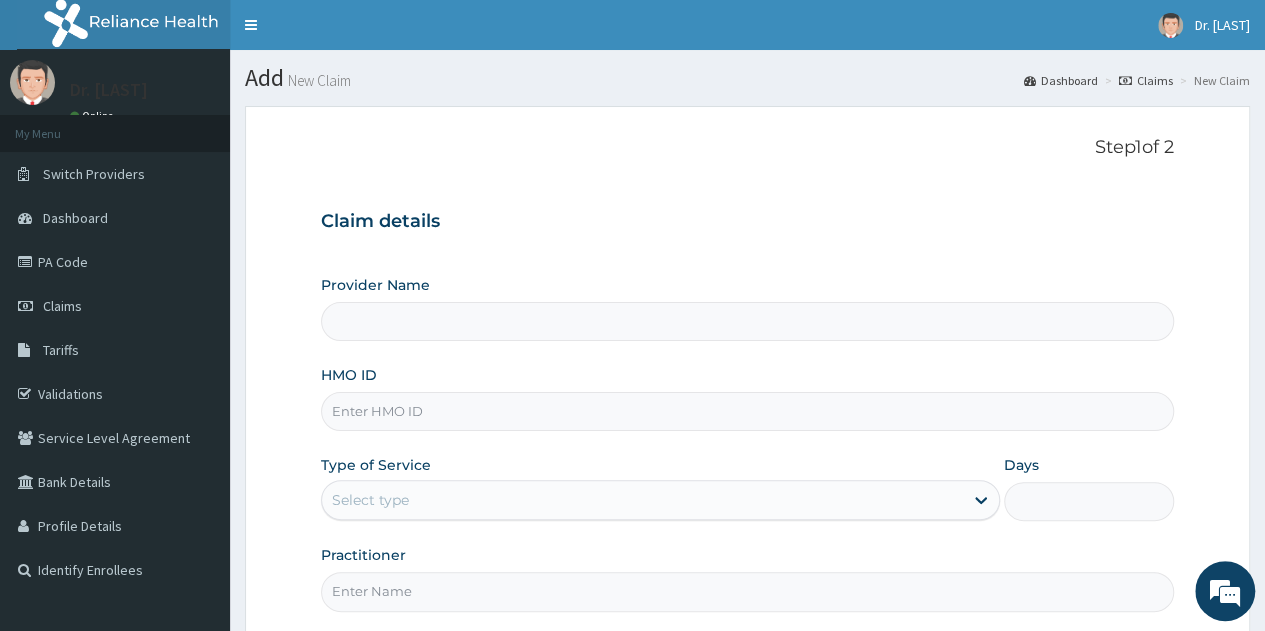 type on "Danitob Eye care" 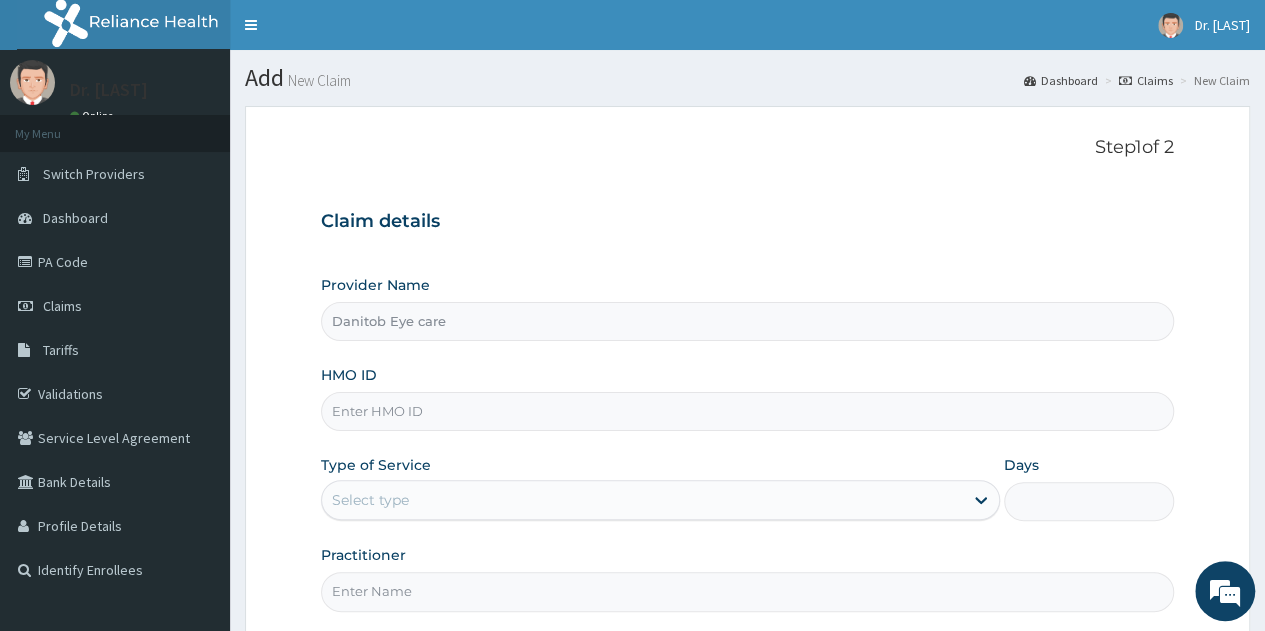 scroll, scrollTop: 0, scrollLeft: 0, axis: both 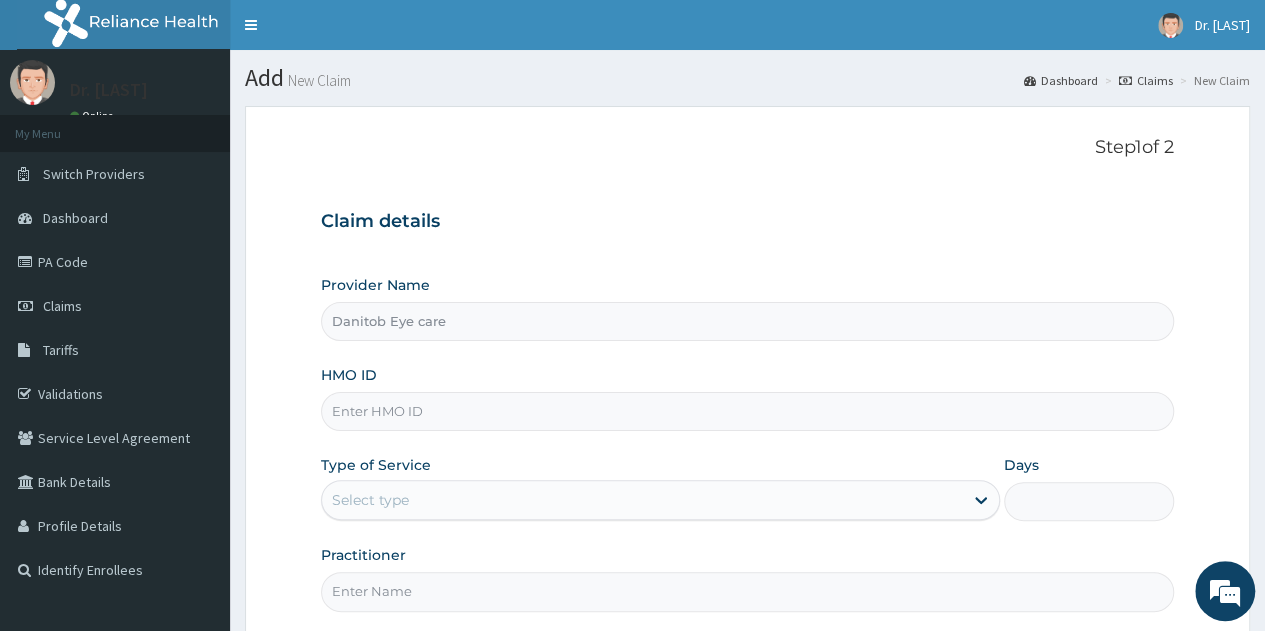 click on "HMO ID" at bounding box center (747, 411) 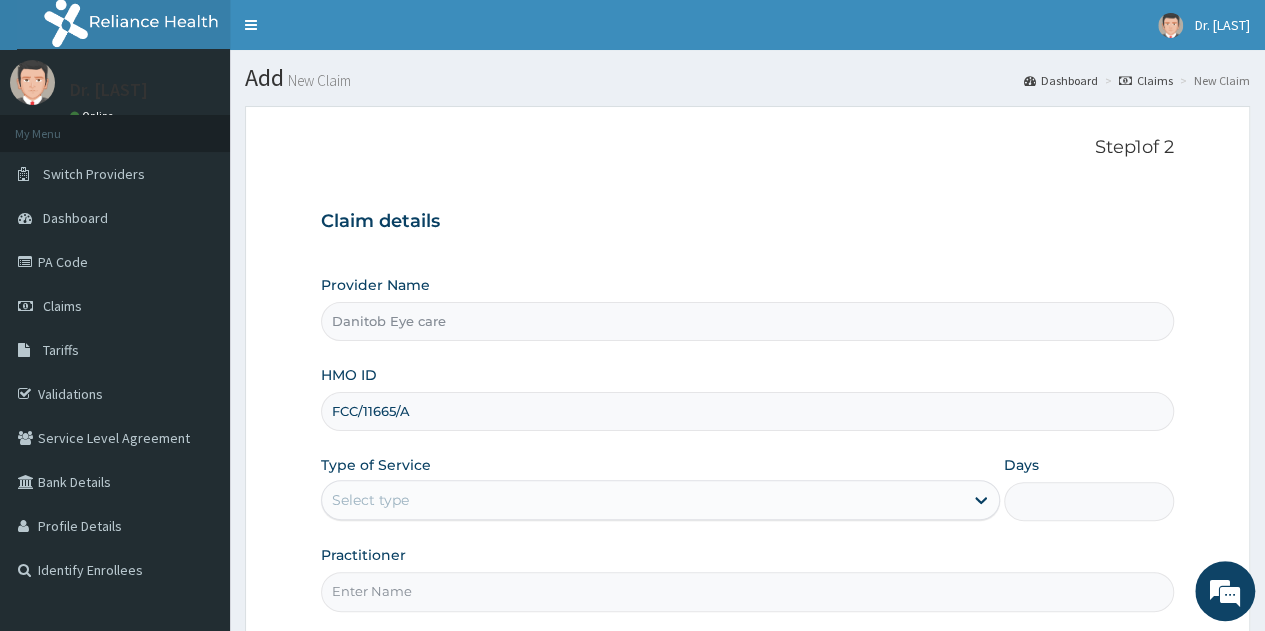 type on "FCC/11665/A" 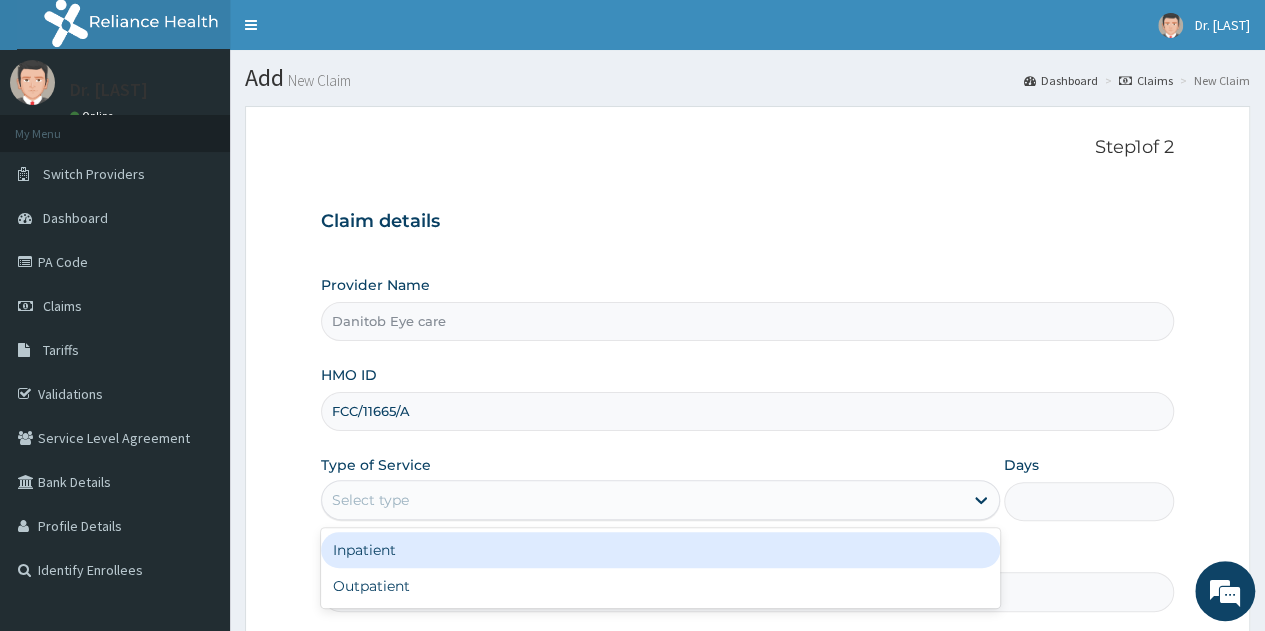 click on "Select type" at bounding box center (370, 500) 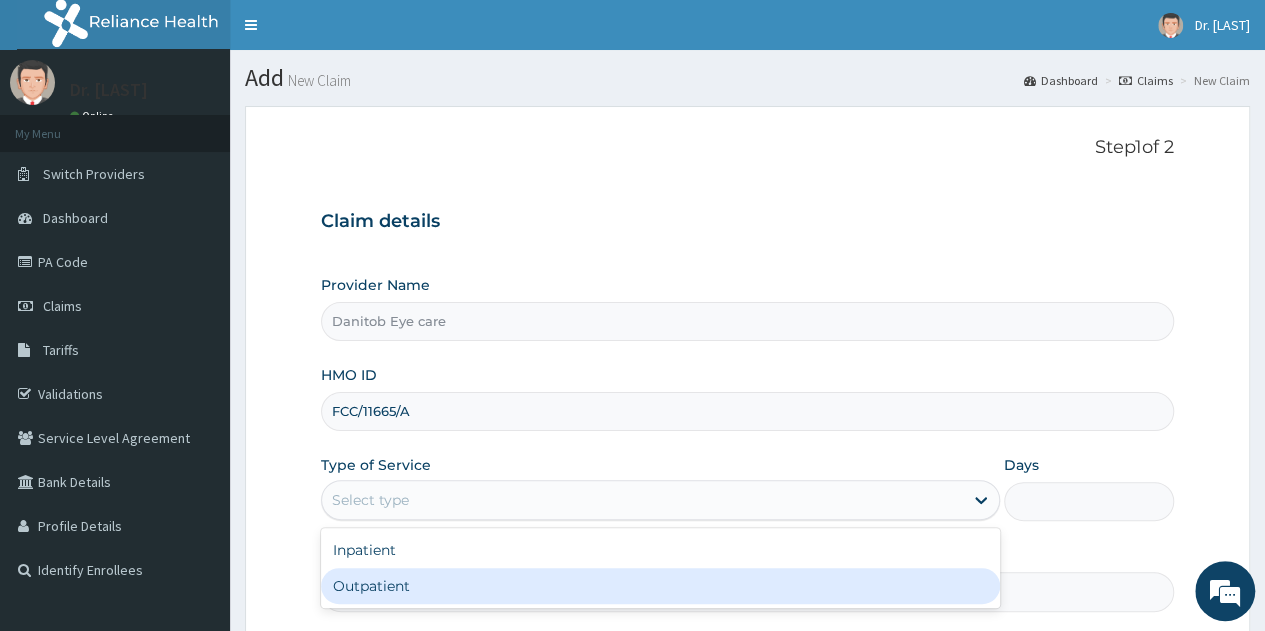 click on "Outpatient" at bounding box center (660, 586) 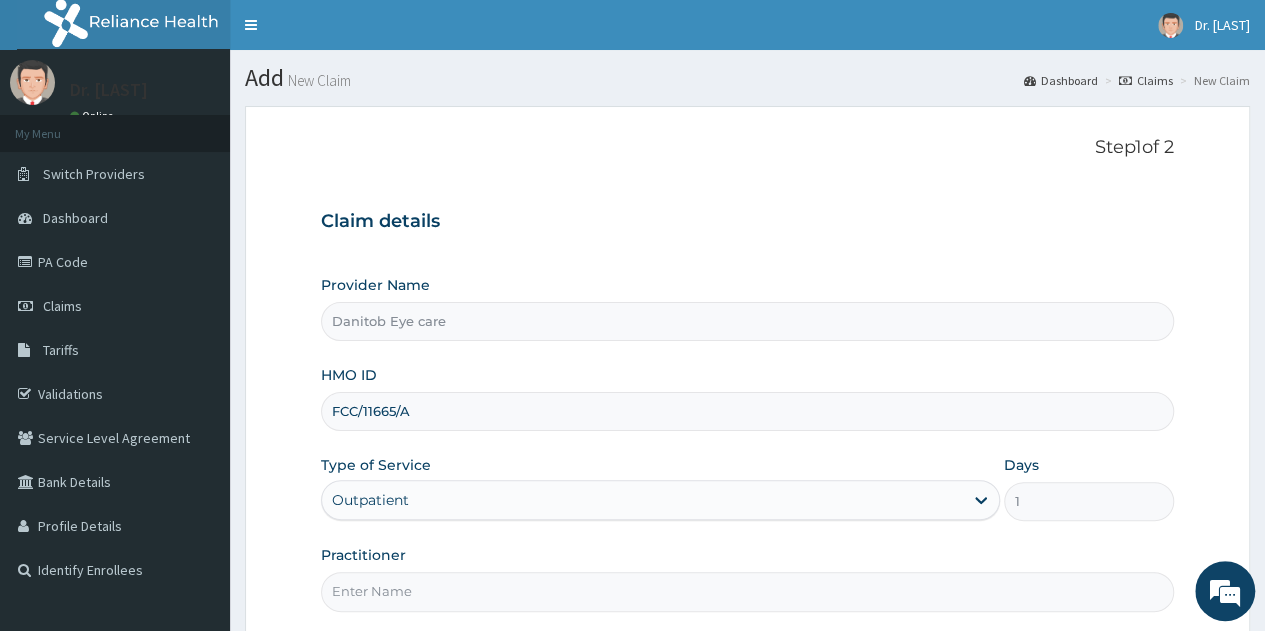 click on "Practitioner" at bounding box center [747, 591] 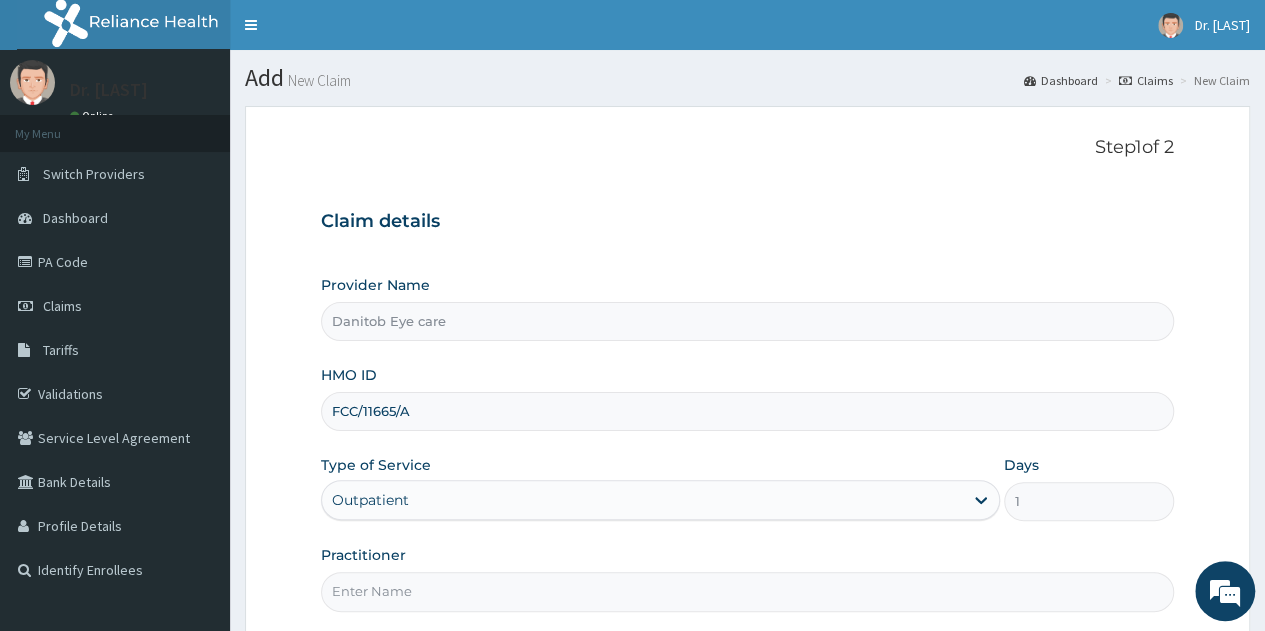 type on "Dr [LAST] [LAST]" 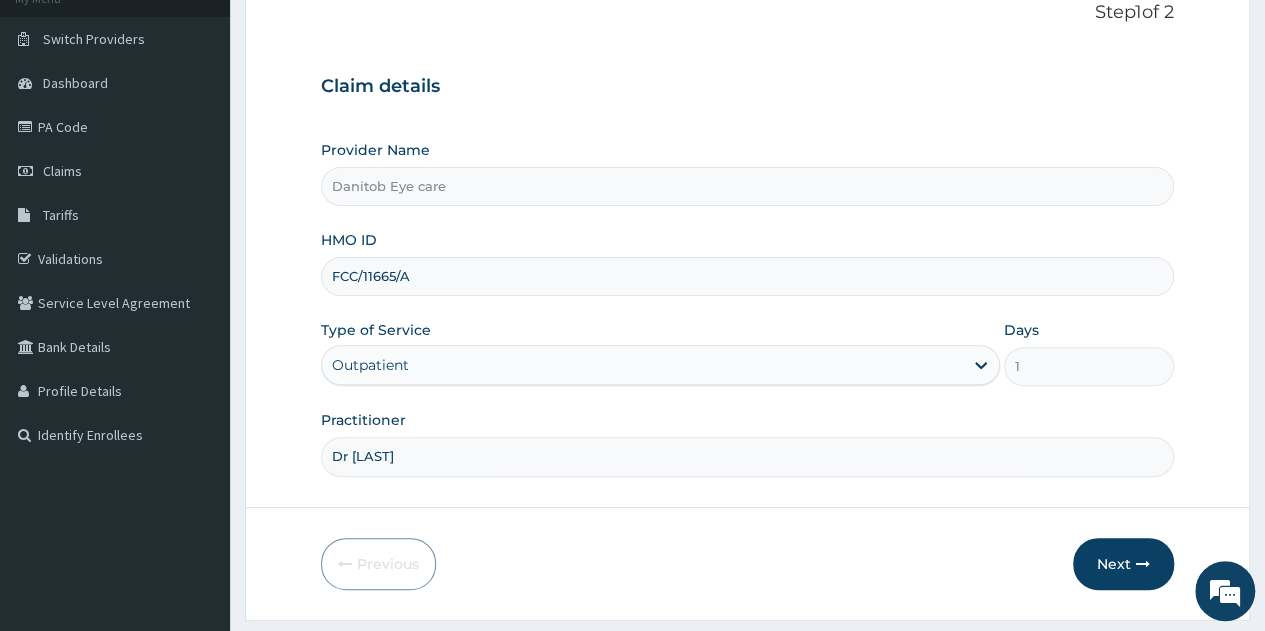 scroll, scrollTop: 160, scrollLeft: 0, axis: vertical 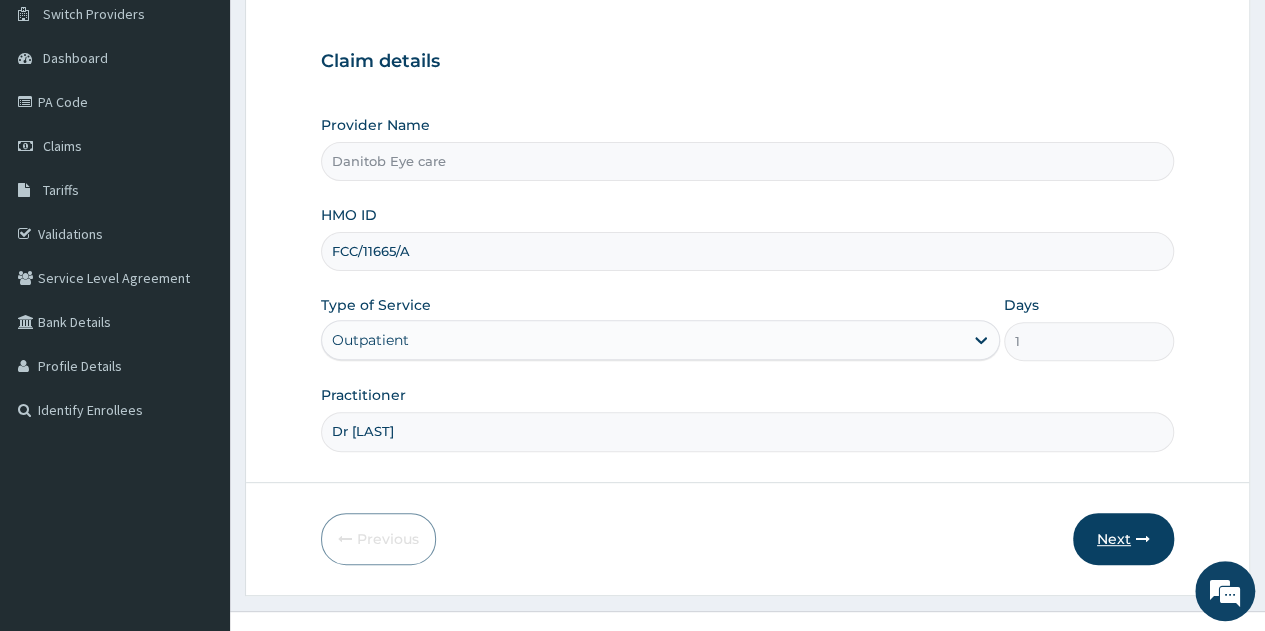 click on "Next" at bounding box center (1123, 539) 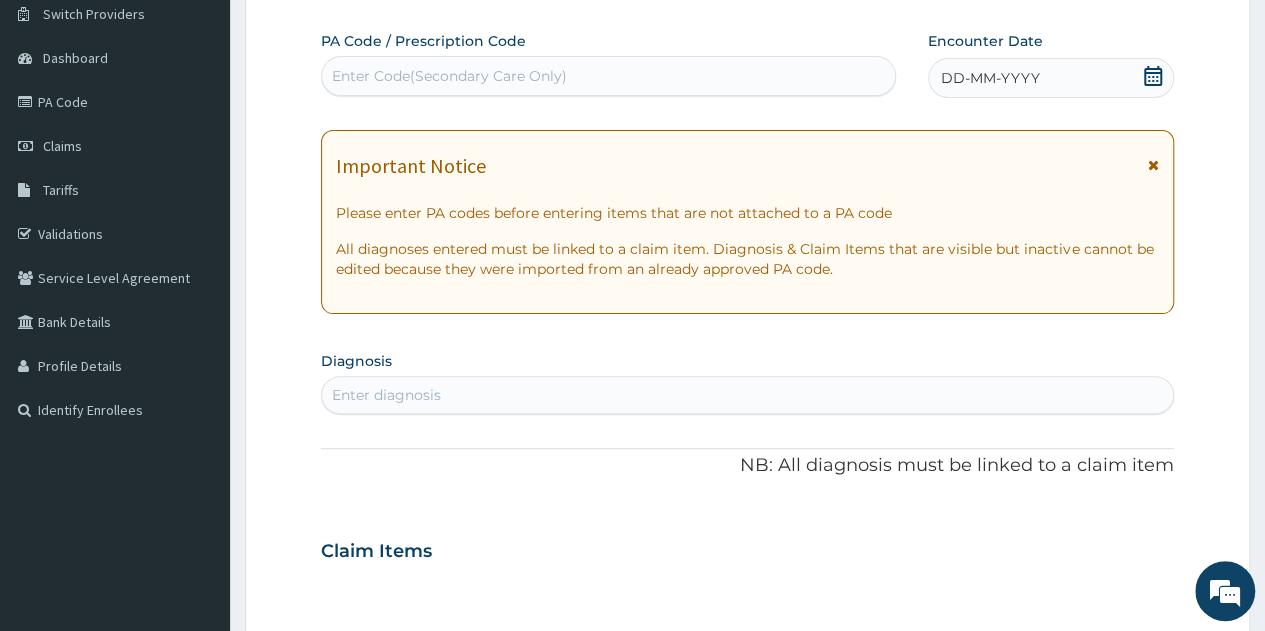 paste on "PA/7DB448" 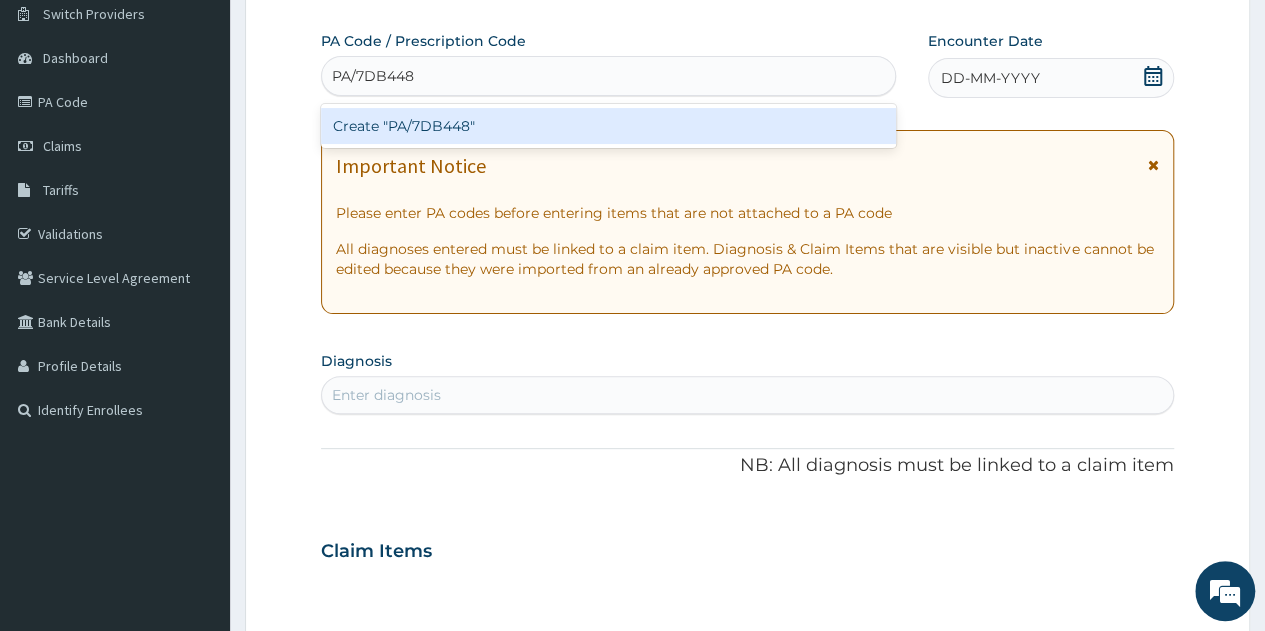 click on "Create "PA/7DB448"" at bounding box center (608, 126) 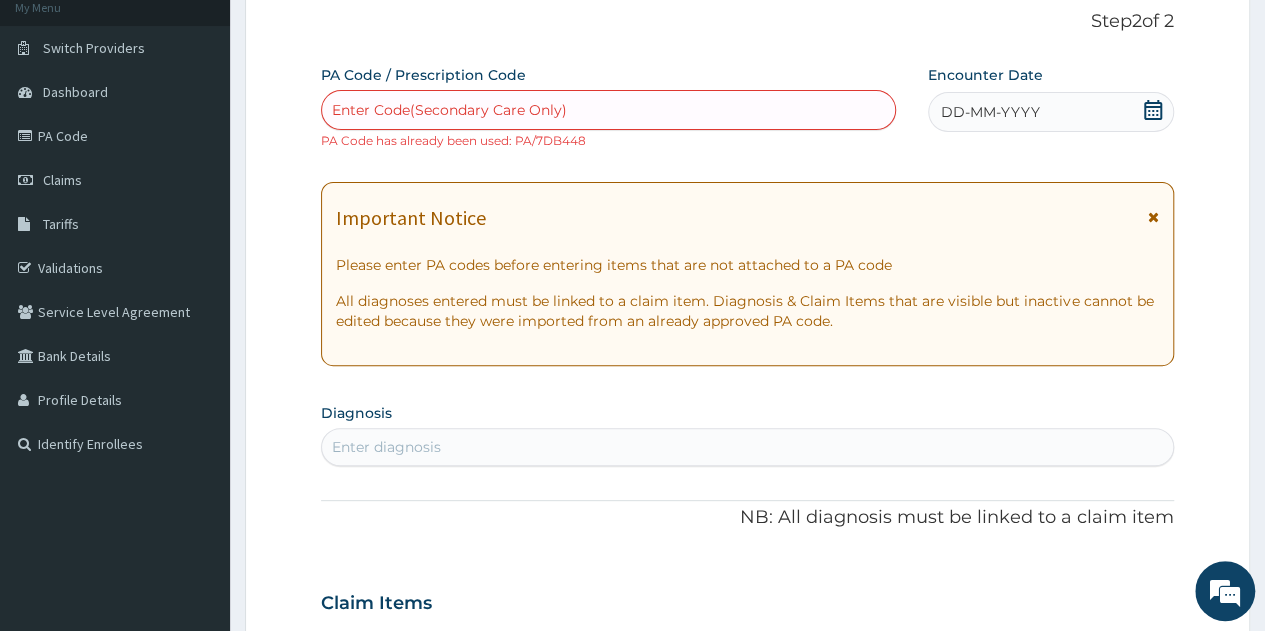 scroll, scrollTop: 0, scrollLeft: 0, axis: both 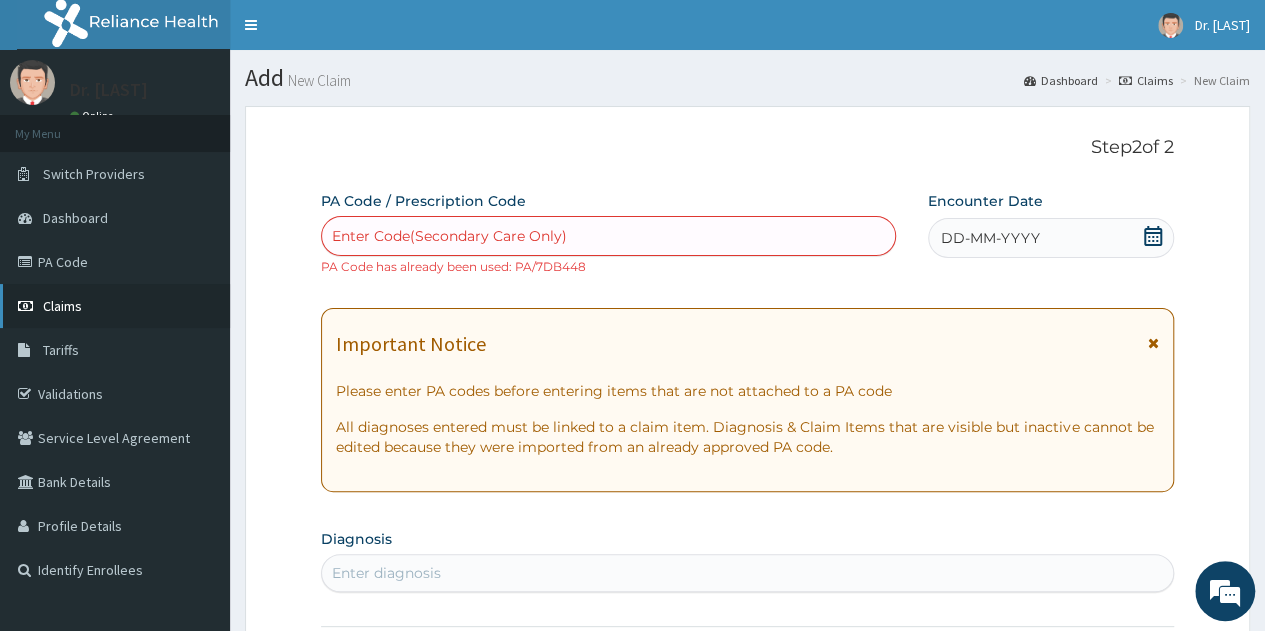 click on "Claims" at bounding box center (62, 306) 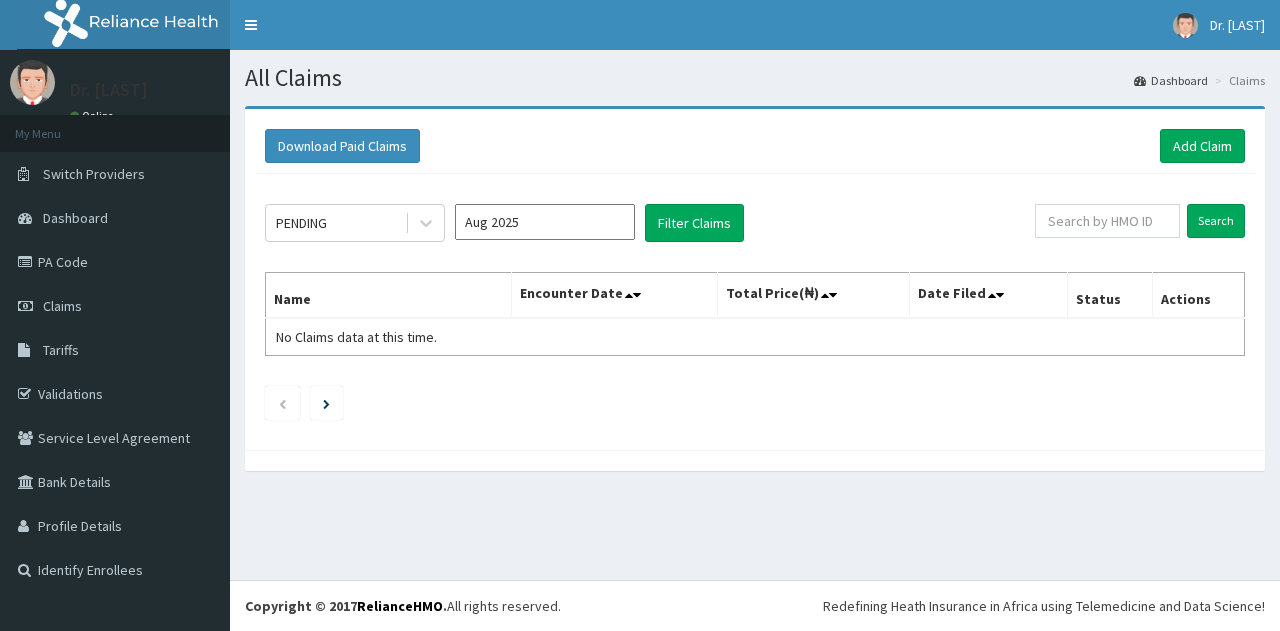 scroll, scrollTop: 0, scrollLeft: 0, axis: both 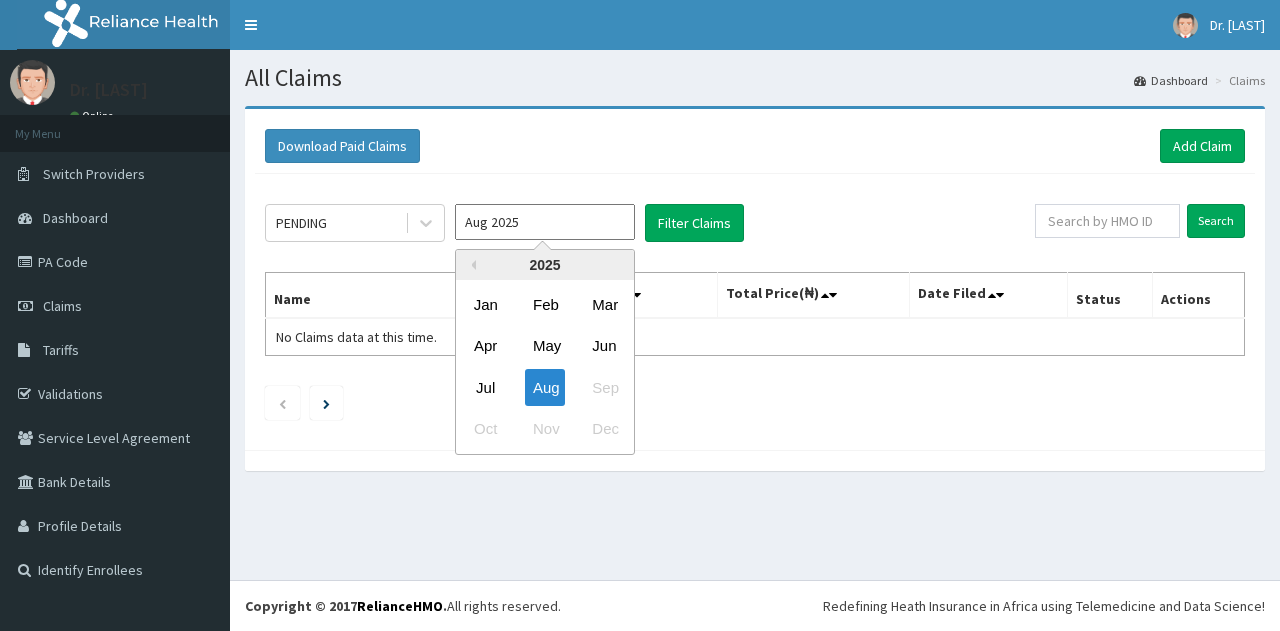 click on "Aug 2025" at bounding box center (545, 222) 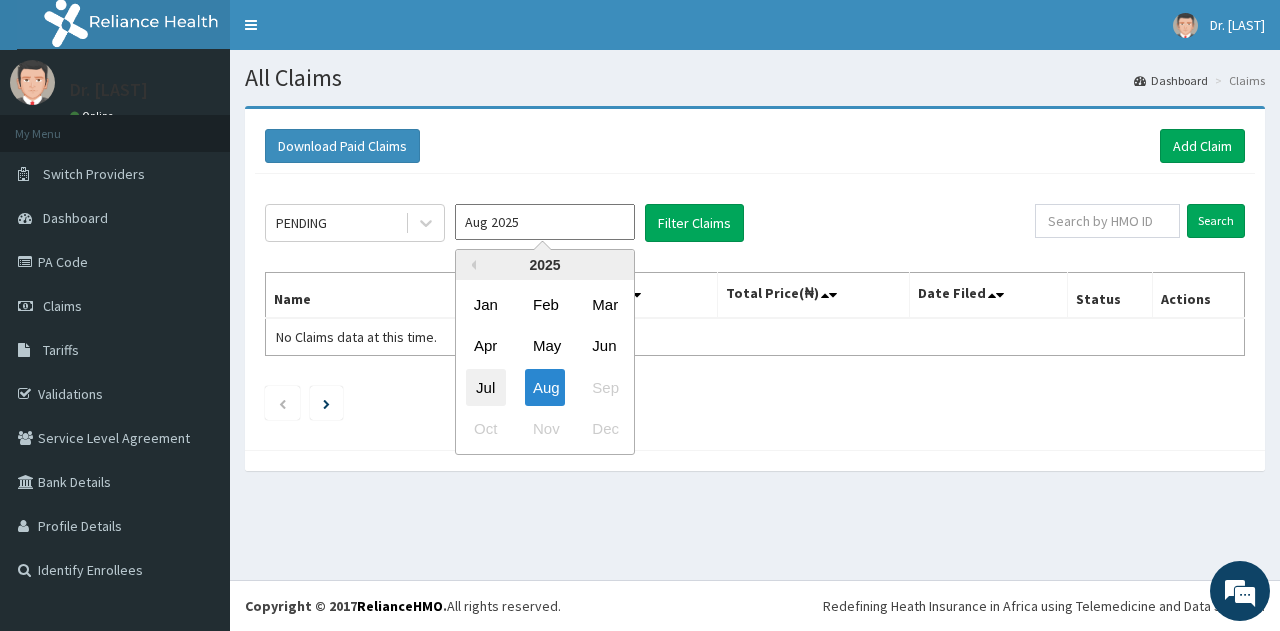 click on "Jul" at bounding box center (486, 387) 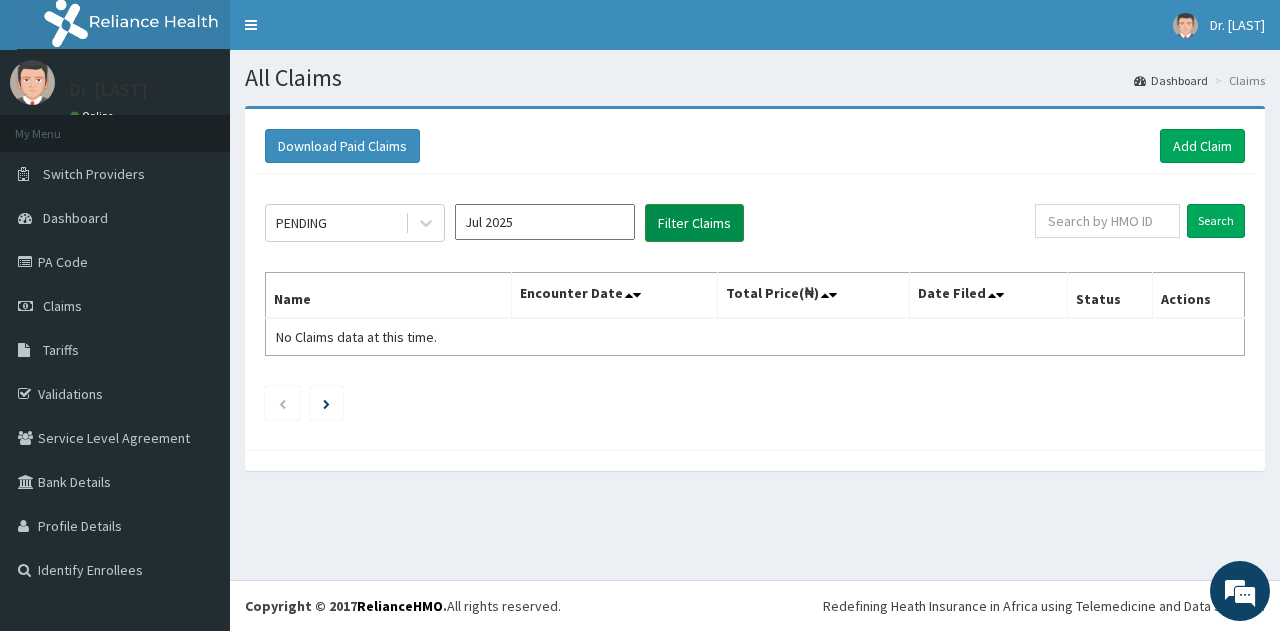 click on "Filter Claims" at bounding box center [694, 223] 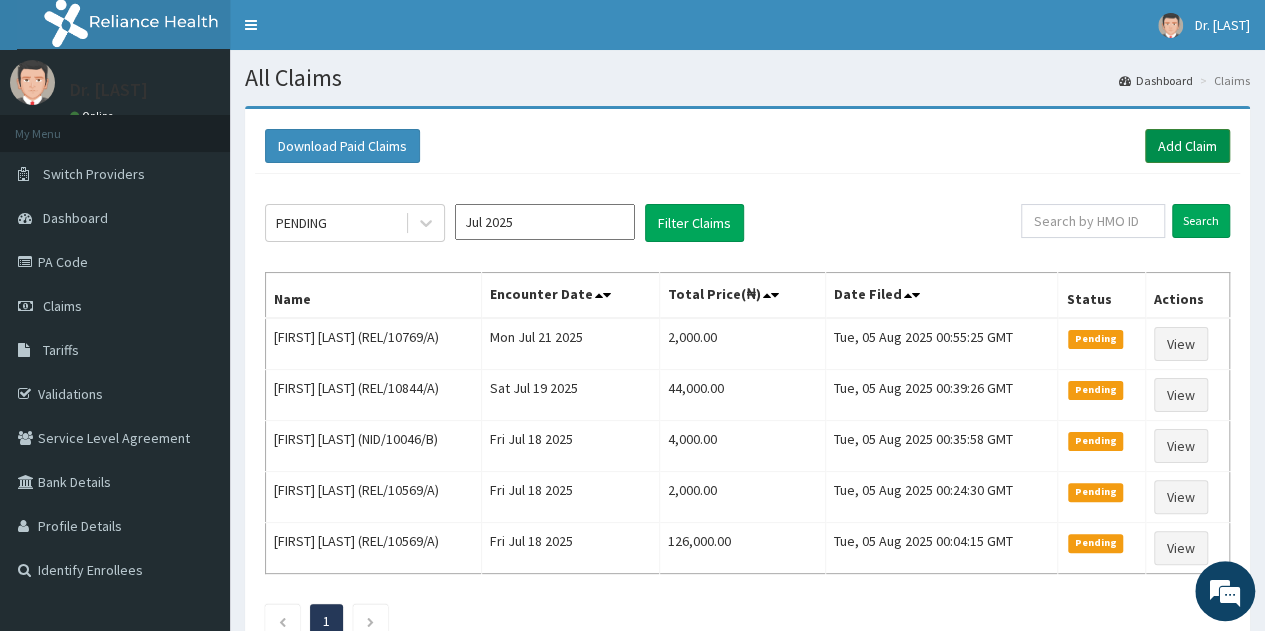 click on "Add Claim" at bounding box center (1187, 146) 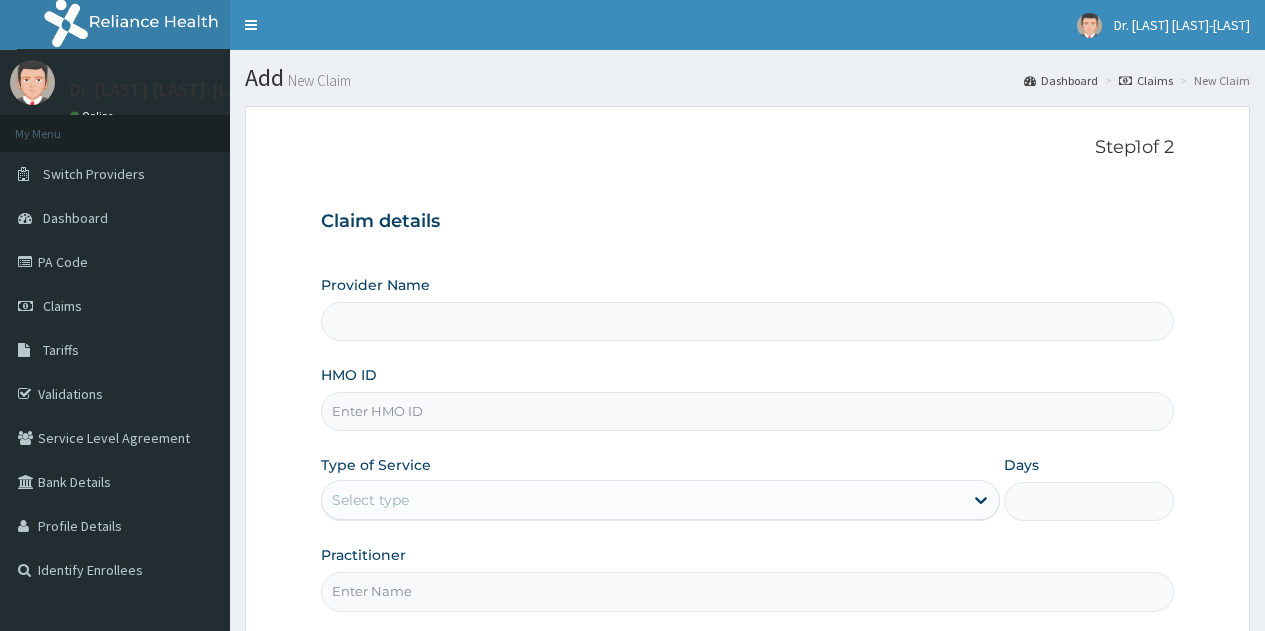 scroll, scrollTop: 0, scrollLeft: 0, axis: both 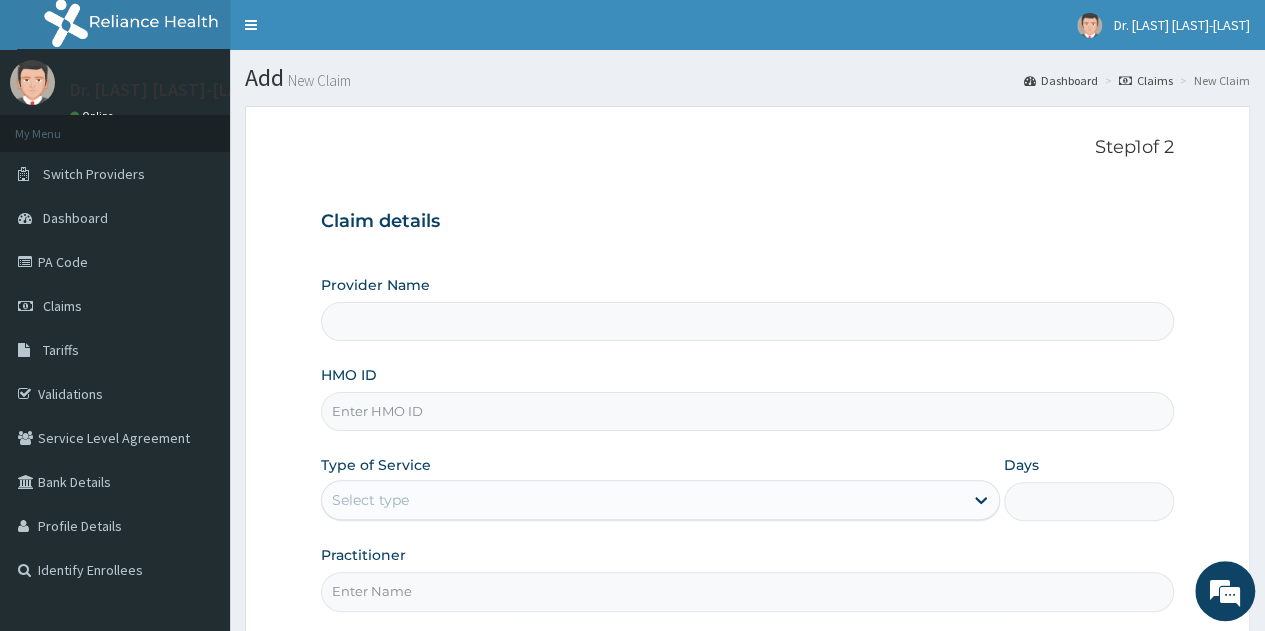 type on "Danitob Eye care" 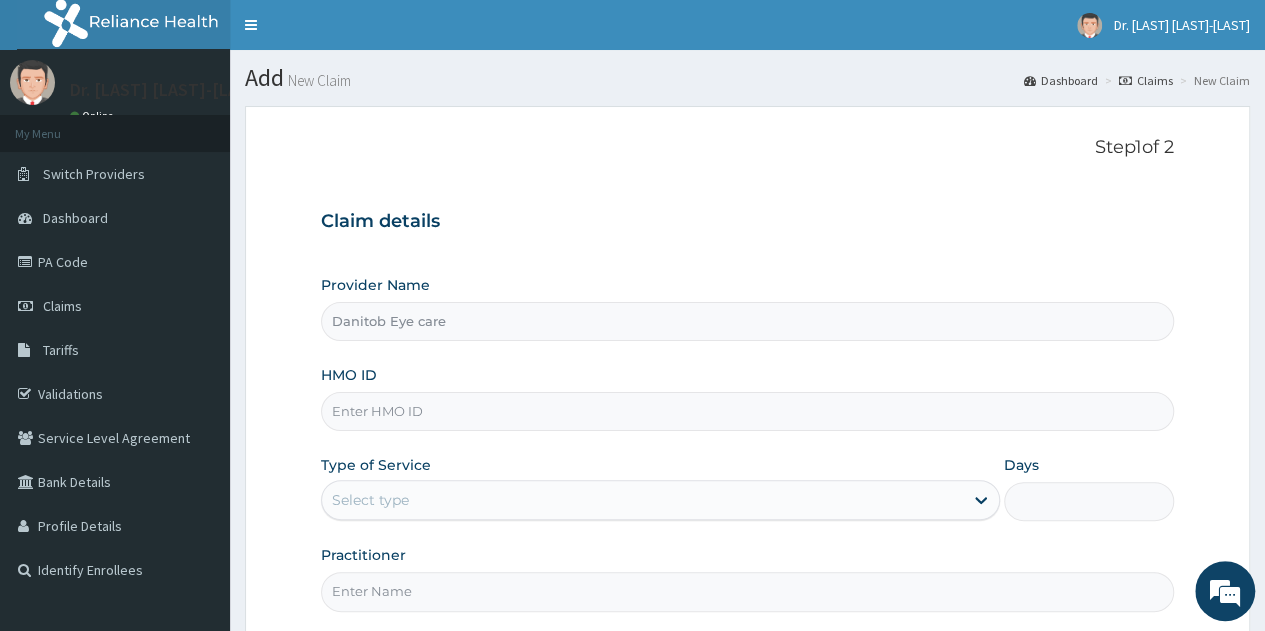 scroll, scrollTop: 0, scrollLeft: 0, axis: both 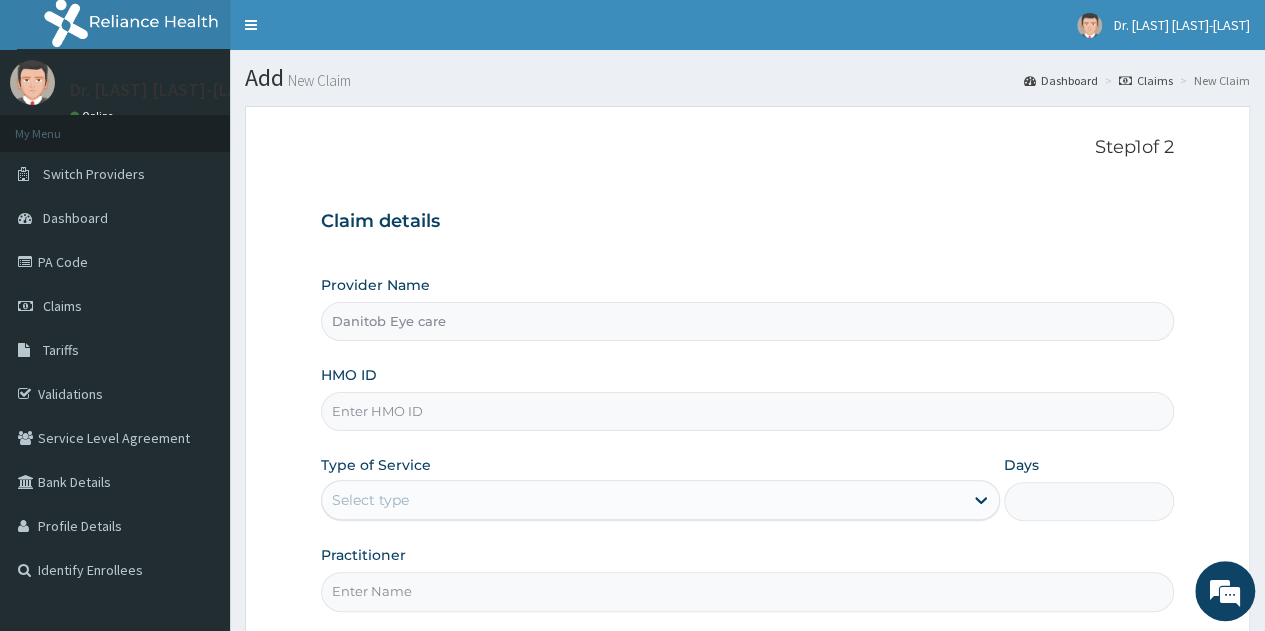 click on "HMO ID" at bounding box center [747, 411] 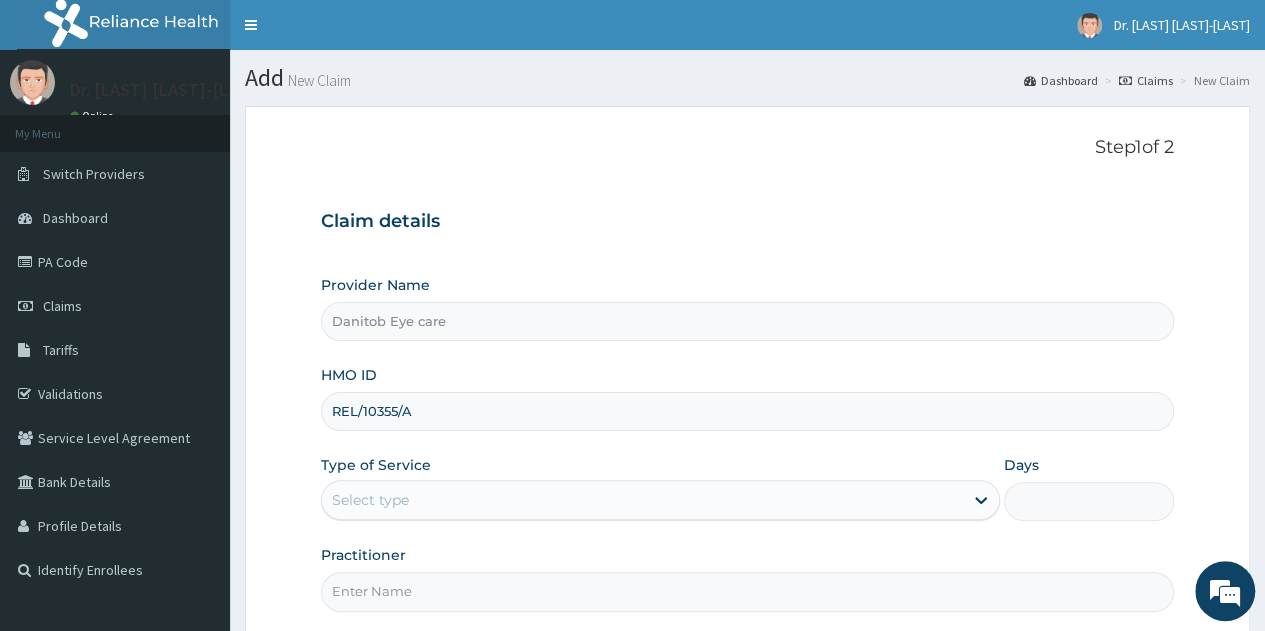 type on "REL/10355/A" 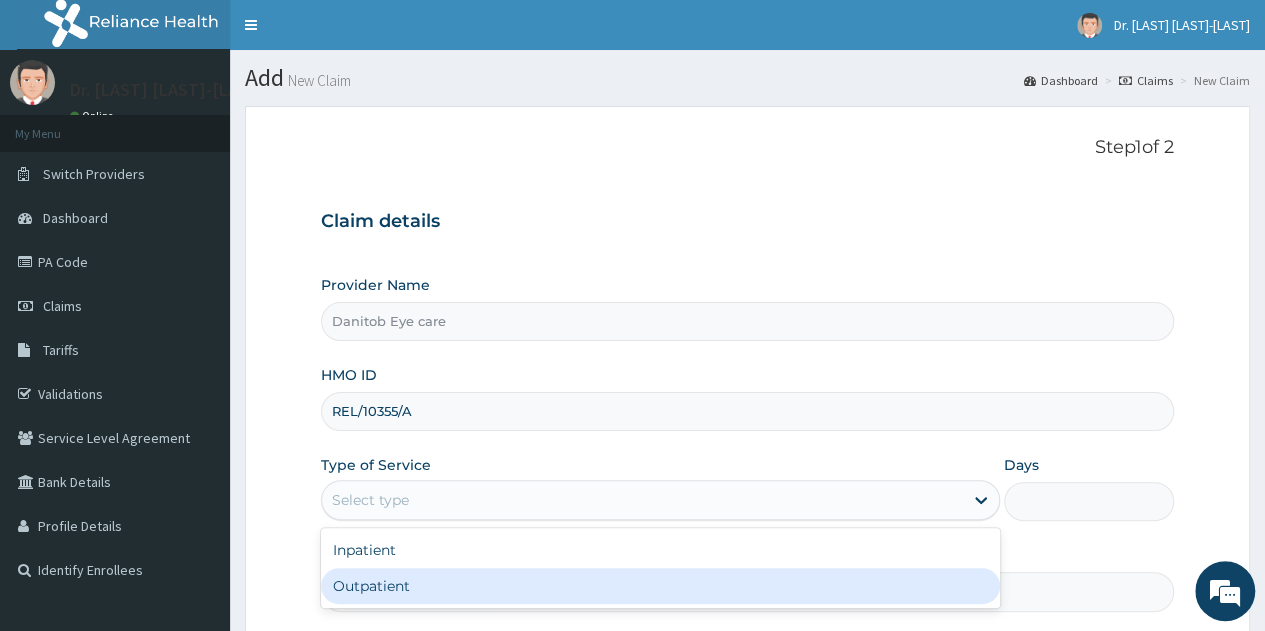 click on "Outpatient" at bounding box center (660, 586) 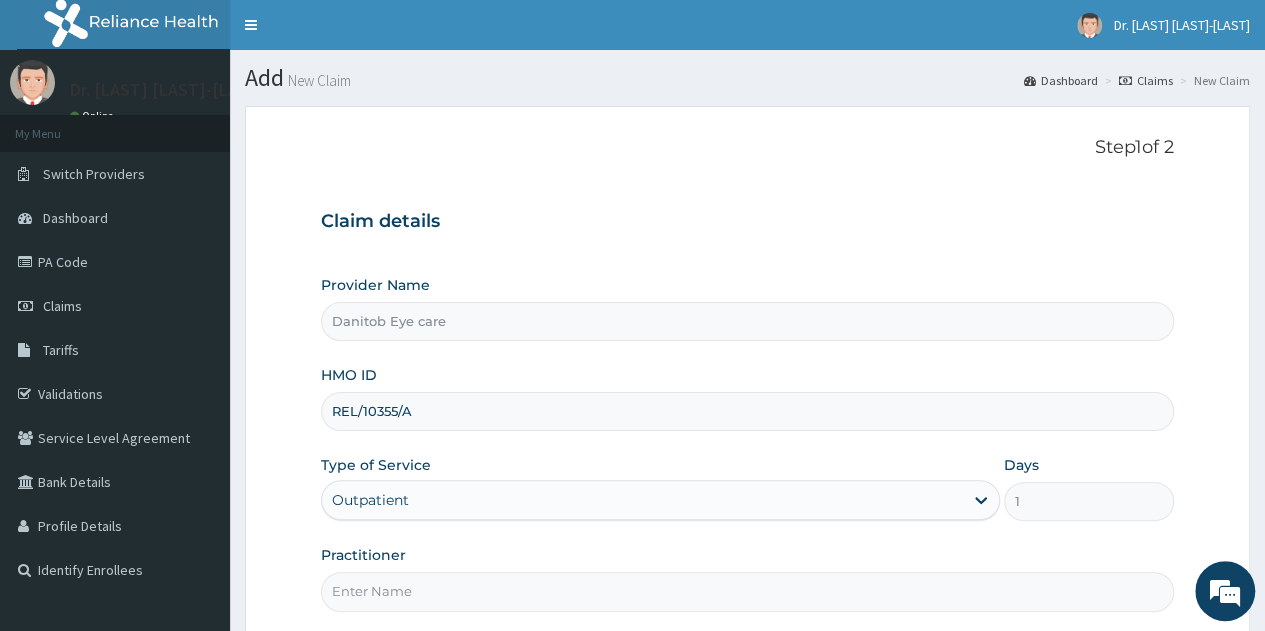 click on "Practitioner" at bounding box center [747, 591] 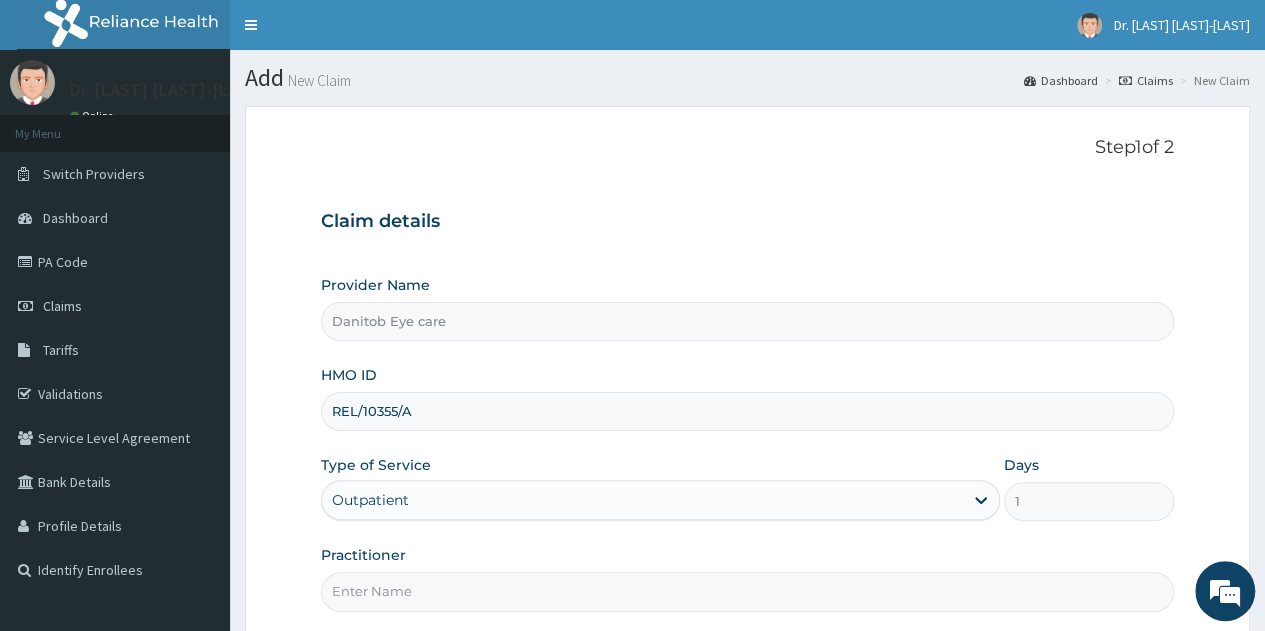 type on "Dr Victoria Agwa" 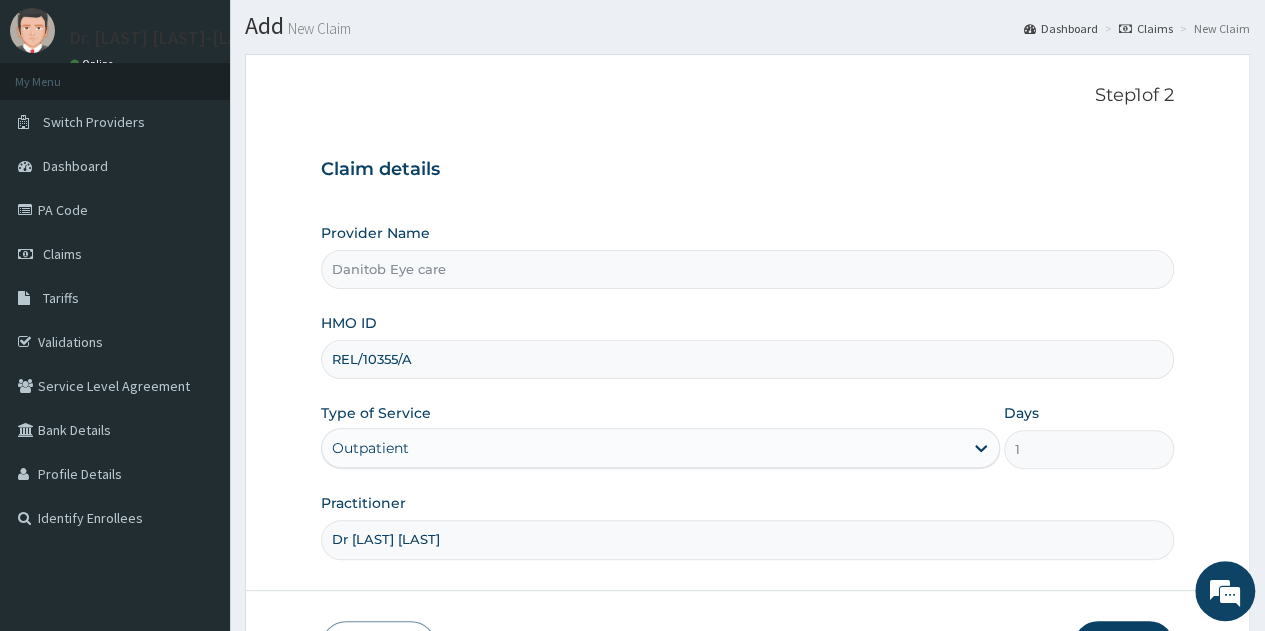 scroll, scrollTop: 188, scrollLeft: 0, axis: vertical 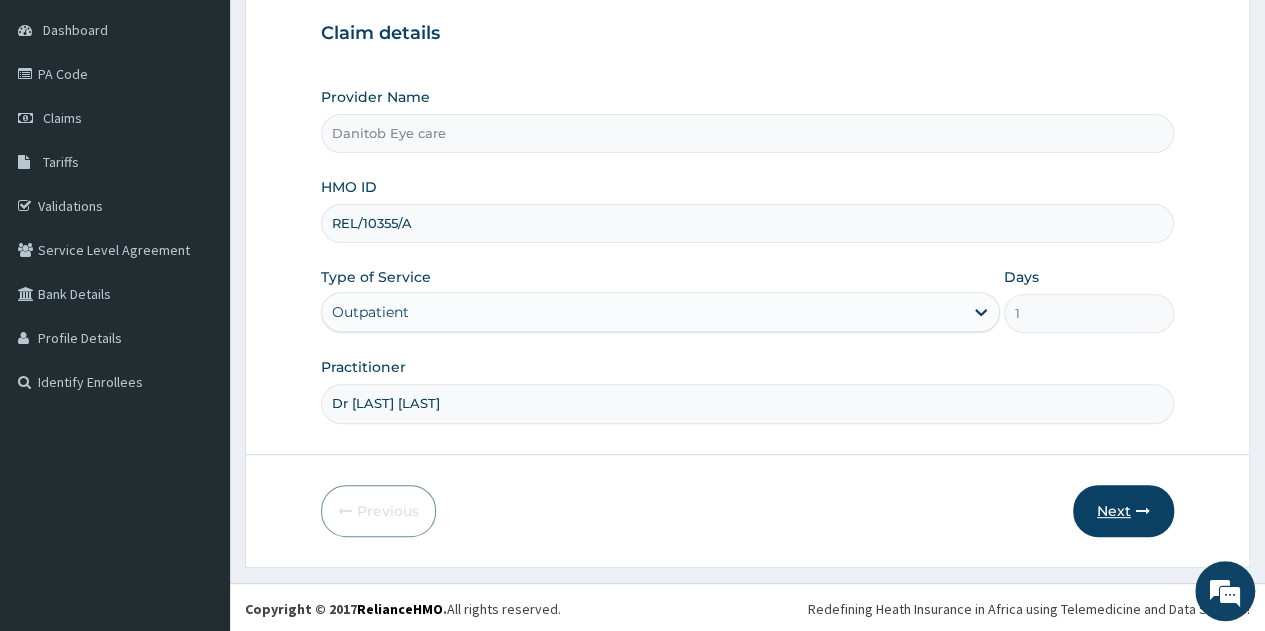 click on "Next" at bounding box center [1123, 511] 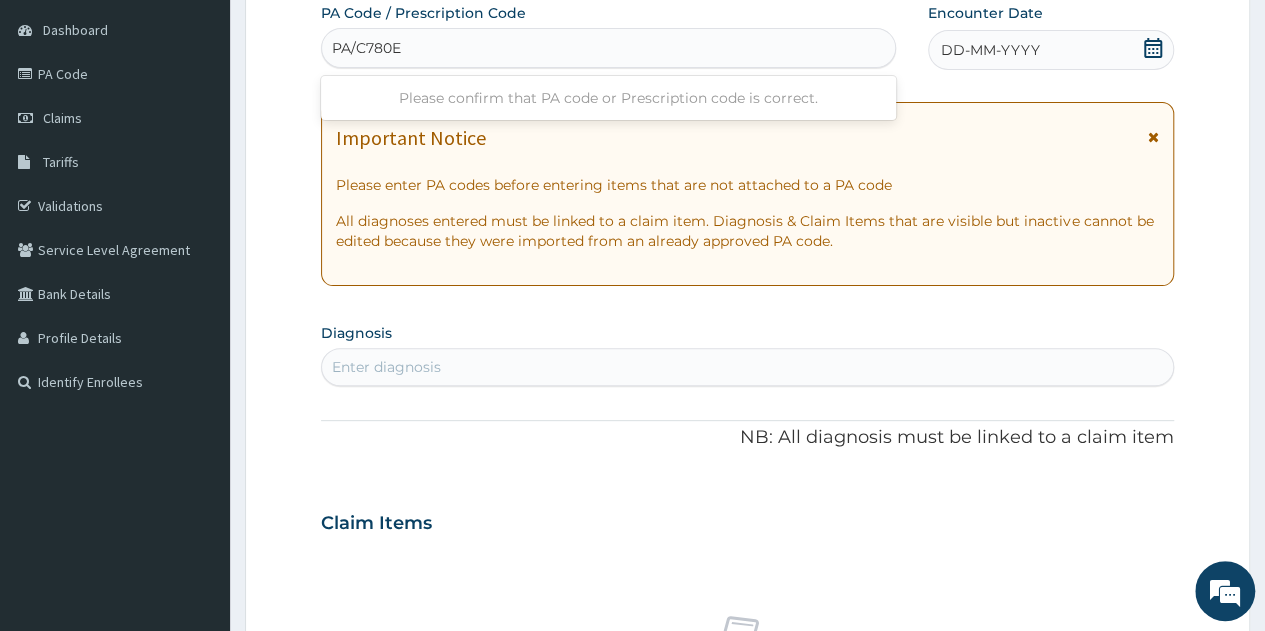 type on "PA/C780E9" 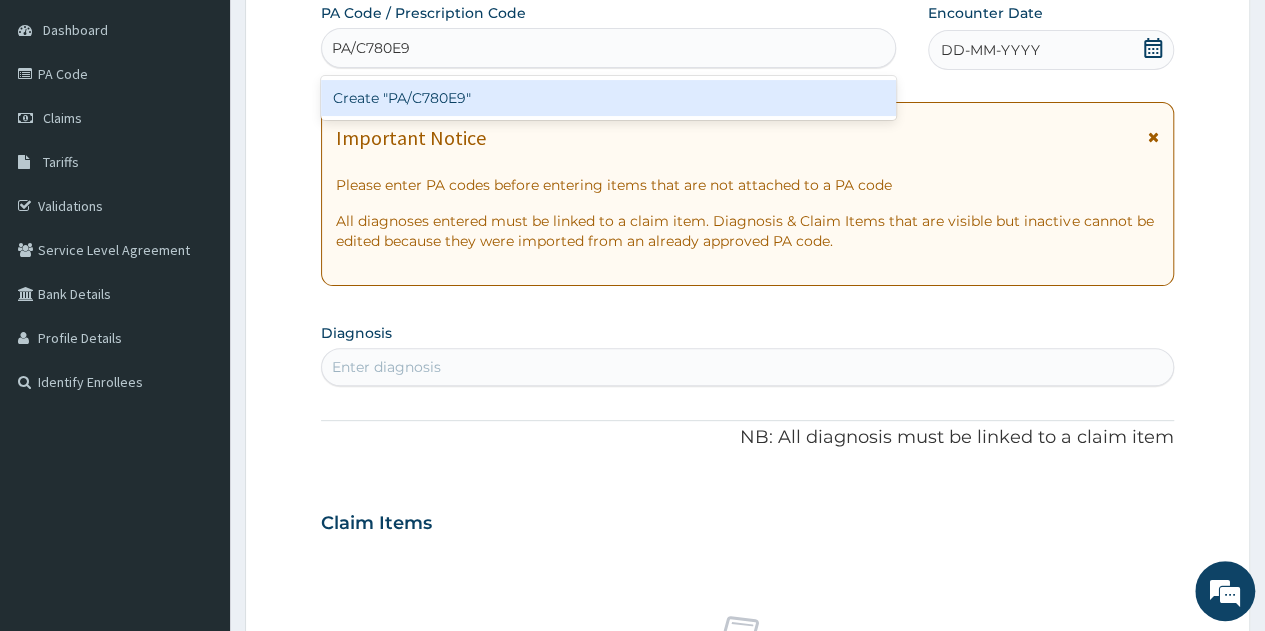 click on "Create "PA/C780E9"" at bounding box center (608, 98) 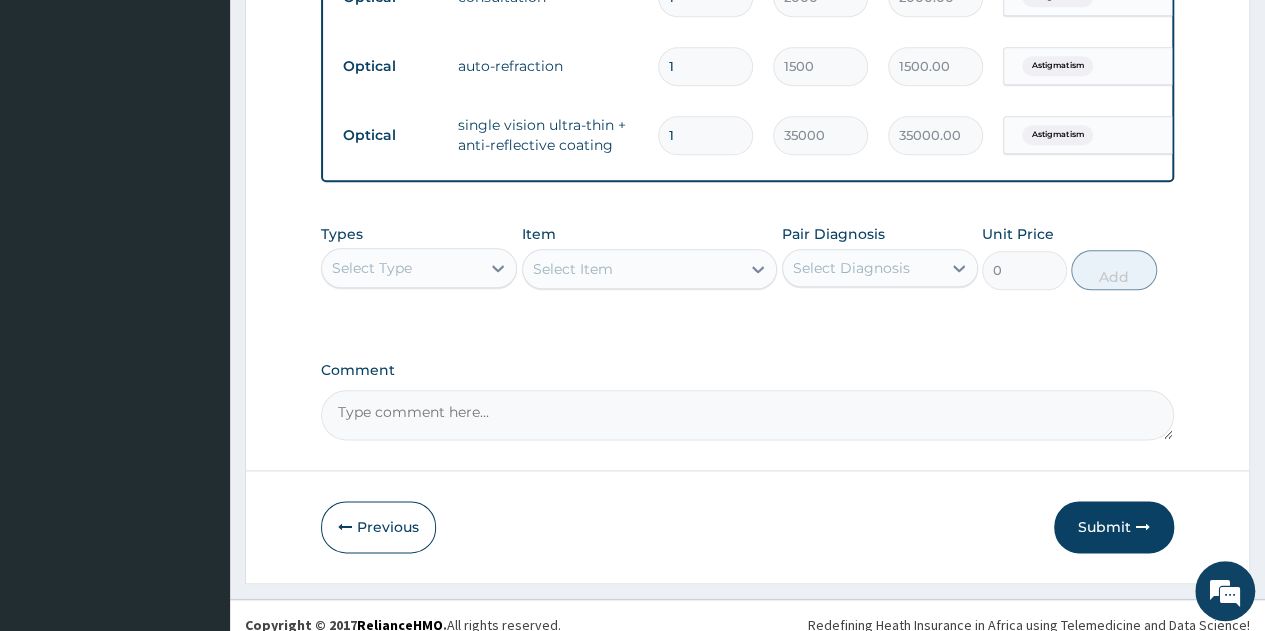 scroll, scrollTop: 1016, scrollLeft: 0, axis: vertical 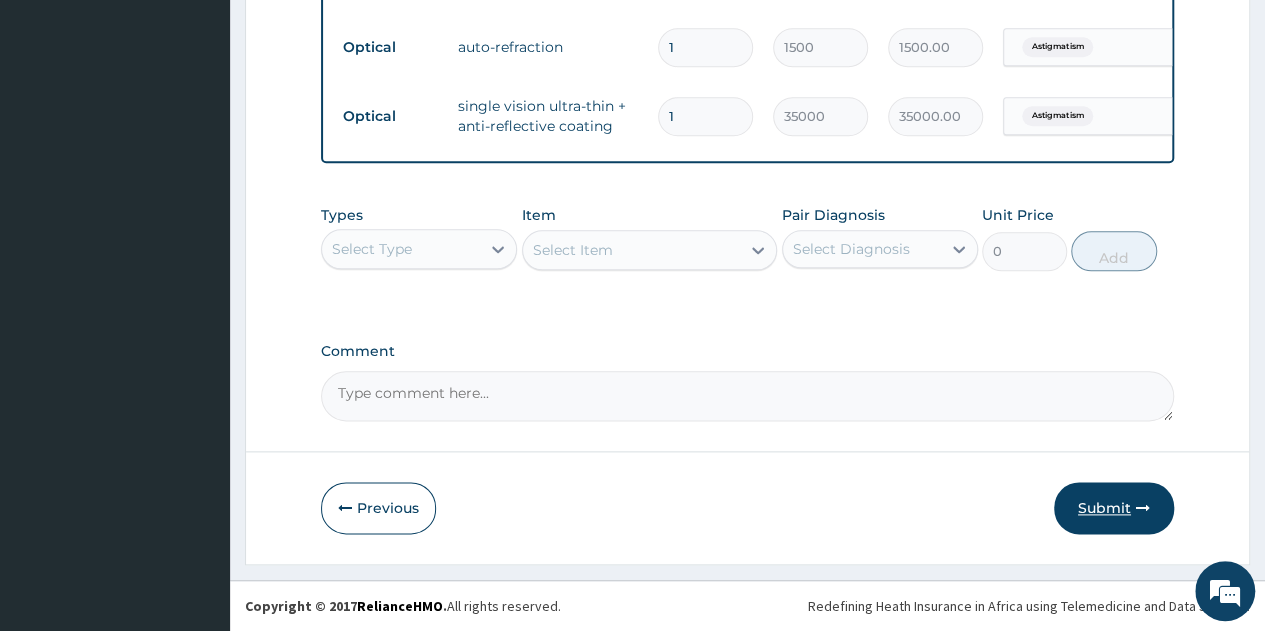 click on "Submit" at bounding box center [1114, 508] 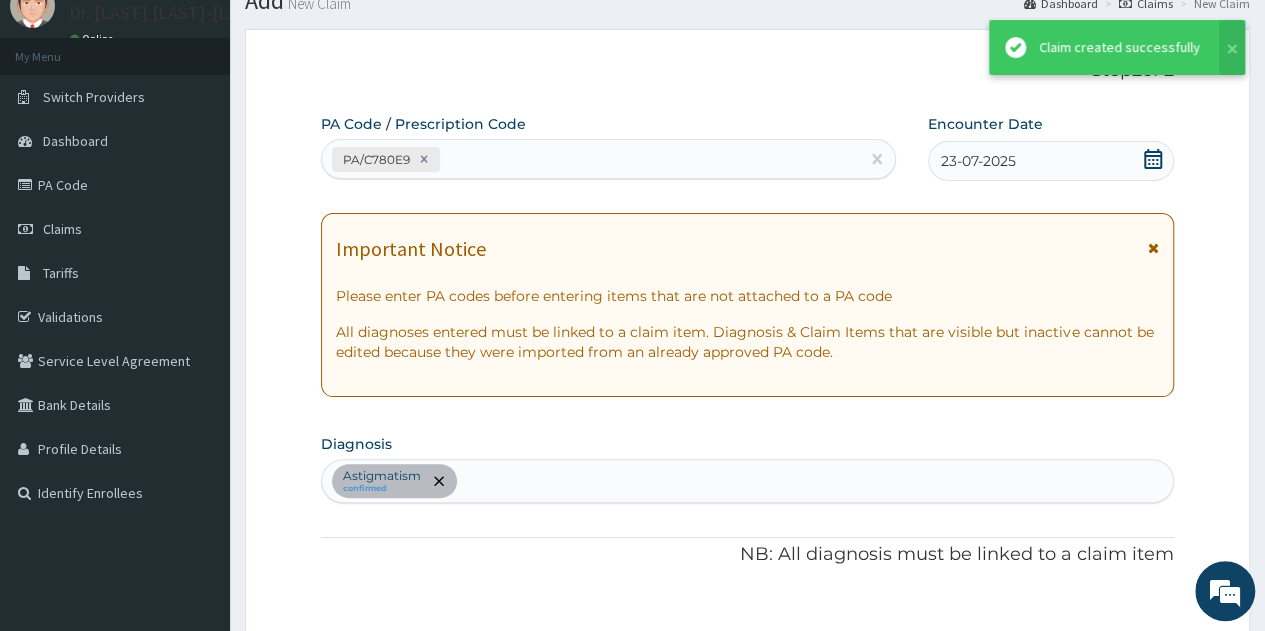 scroll, scrollTop: 1016, scrollLeft: 0, axis: vertical 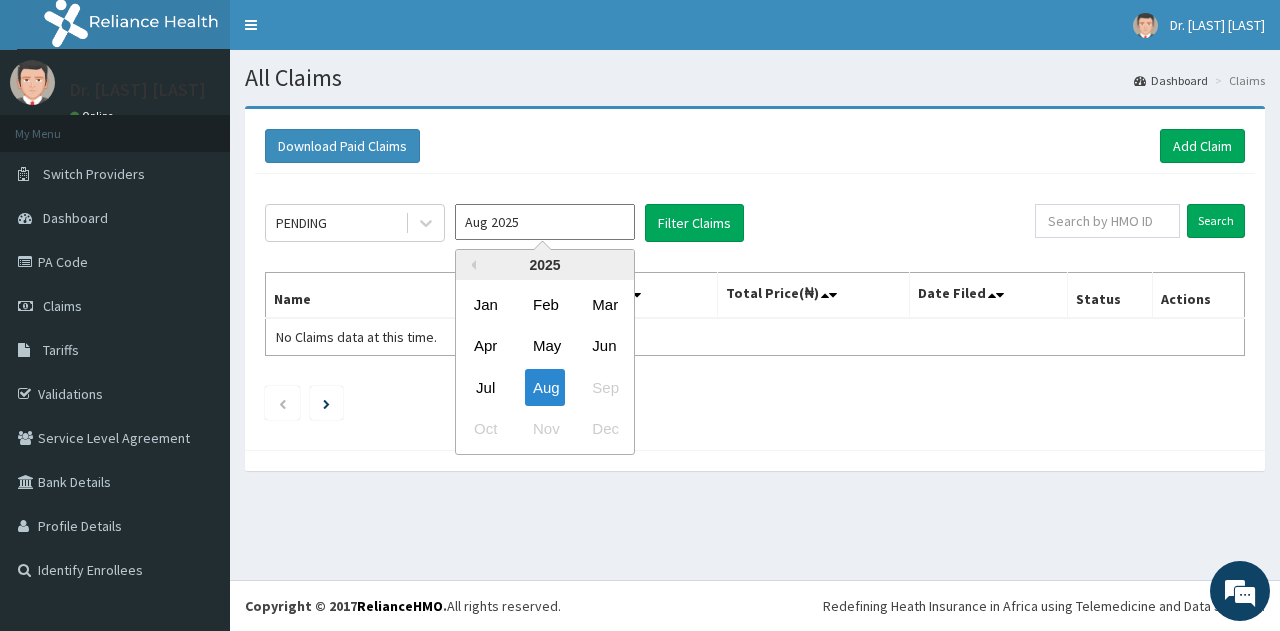 click on "Aug 2025" at bounding box center [545, 222] 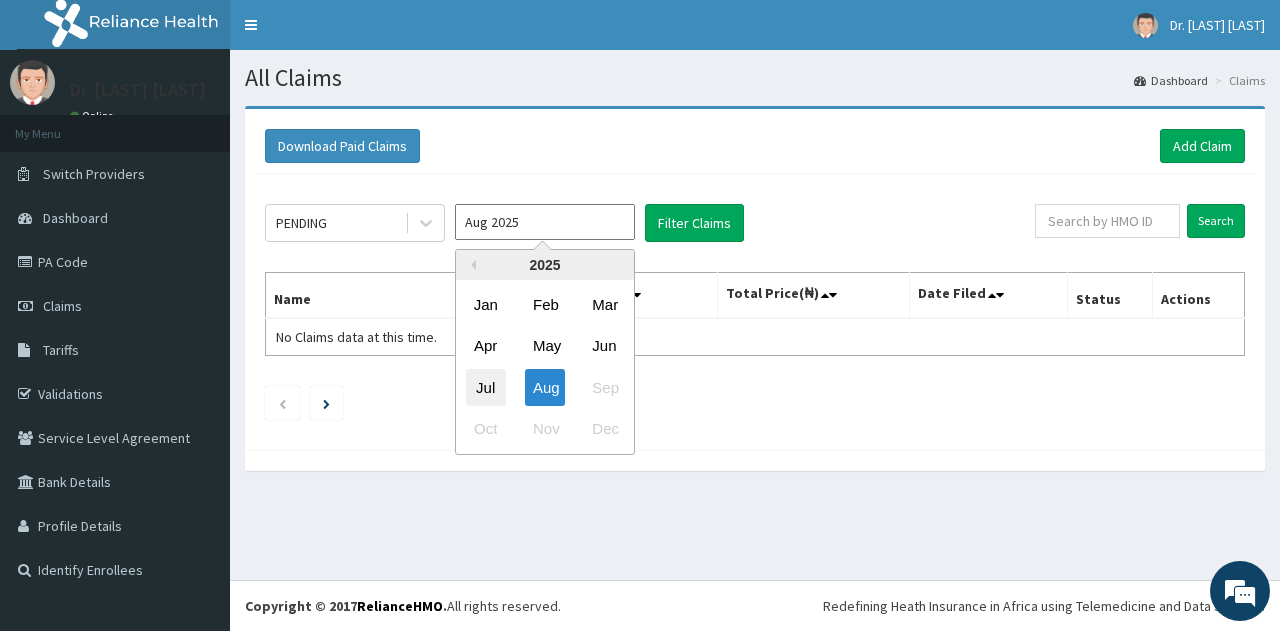 click on "Jul" at bounding box center [486, 387] 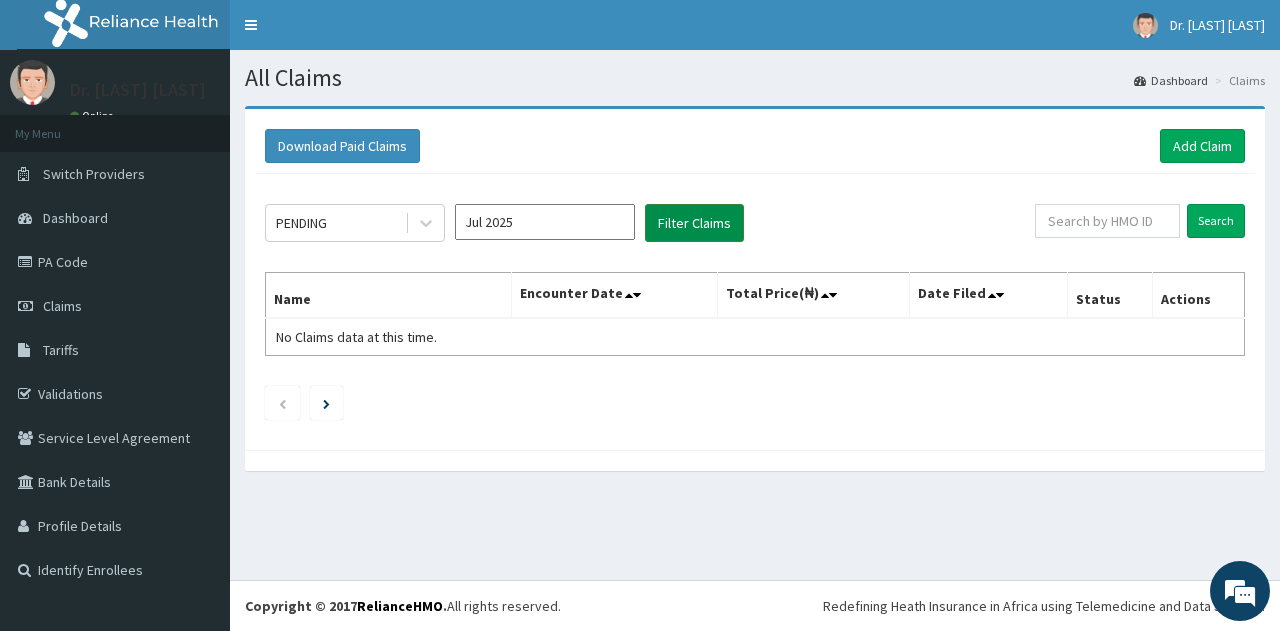click on "Filter Claims" at bounding box center (694, 223) 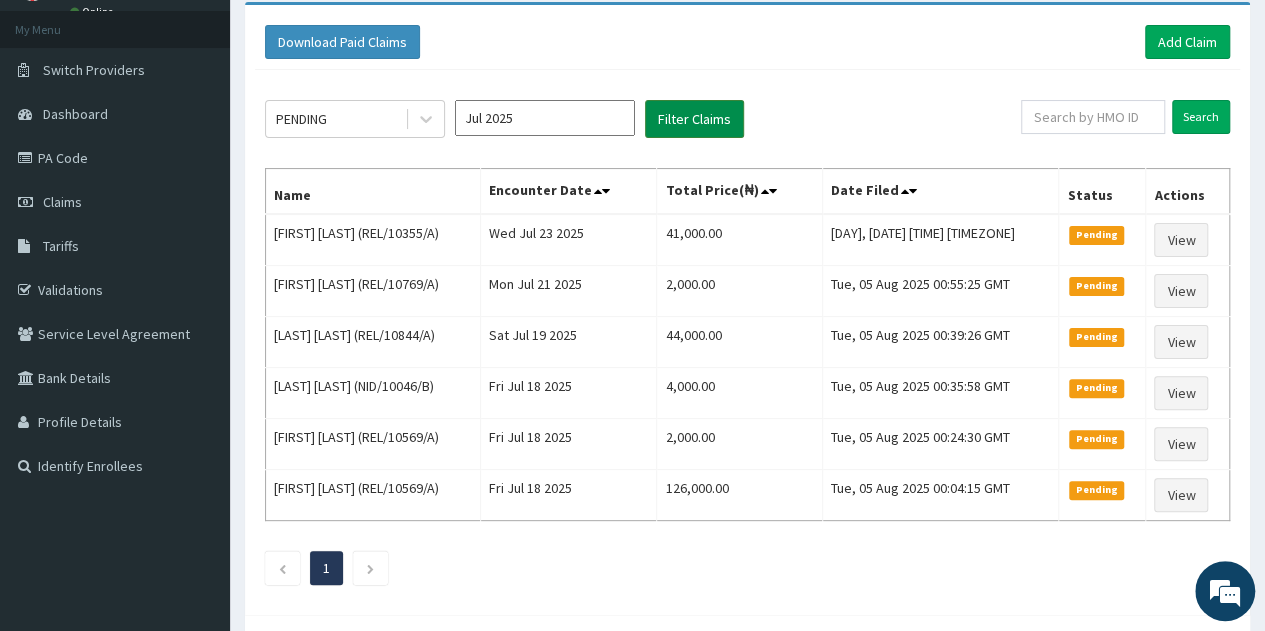 scroll, scrollTop: 108, scrollLeft: 0, axis: vertical 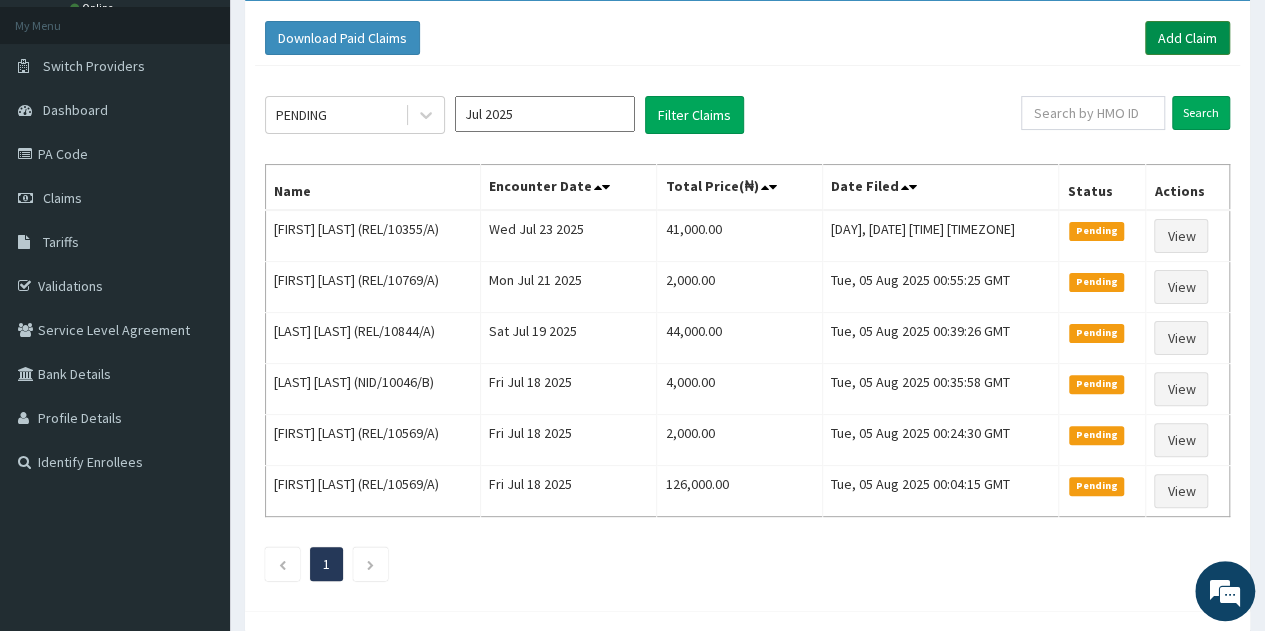 click on "Add Claim" at bounding box center (1187, 38) 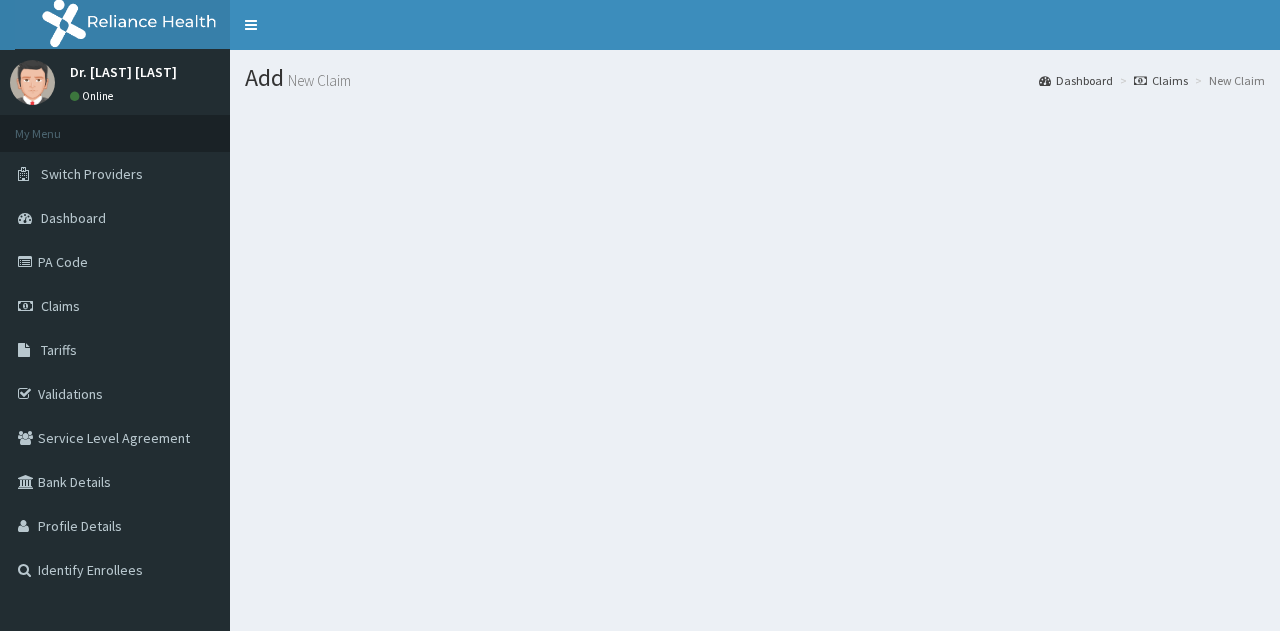scroll, scrollTop: 0, scrollLeft: 0, axis: both 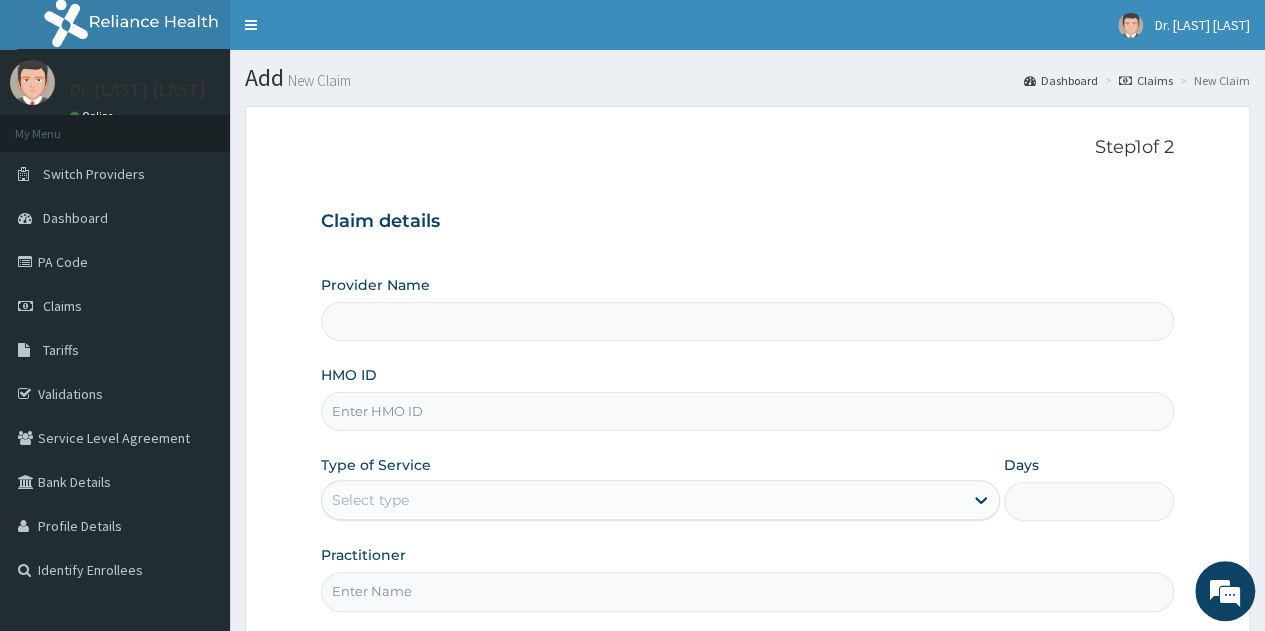 click on "HMO ID" at bounding box center [747, 411] 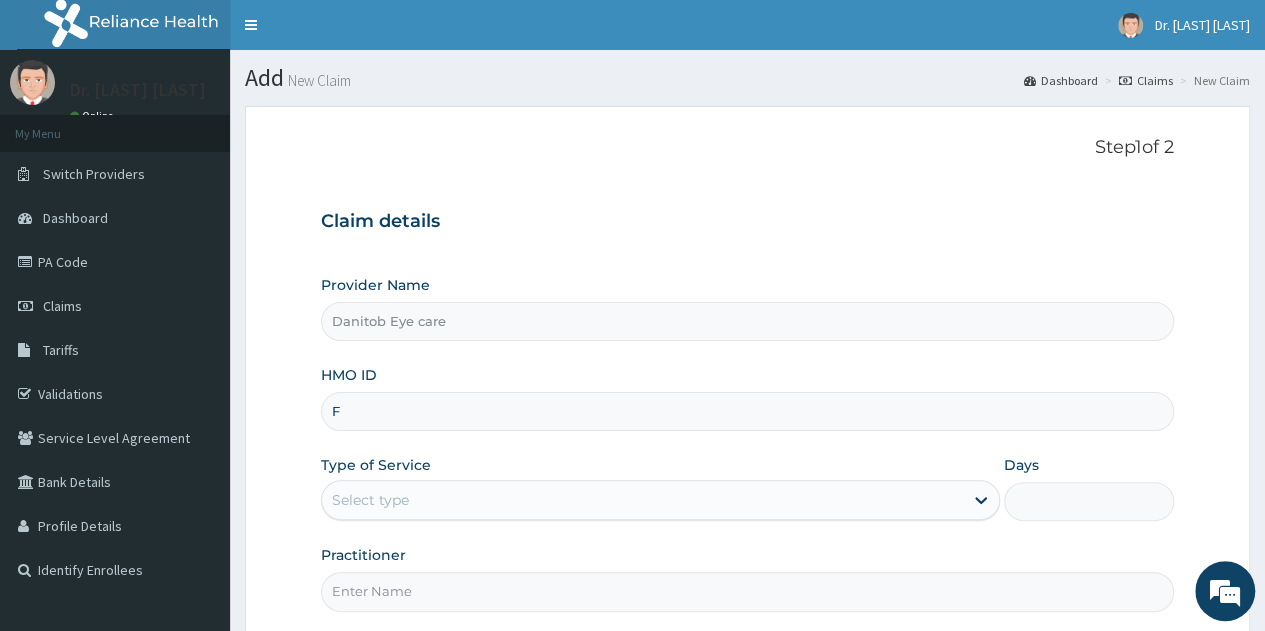 scroll, scrollTop: 0, scrollLeft: 0, axis: both 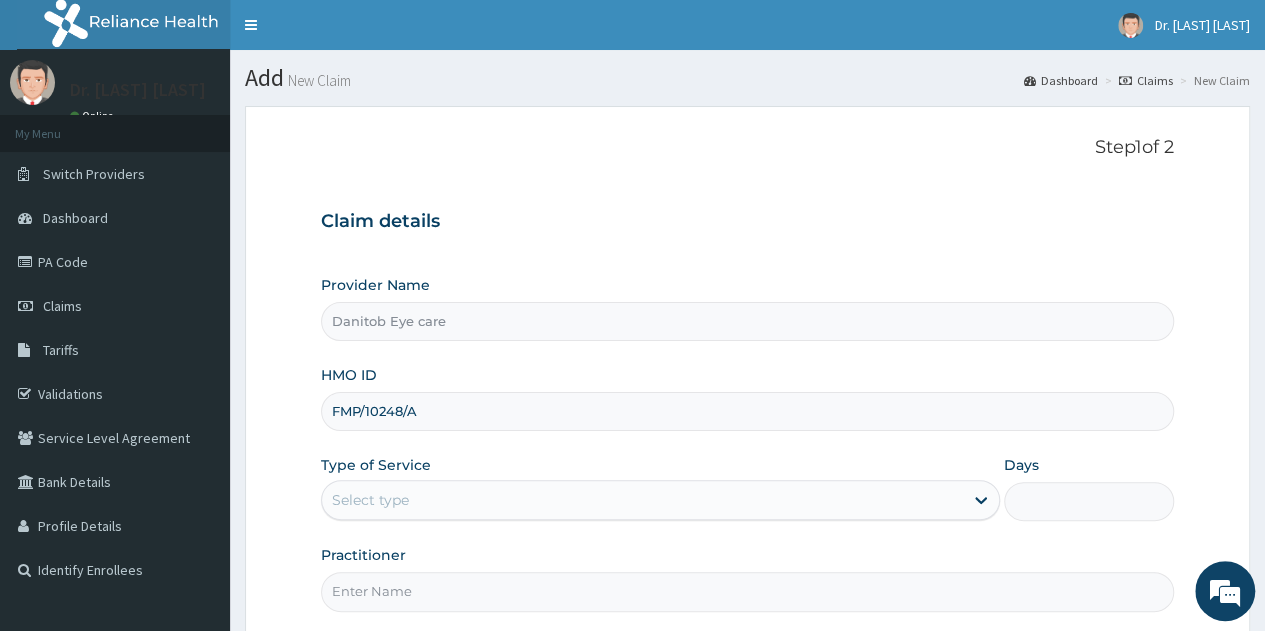 type on "FMP/10248/A" 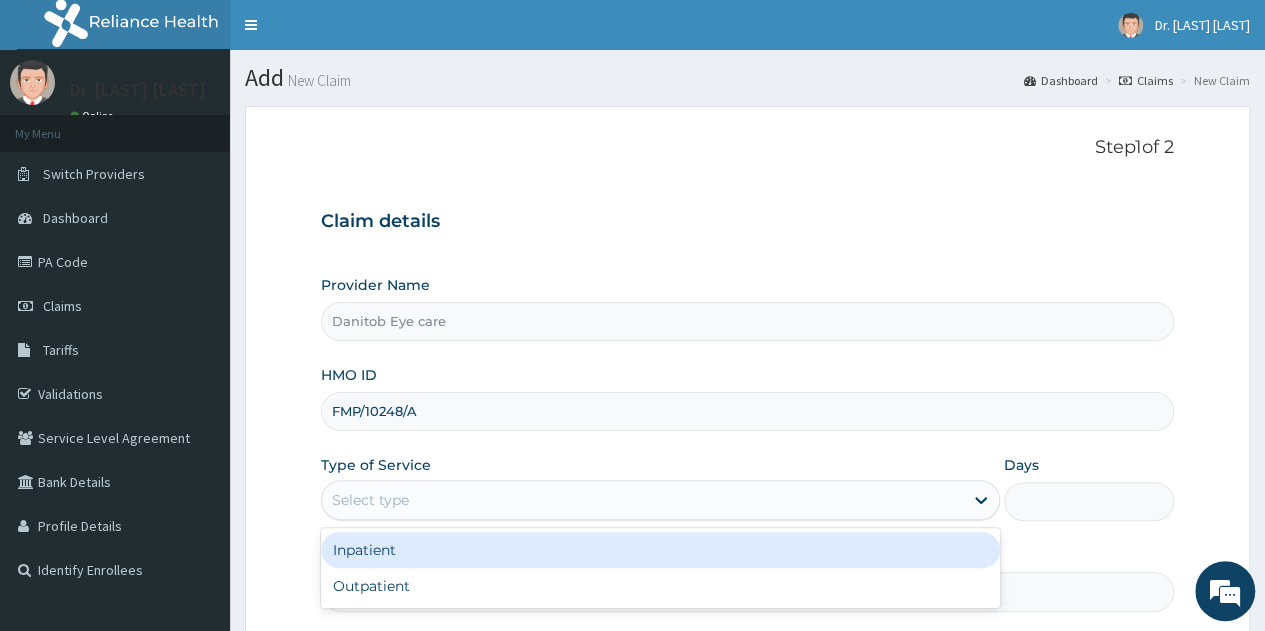 click on "Select type" at bounding box center [642, 500] 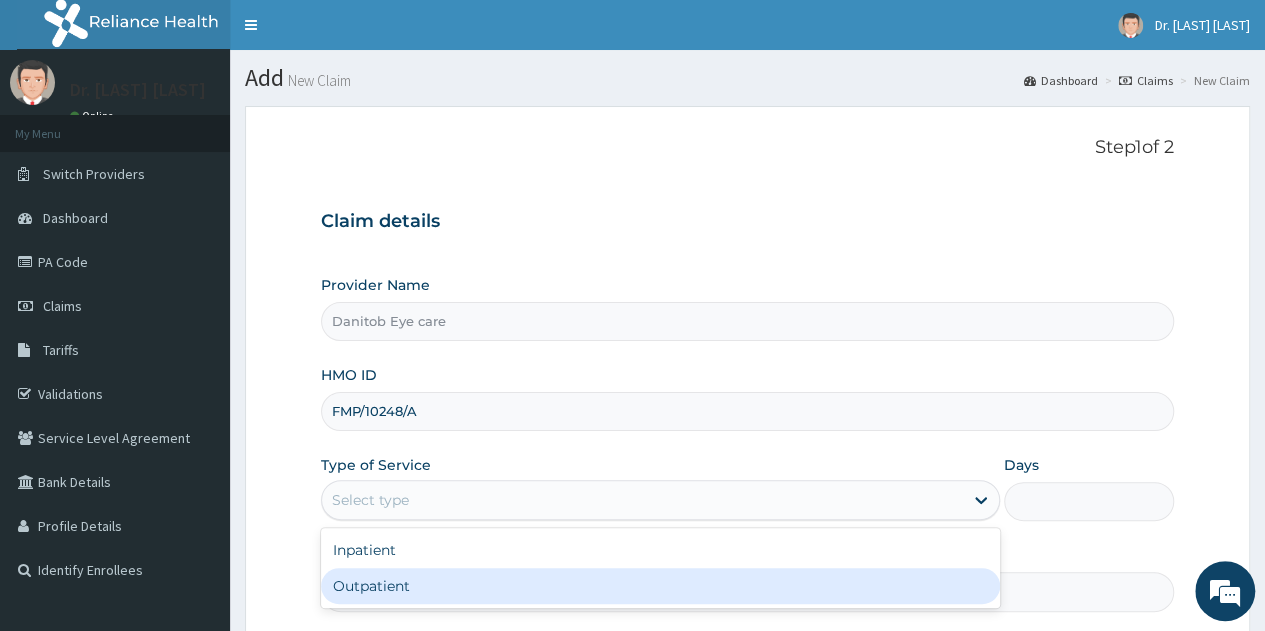 click on "Outpatient" at bounding box center (660, 586) 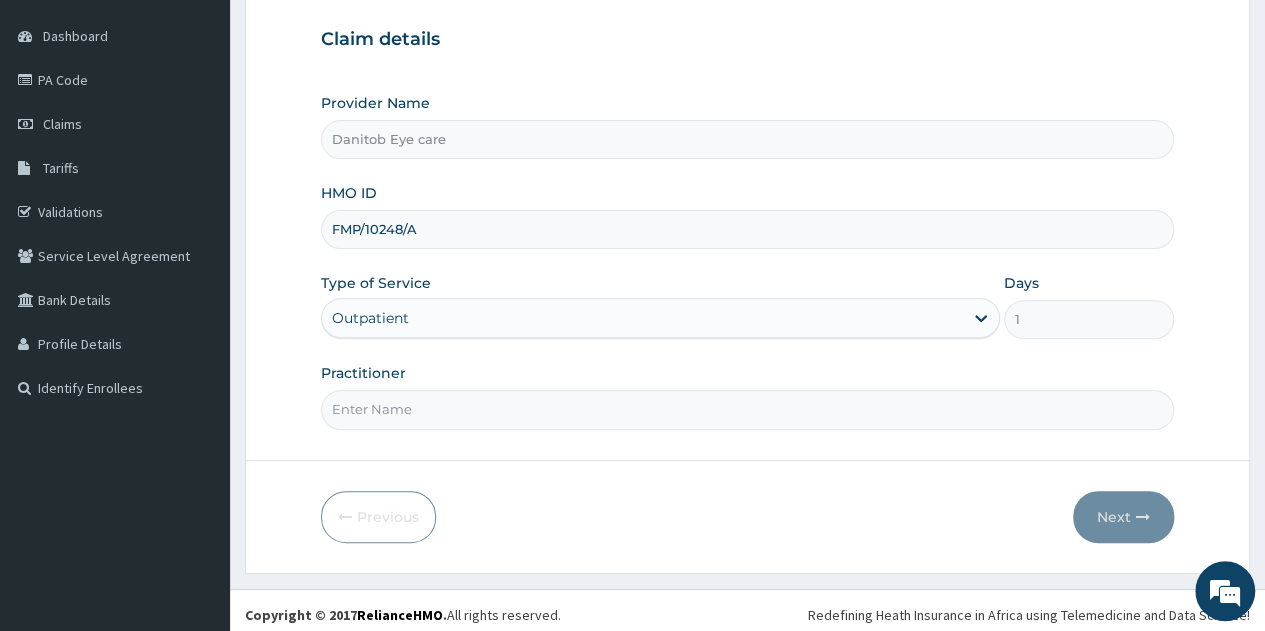 scroll, scrollTop: 184, scrollLeft: 0, axis: vertical 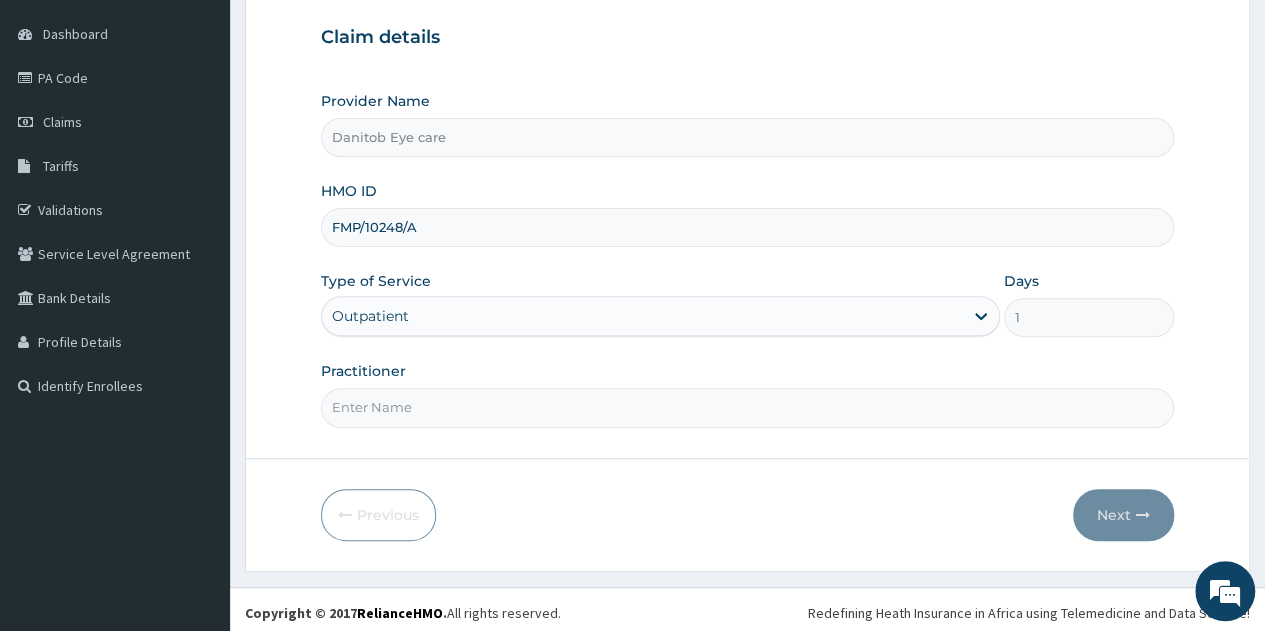 click on "Practitioner" at bounding box center [747, 407] 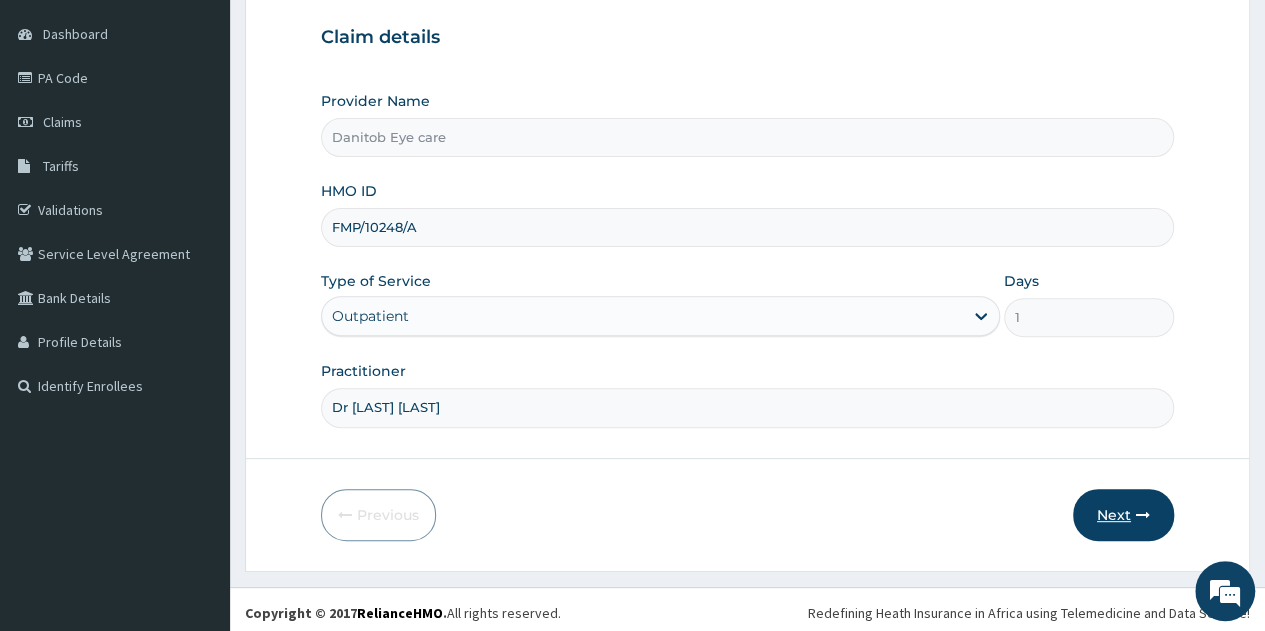 click on "Next" at bounding box center (1123, 515) 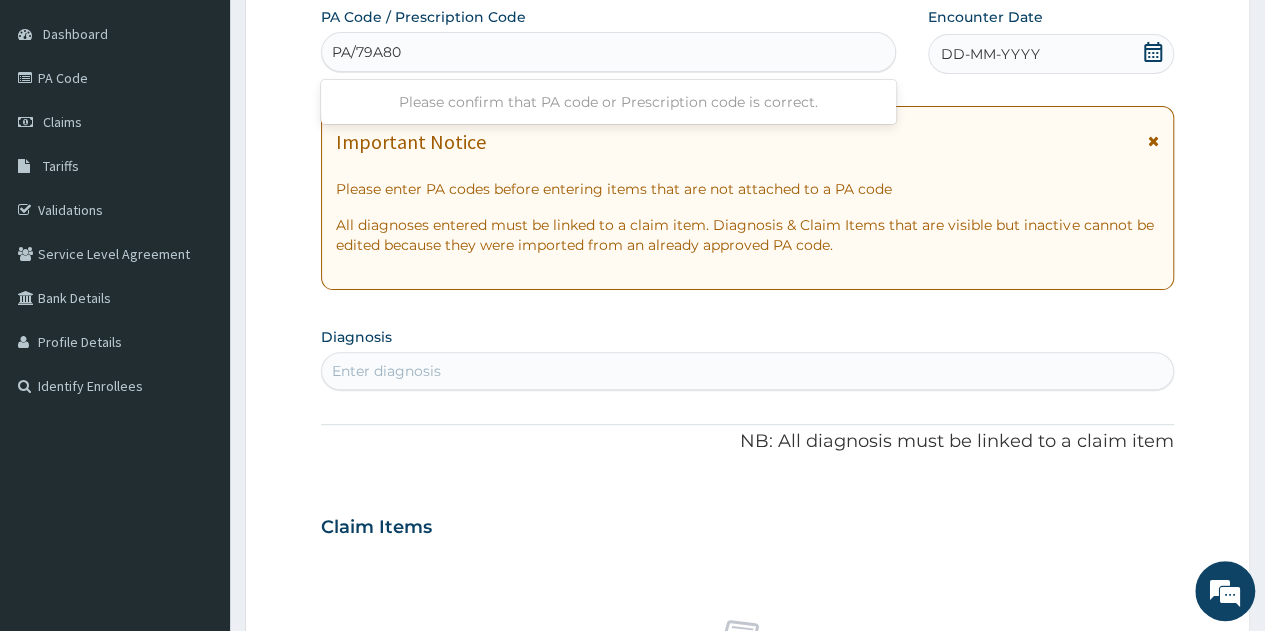 type on "PA/79A80A" 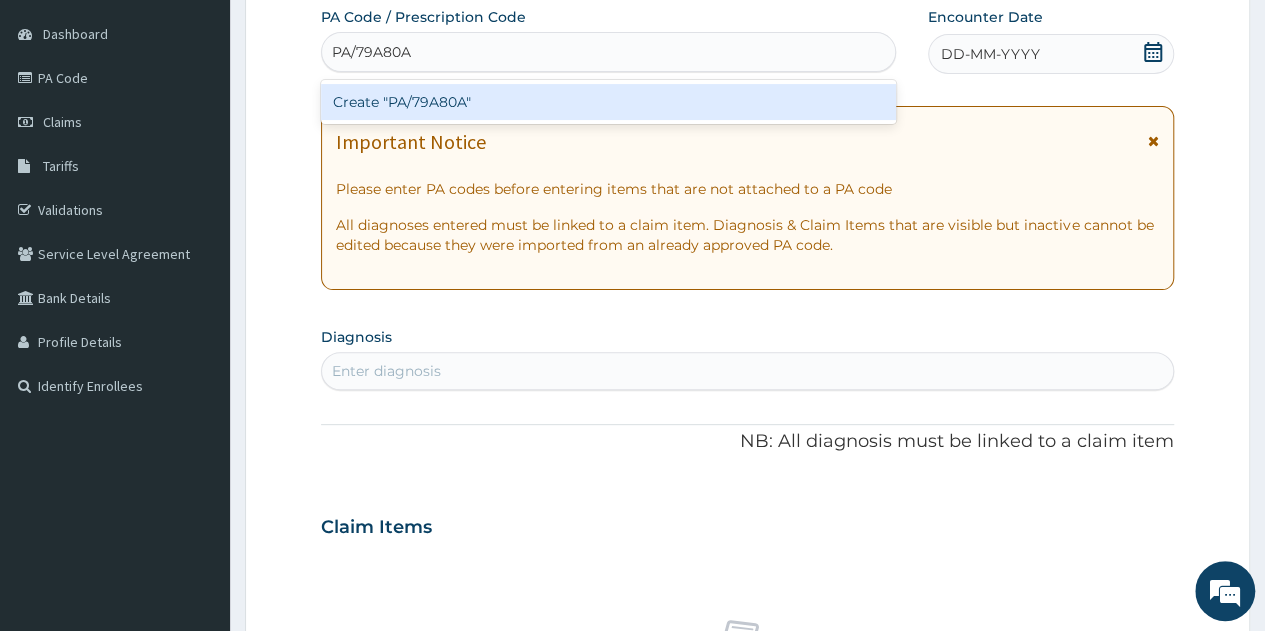 click on "Create "PA/79A80A"" at bounding box center (608, 102) 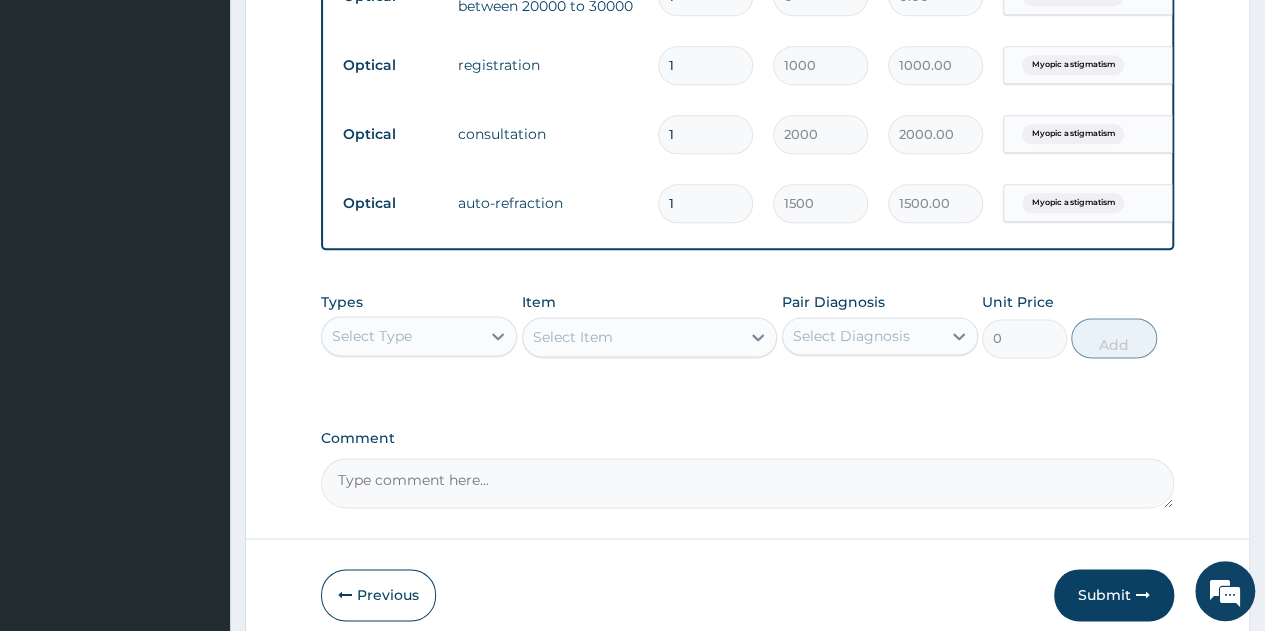 scroll, scrollTop: 1174, scrollLeft: 0, axis: vertical 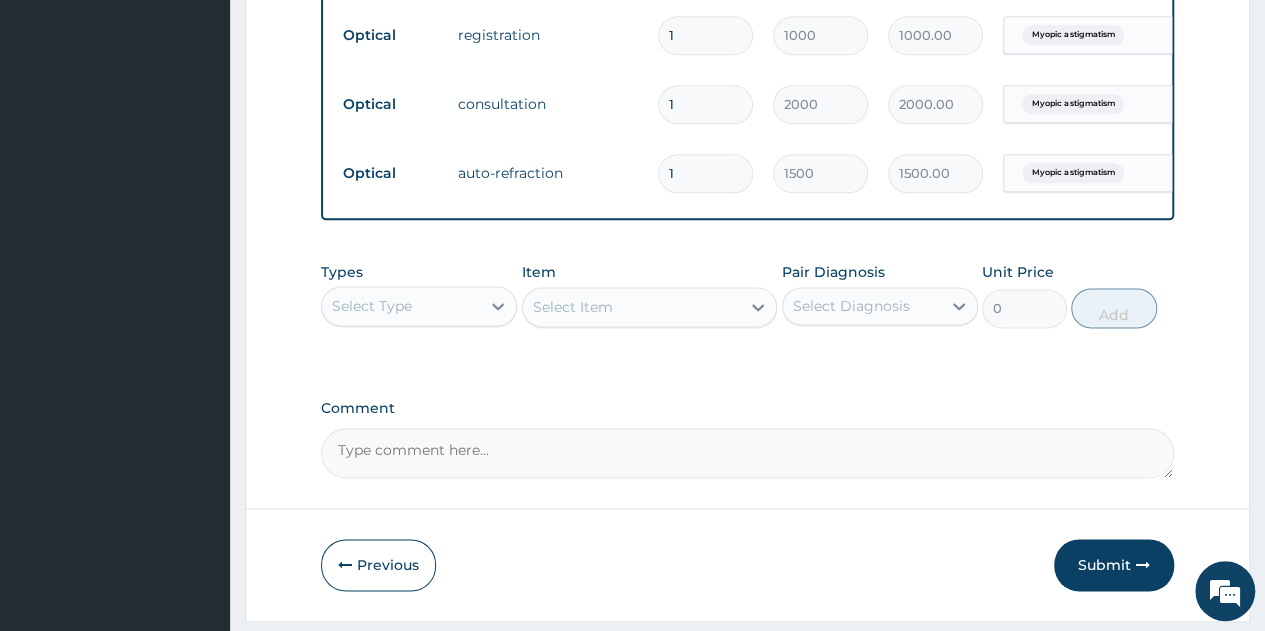 click on "Comment" at bounding box center (747, 453) 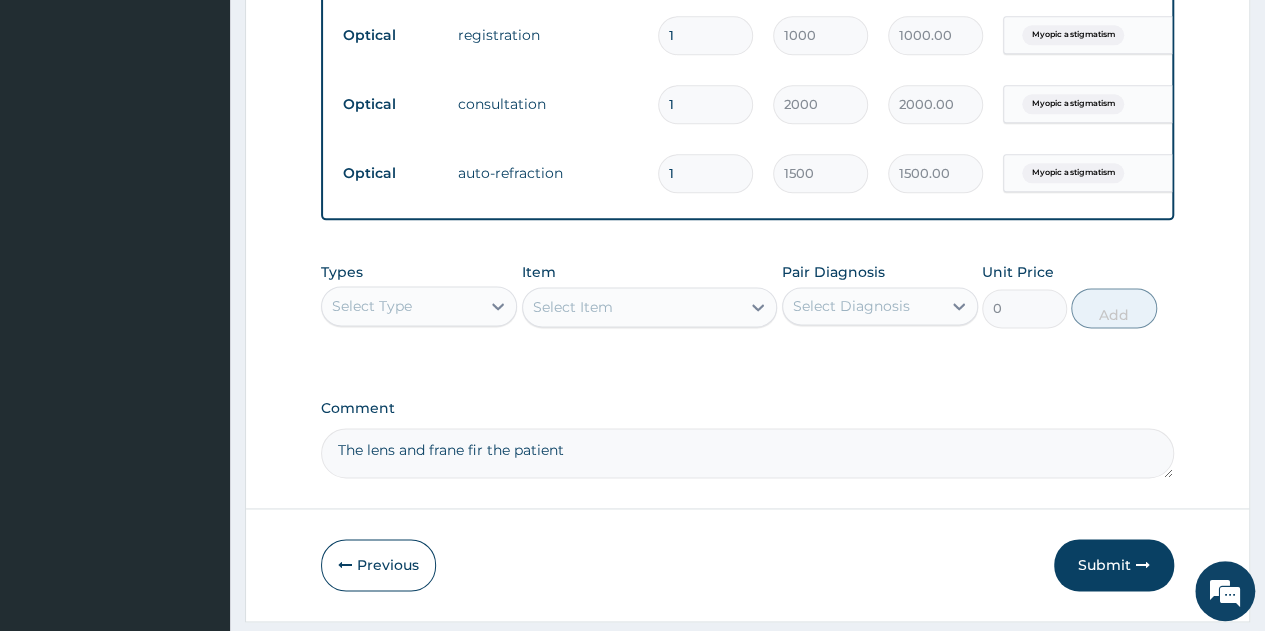 click on "The lens and frane fir the patient" at bounding box center (747, 453) 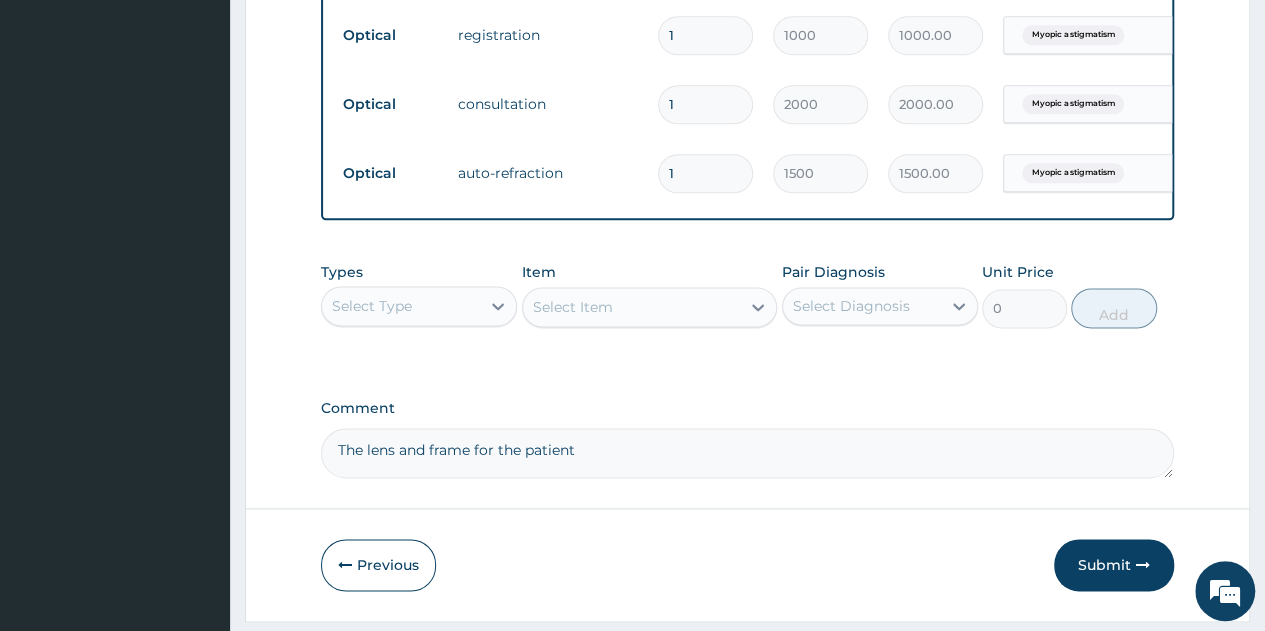 click on "The lens and frame for the patient" at bounding box center (747, 453) 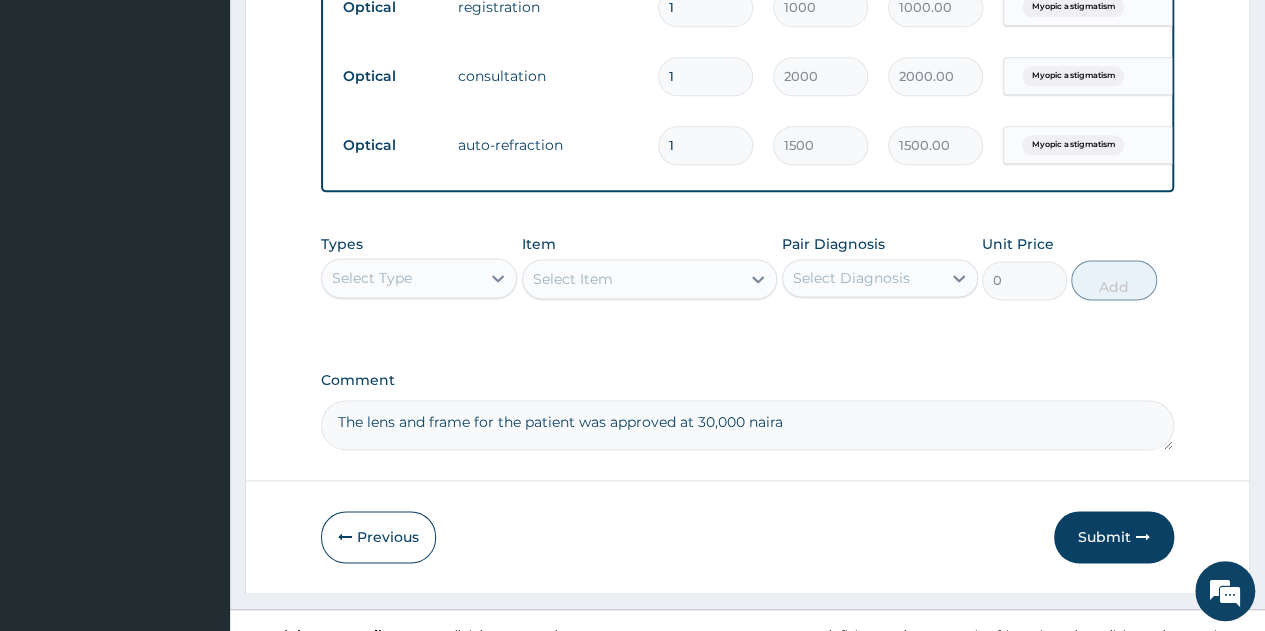 scroll, scrollTop: 1244, scrollLeft: 0, axis: vertical 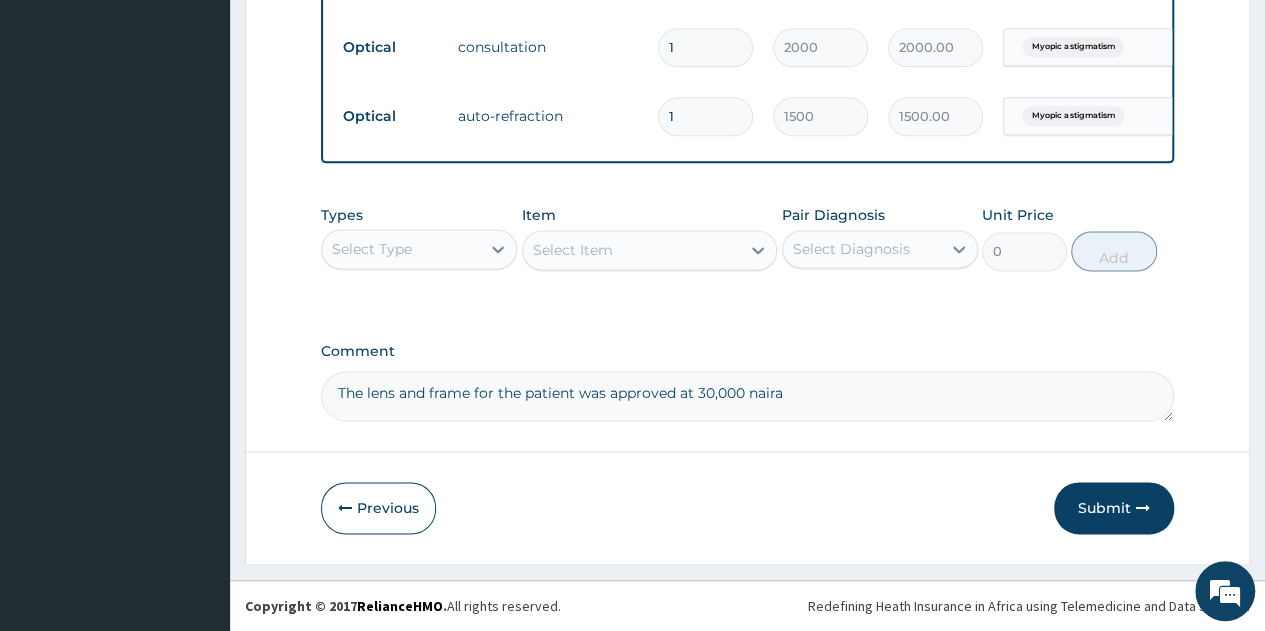 type on "The lens and frame for the patient was approved at 30,000 naira" 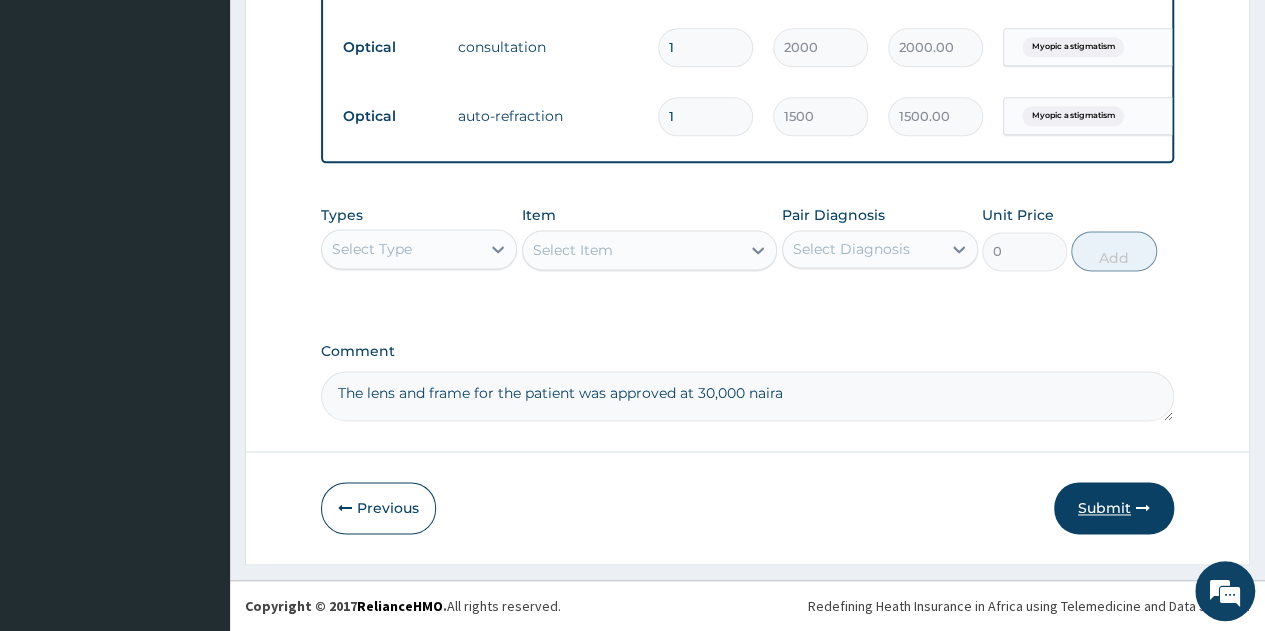 click on "Submit" at bounding box center [1114, 508] 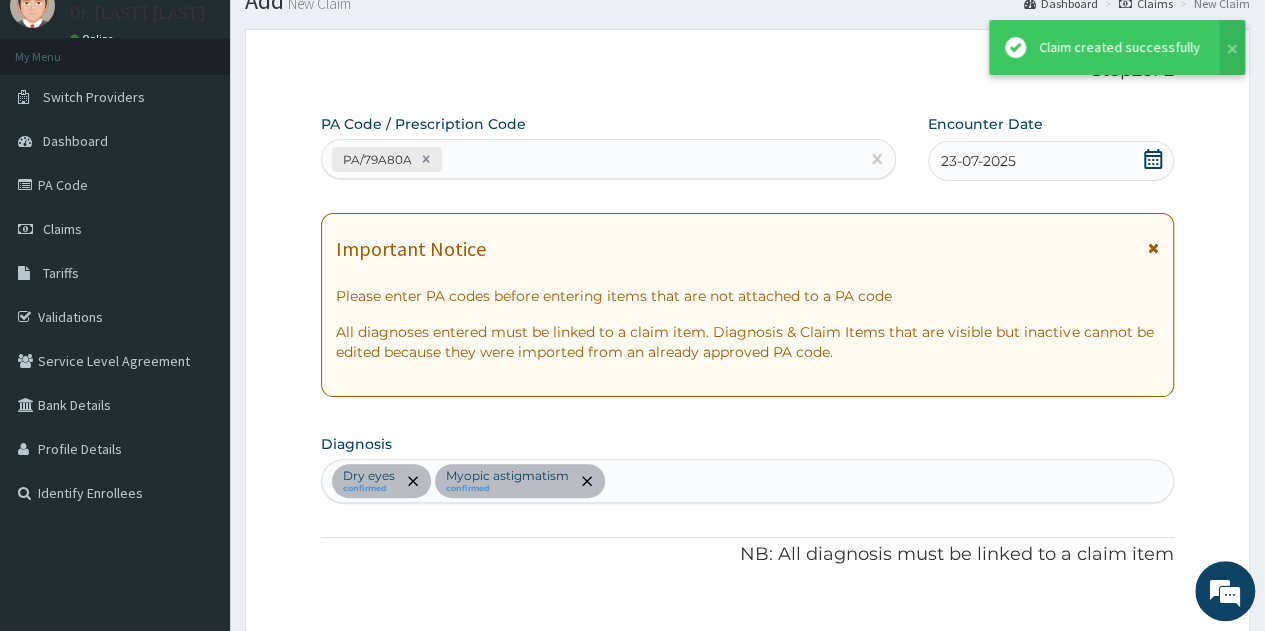 scroll, scrollTop: 1244, scrollLeft: 0, axis: vertical 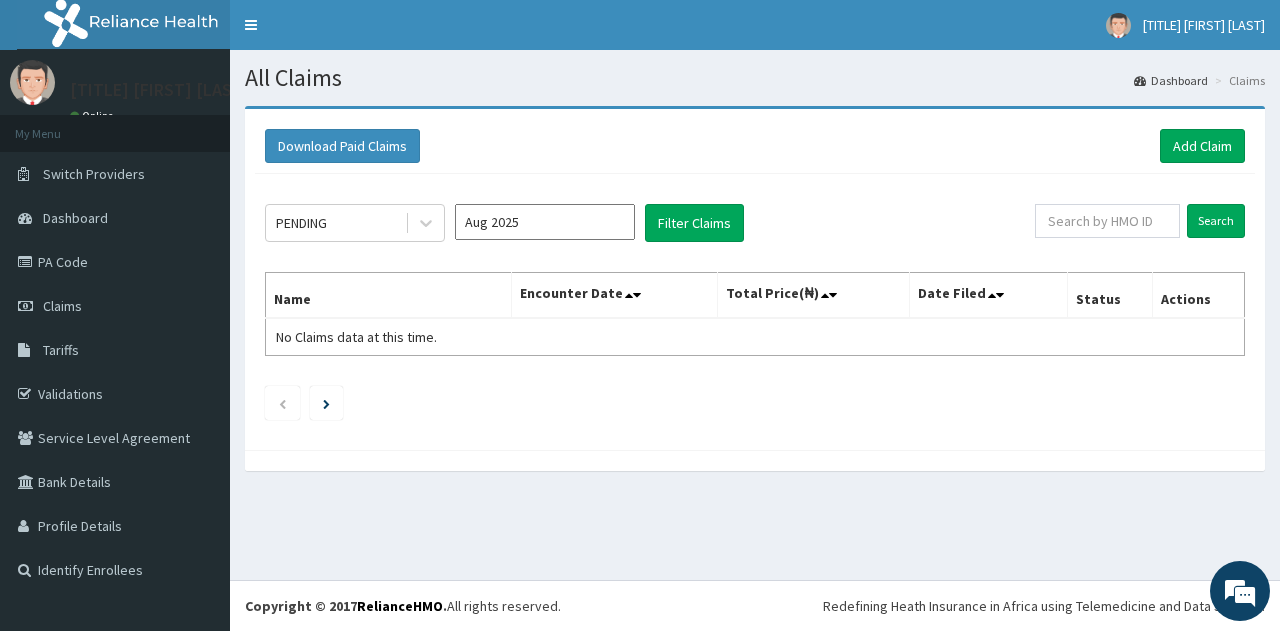 click on "Aug 2025" at bounding box center [545, 222] 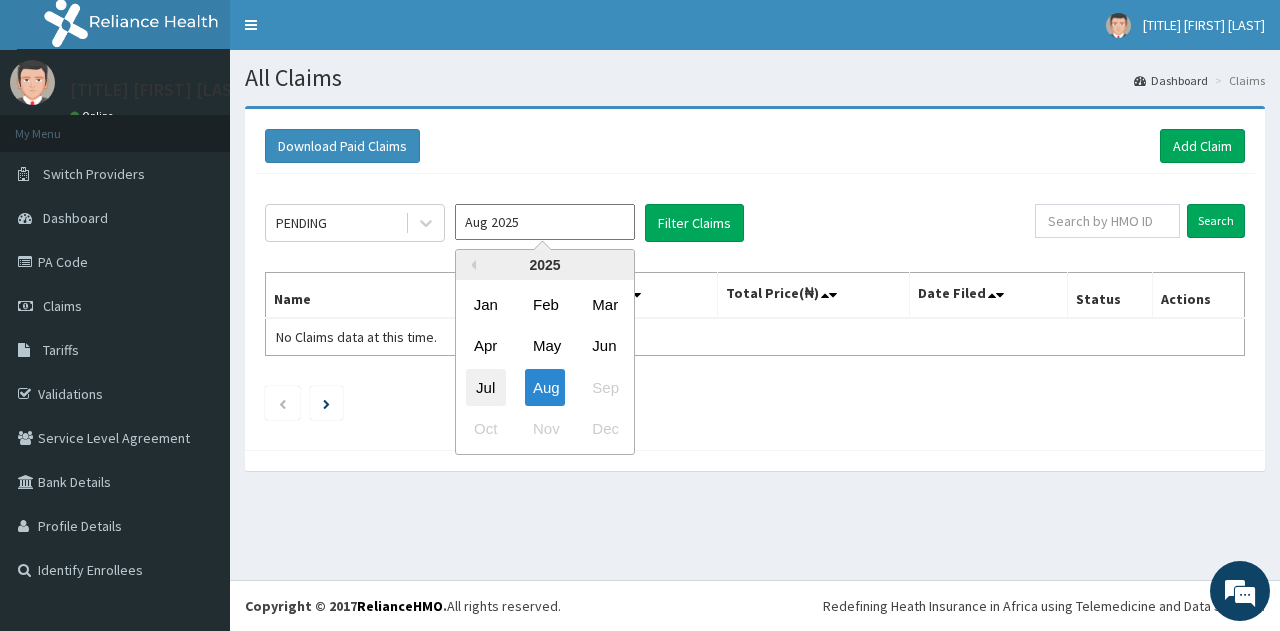 click on "Jul" at bounding box center (486, 387) 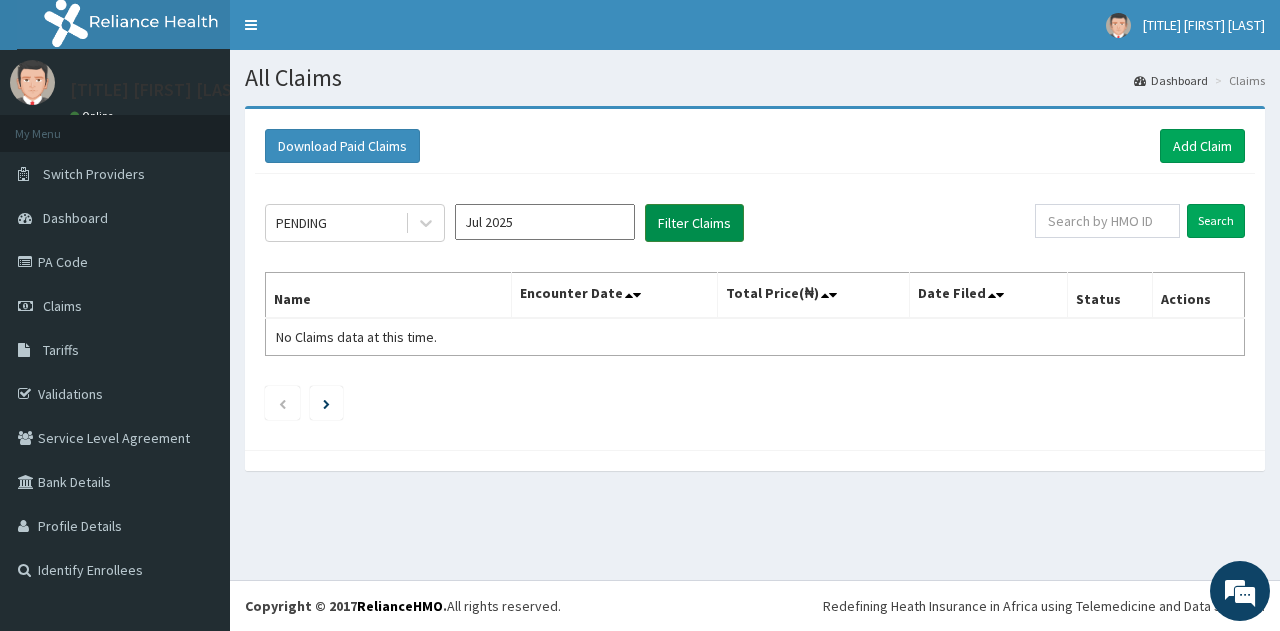 click on "Filter Claims" at bounding box center [694, 223] 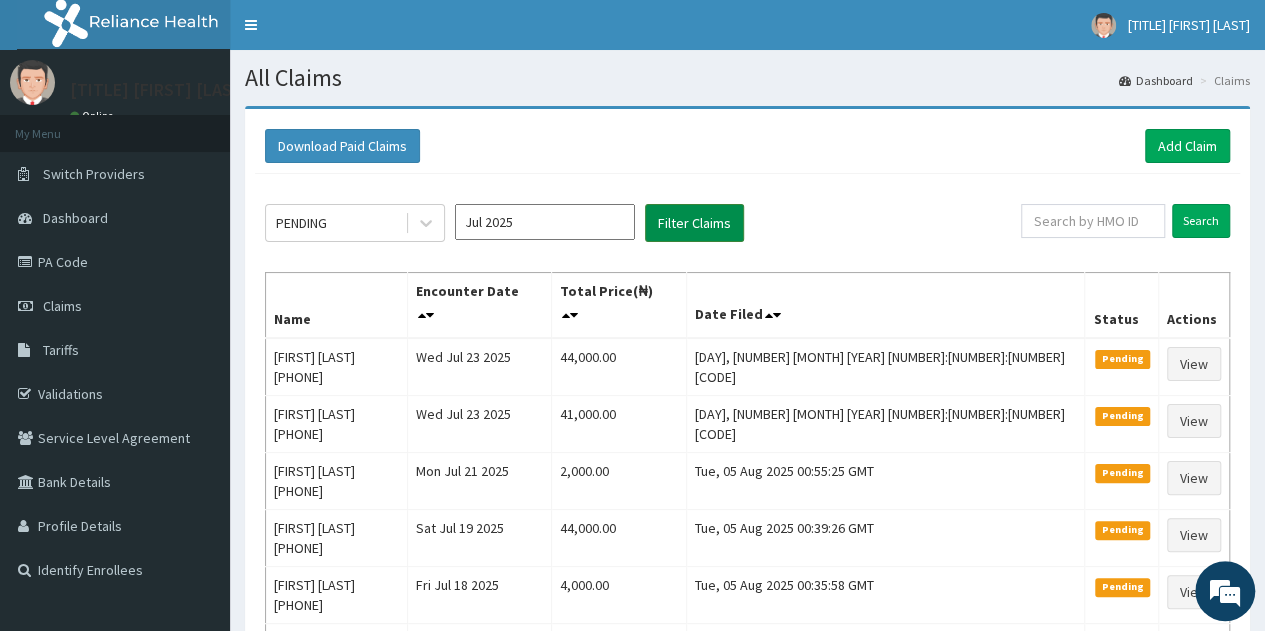 scroll, scrollTop: 0, scrollLeft: 0, axis: both 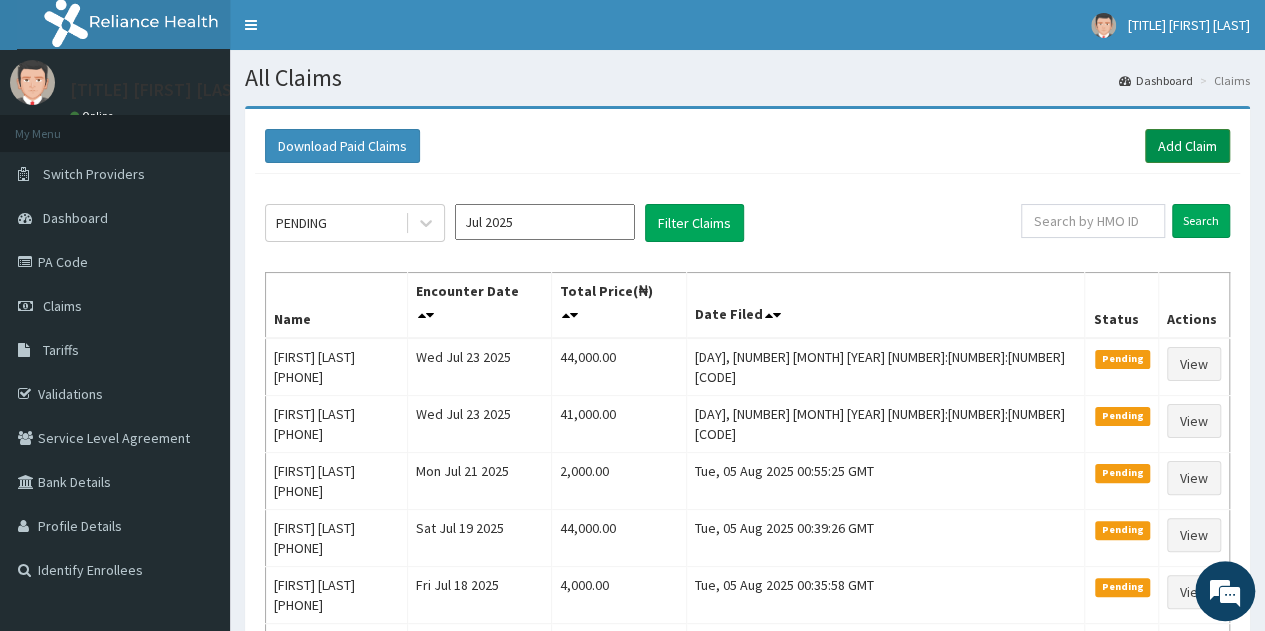 click on "Add Claim" at bounding box center (1187, 146) 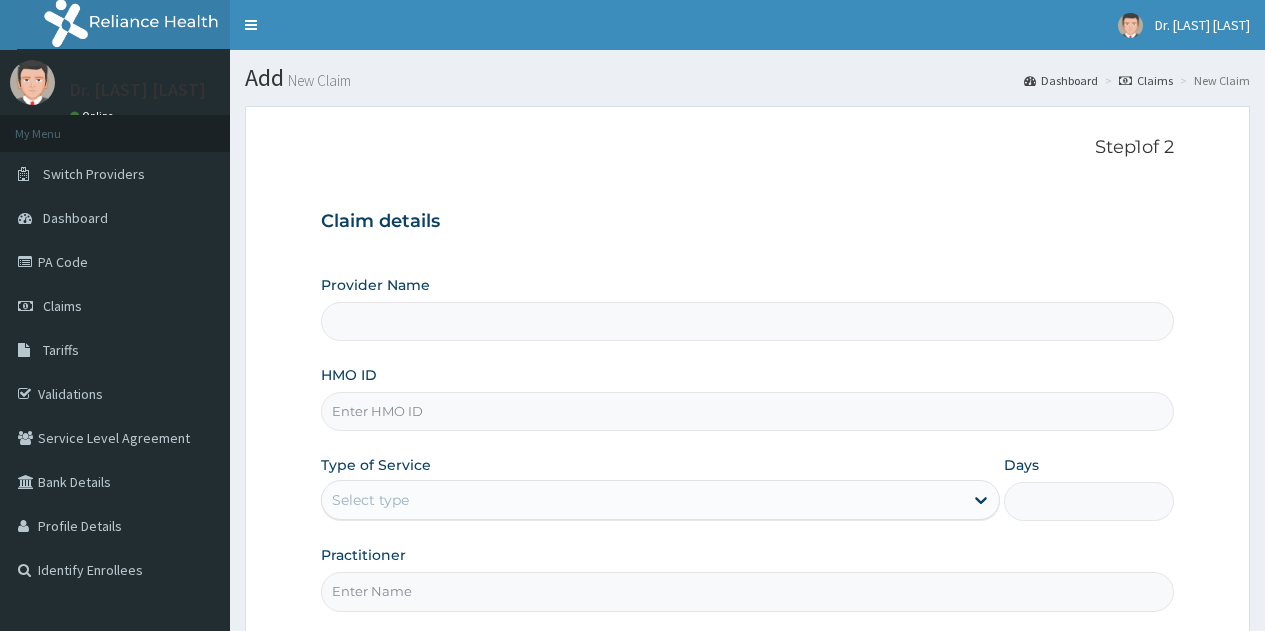 scroll, scrollTop: 0, scrollLeft: 0, axis: both 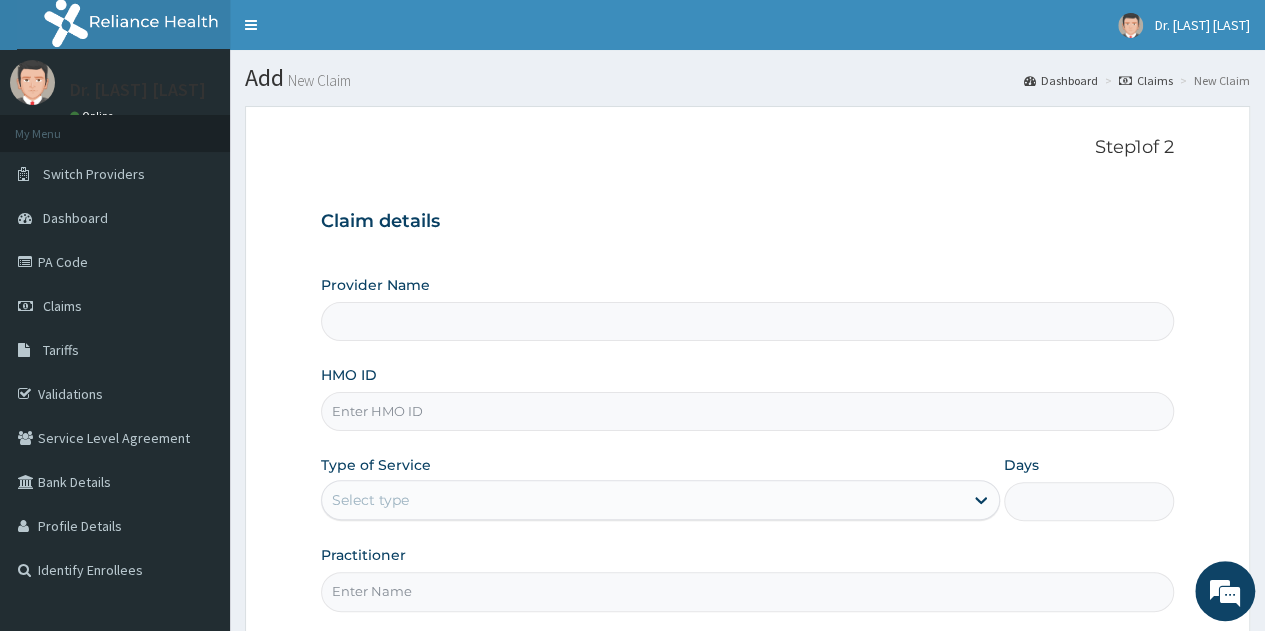 type on "Danitob Eye care" 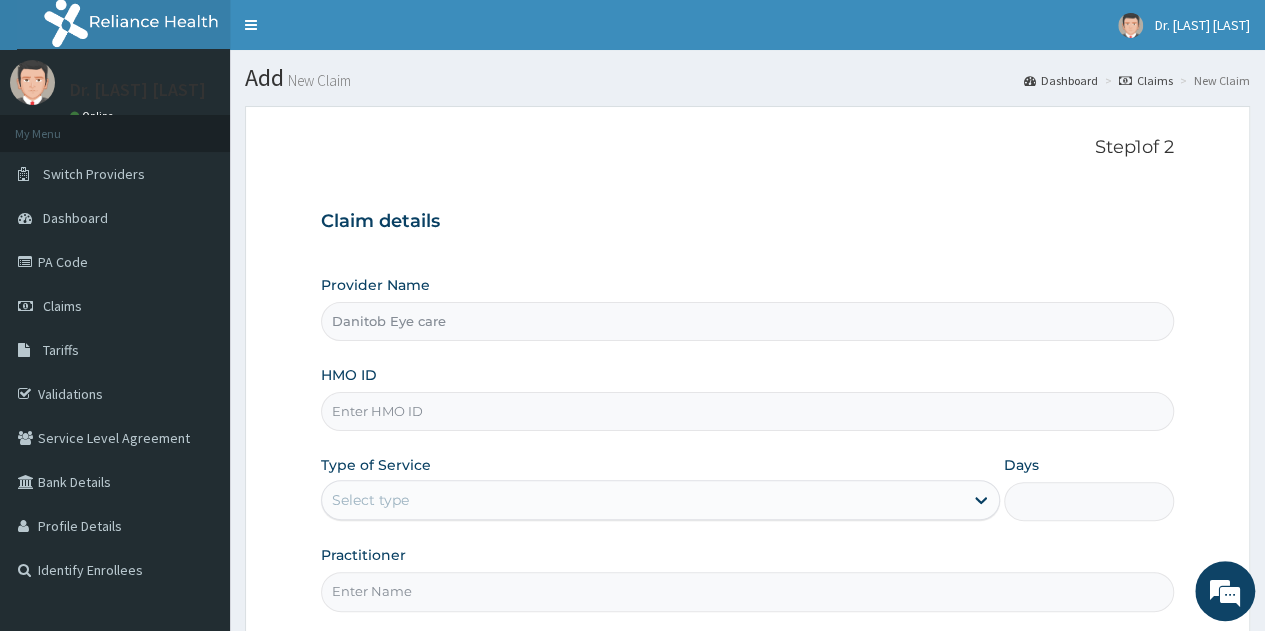 click on "HMO ID" at bounding box center (747, 411) 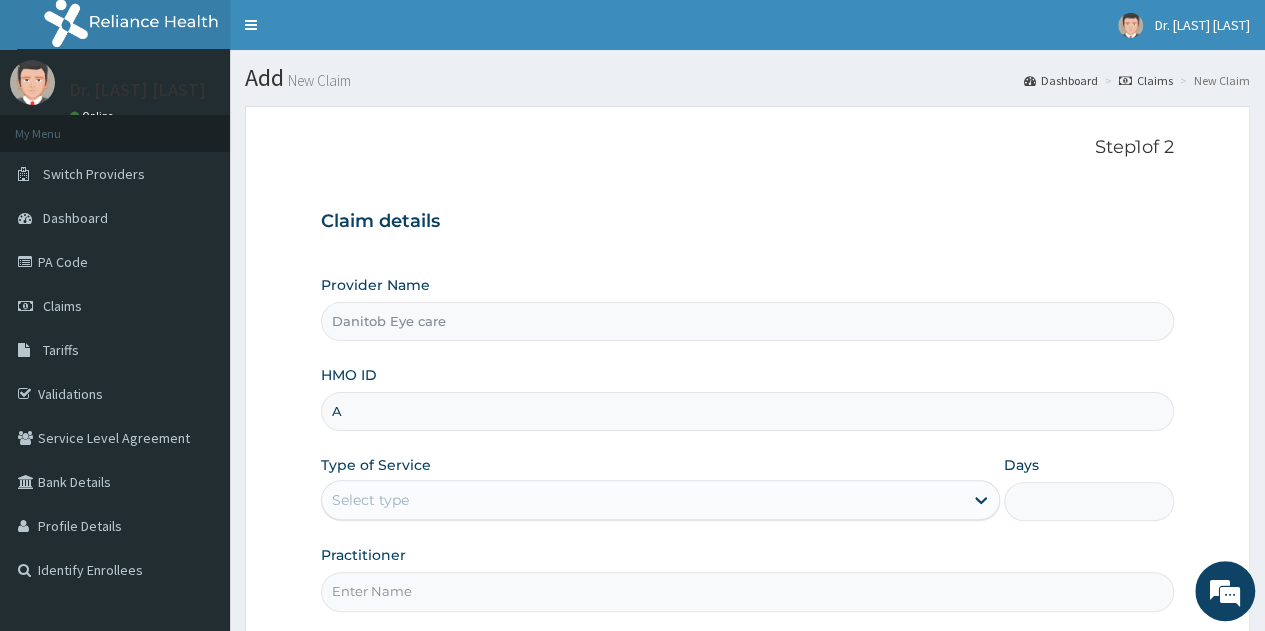 scroll, scrollTop: 0, scrollLeft: 0, axis: both 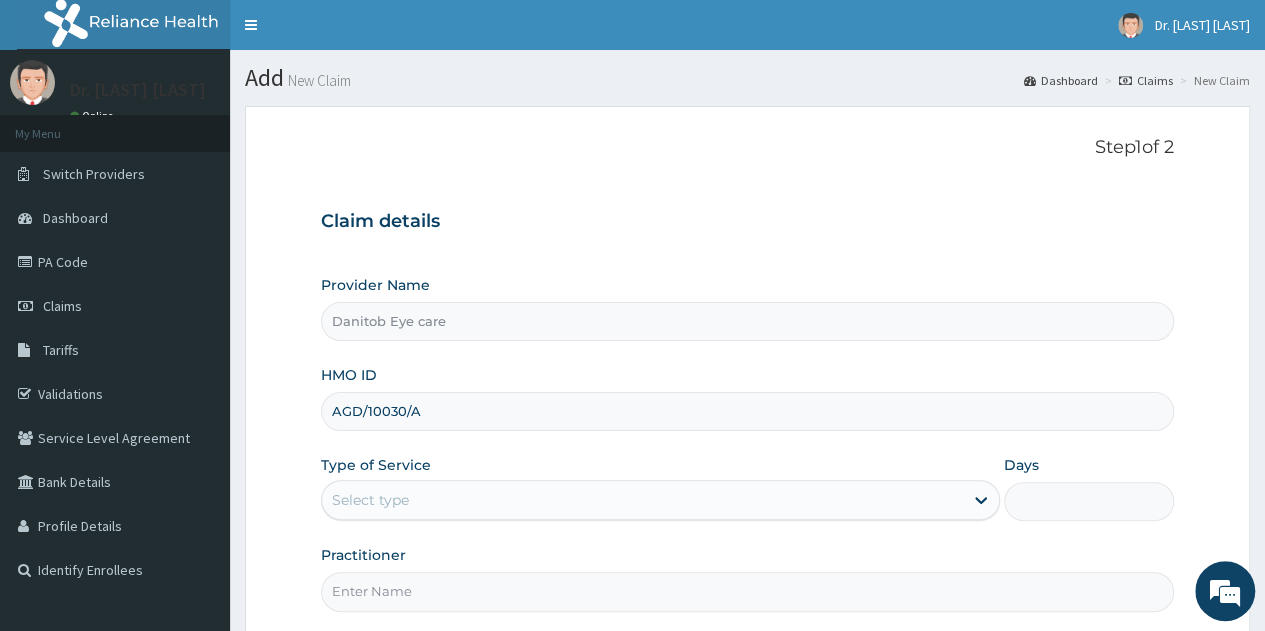 type on "AGD/10030/A" 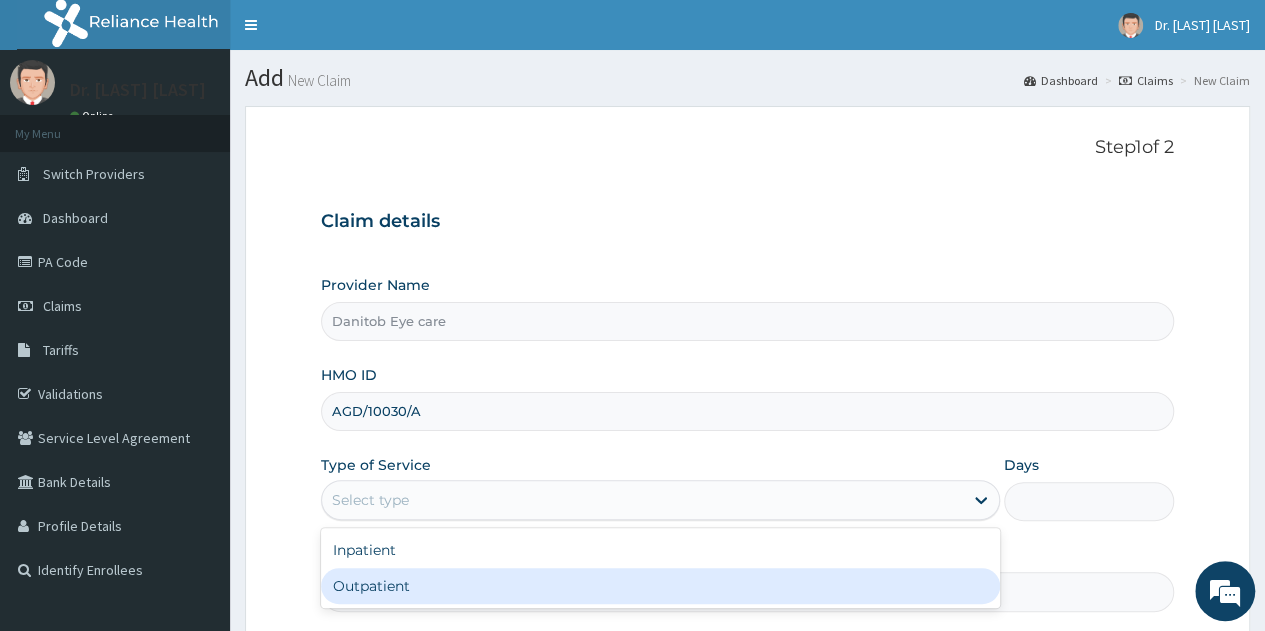 click on "Outpatient" at bounding box center [660, 586] 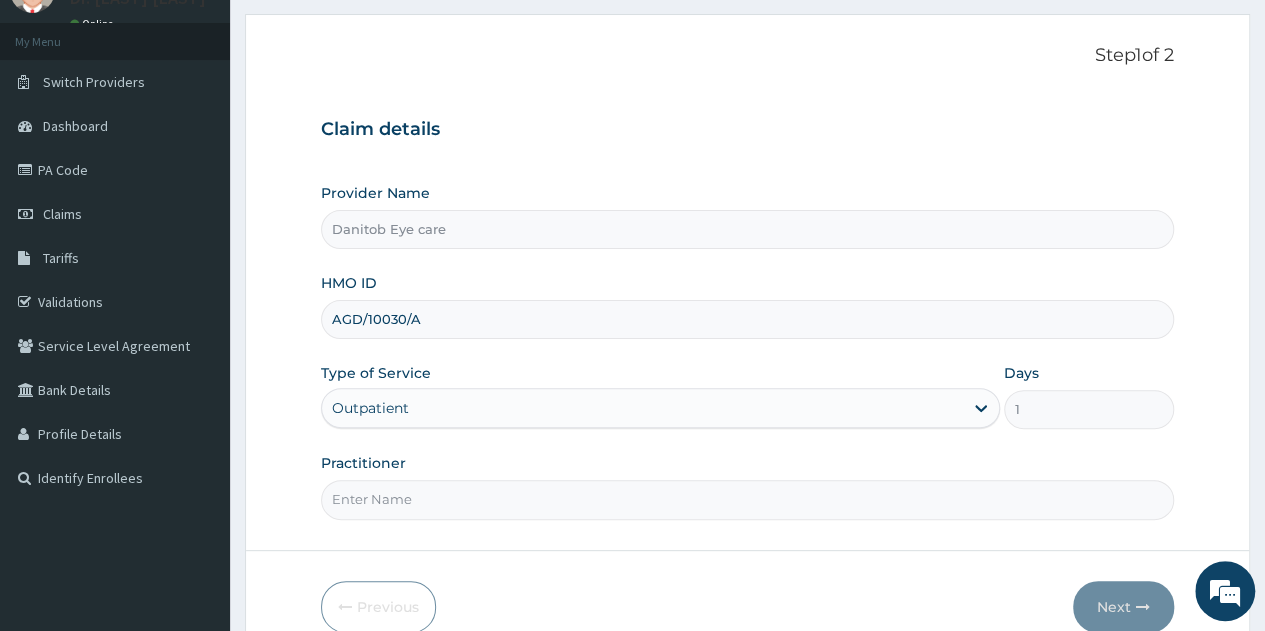 scroll, scrollTop: 96, scrollLeft: 0, axis: vertical 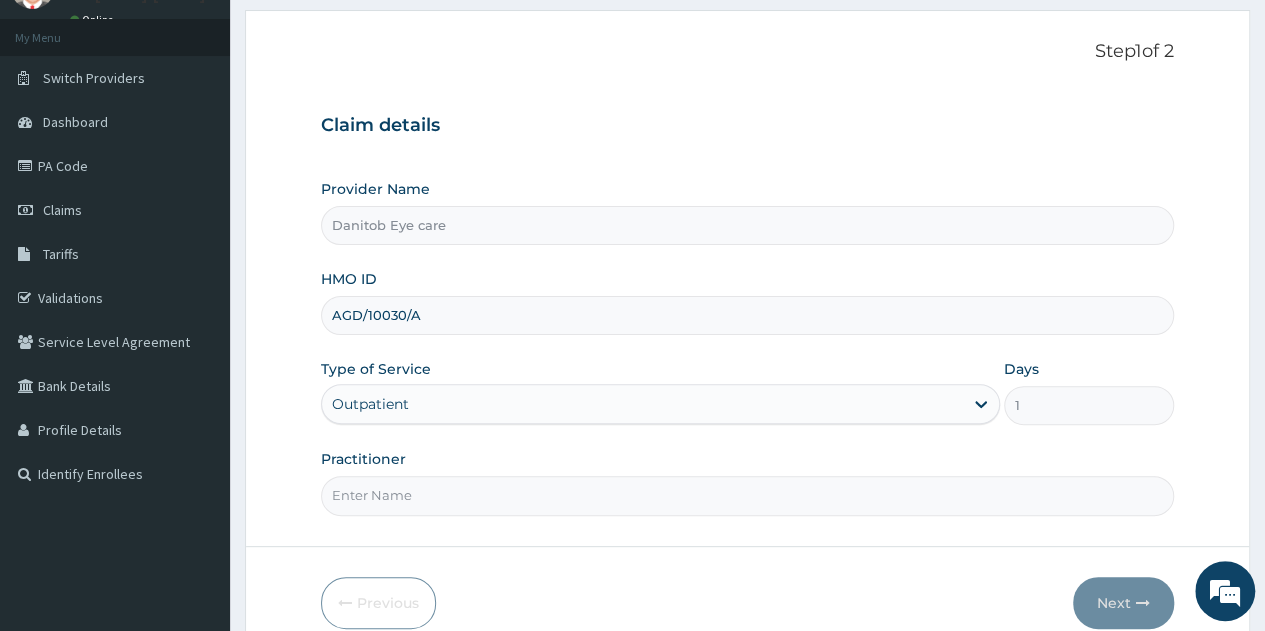 click on "Practitioner" at bounding box center [747, 495] 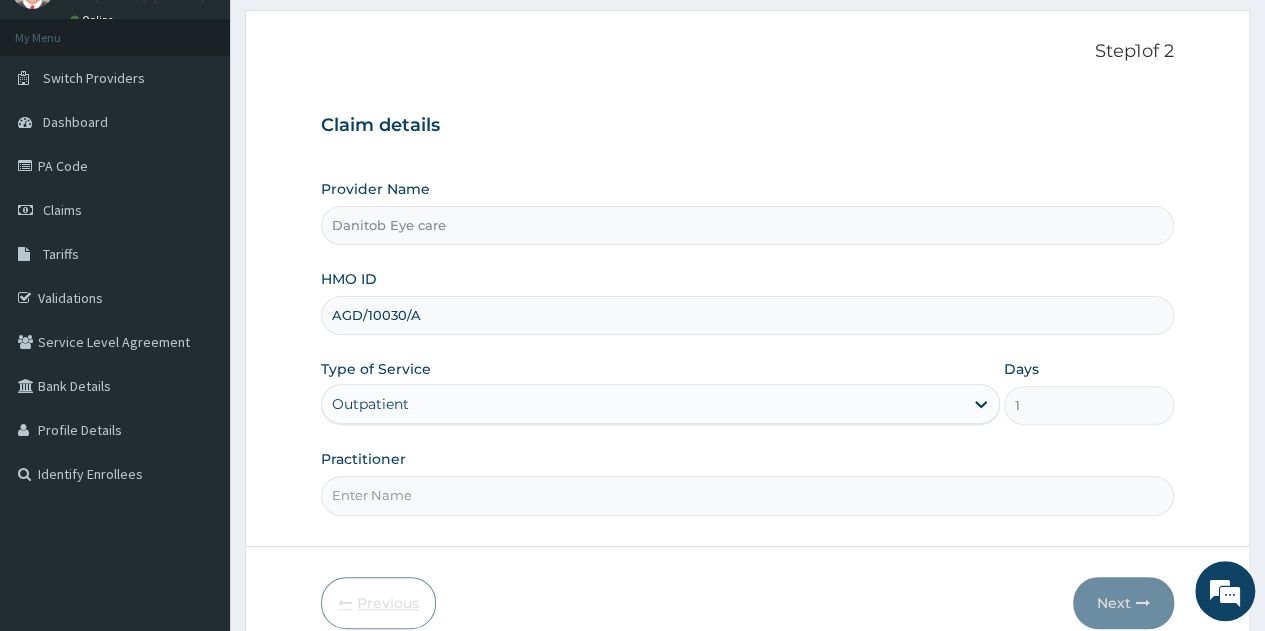type on "Dr [LAST] [LAST]" 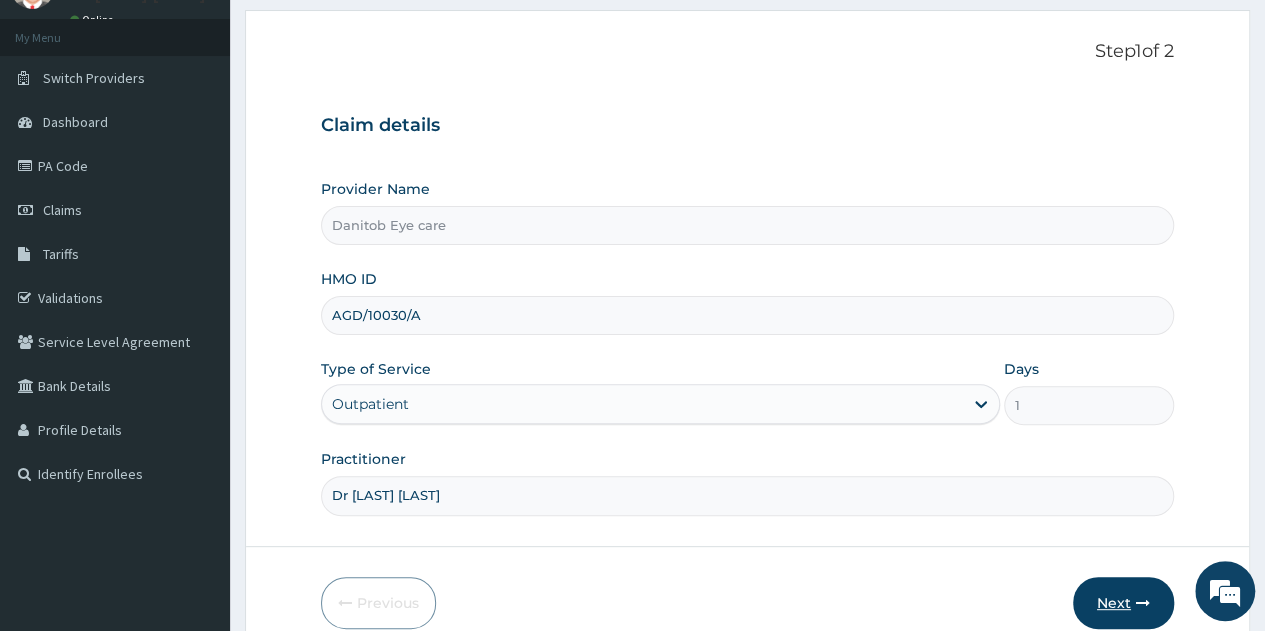 click on "Next" at bounding box center (1123, 603) 